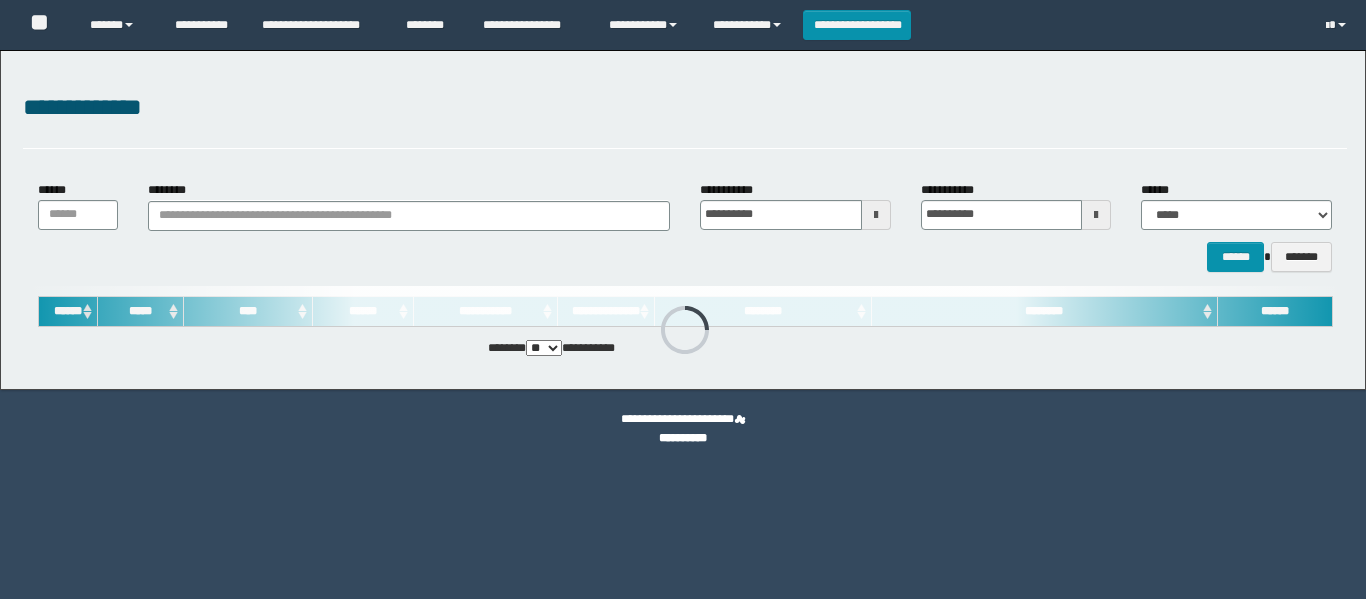 scroll, scrollTop: 0, scrollLeft: 0, axis: both 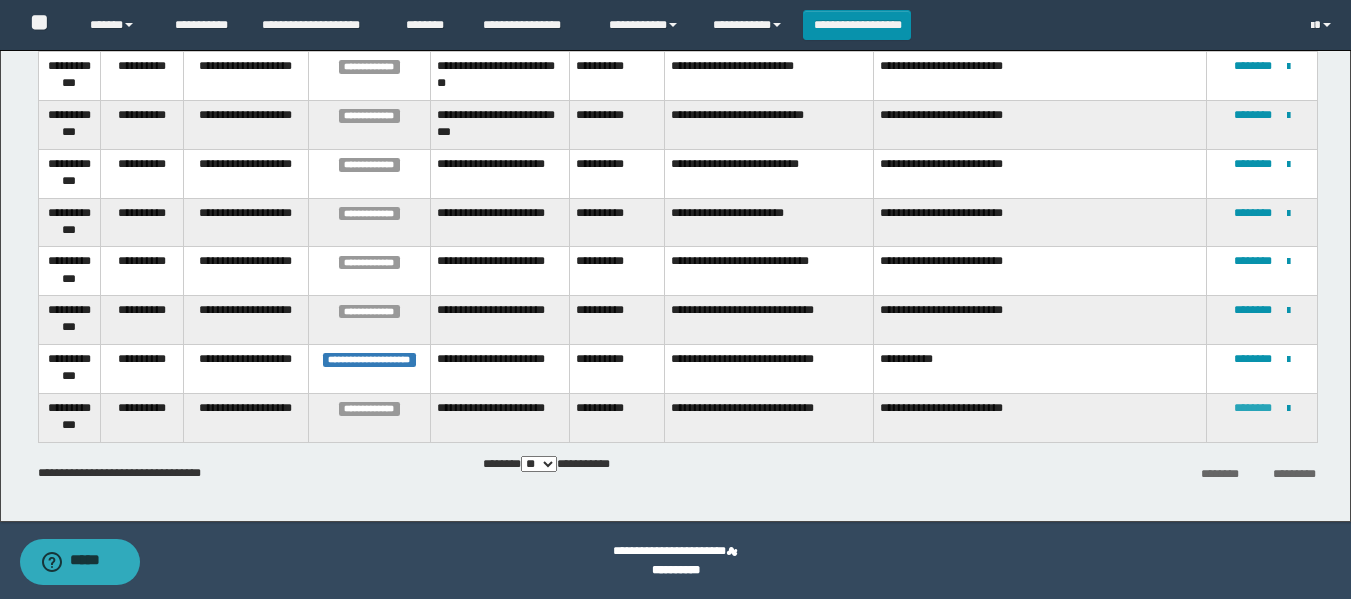 click on "********" at bounding box center [1253, 408] 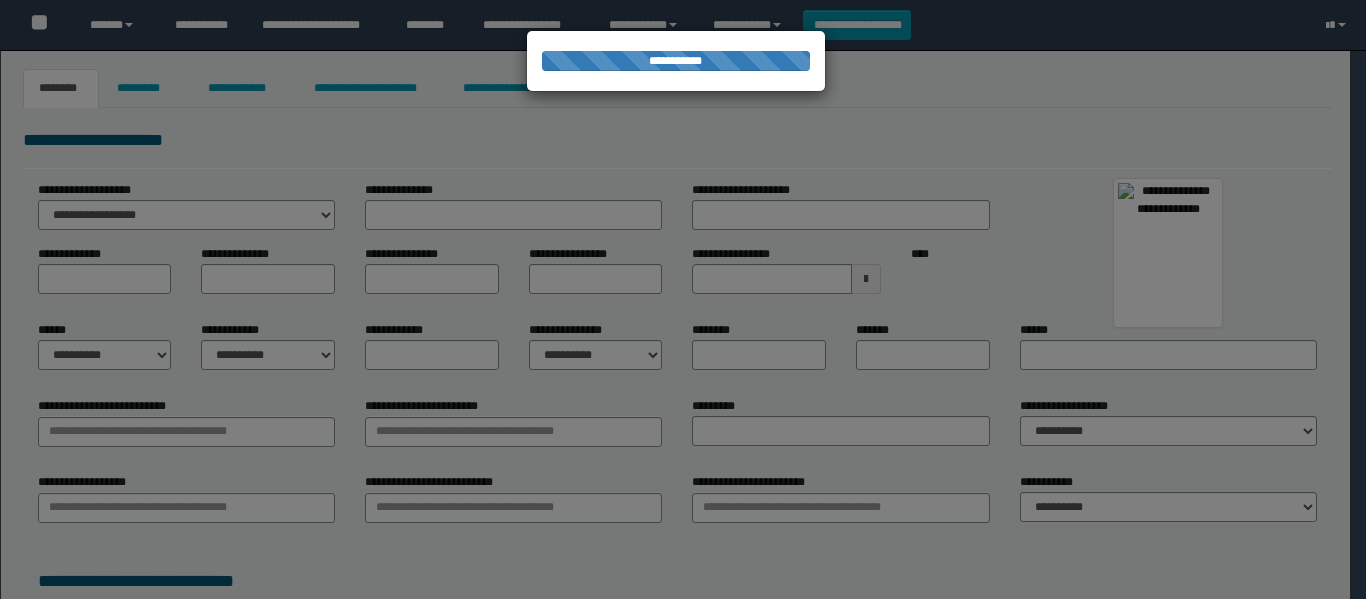 scroll, scrollTop: 0, scrollLeft: 0, axis: both 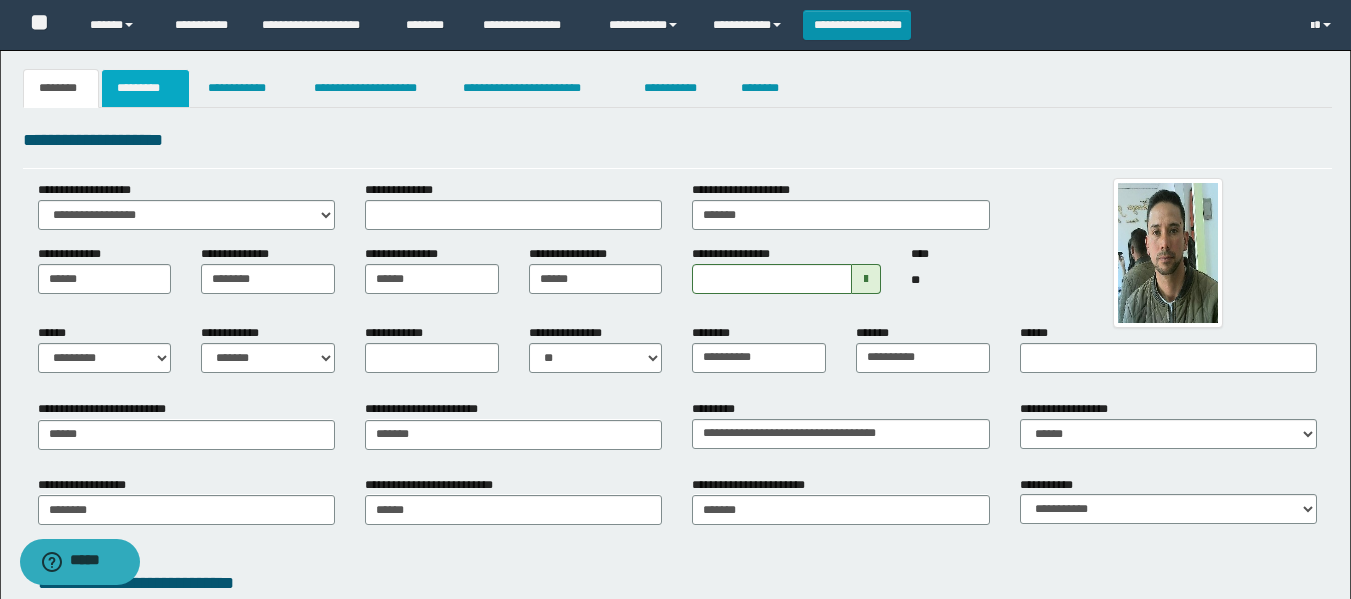 click on "*********" at bounding box center (145, 88) 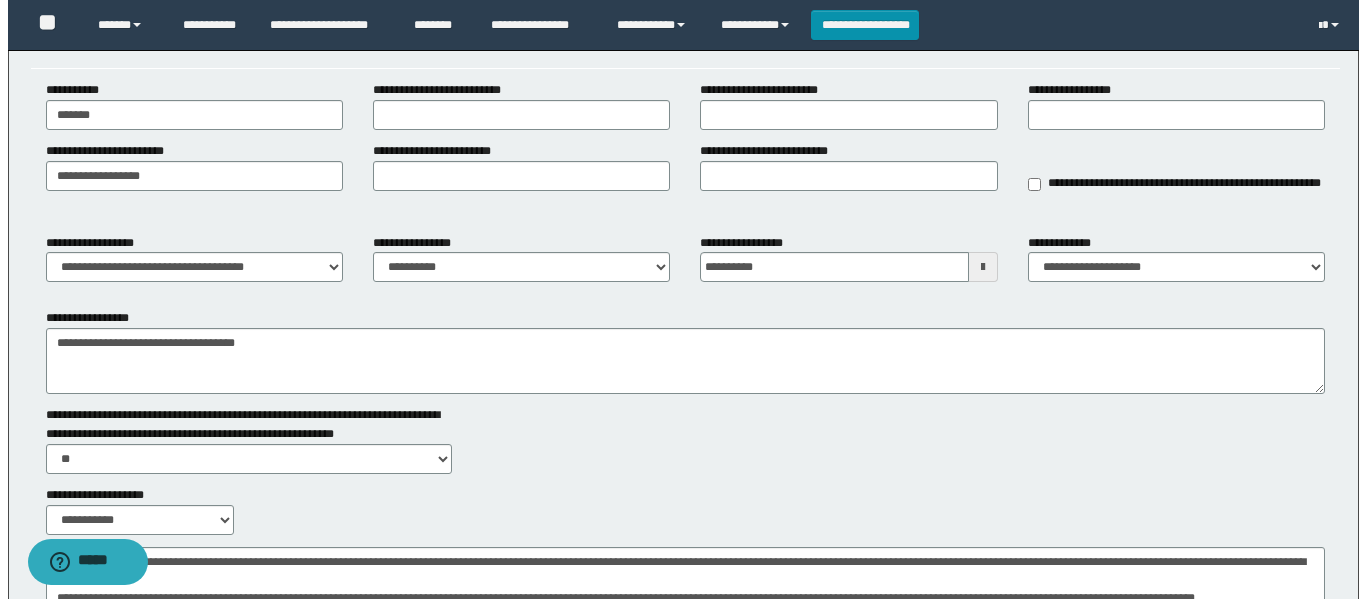 scroll, scrollTop: 0, scrollLeft: 0, axis: both 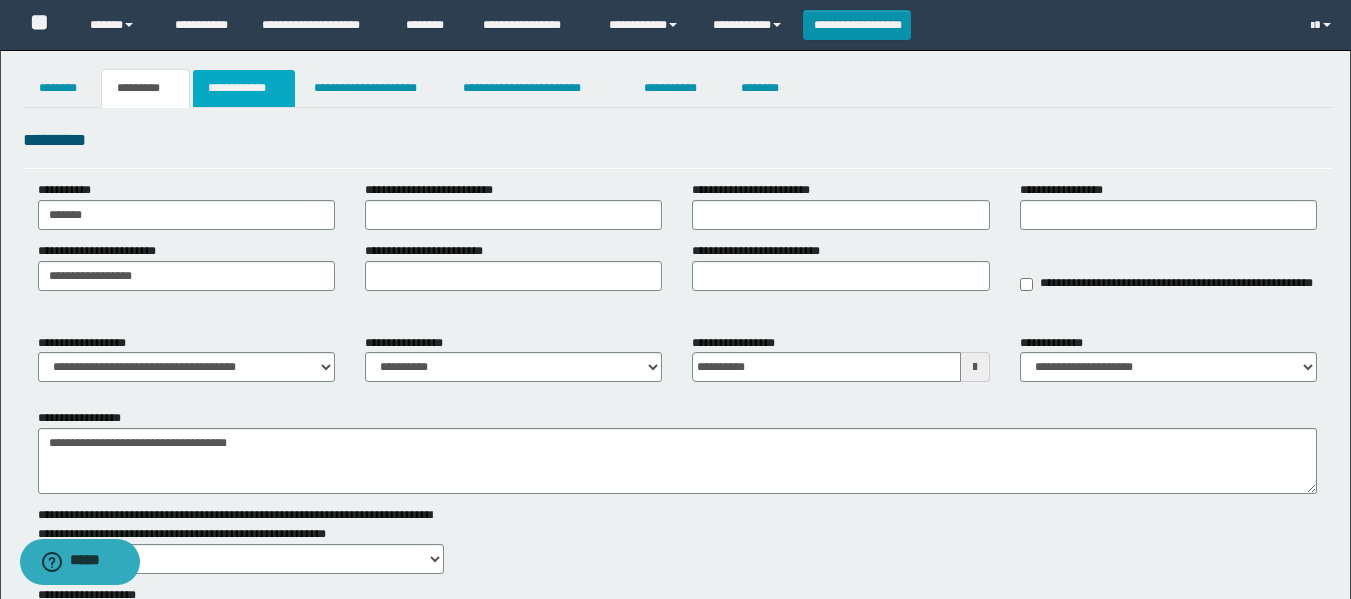 click on "**********" at bounding box center [244, 88] 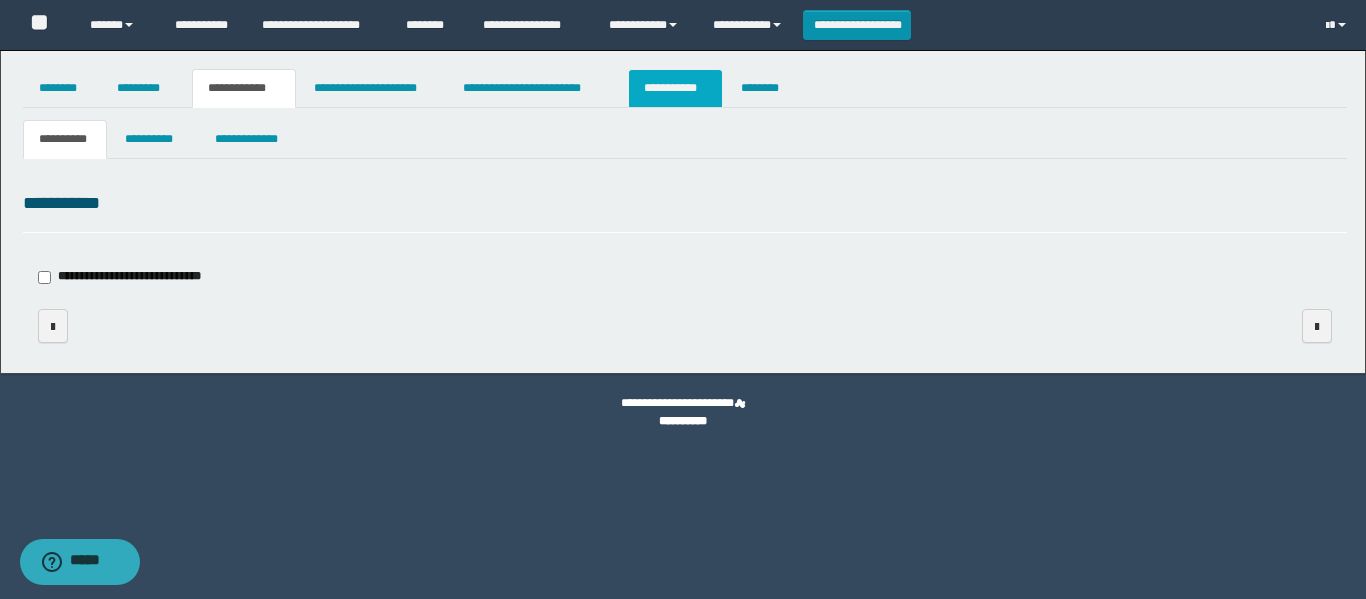 click on "**********" at bounding box center (675, 88) 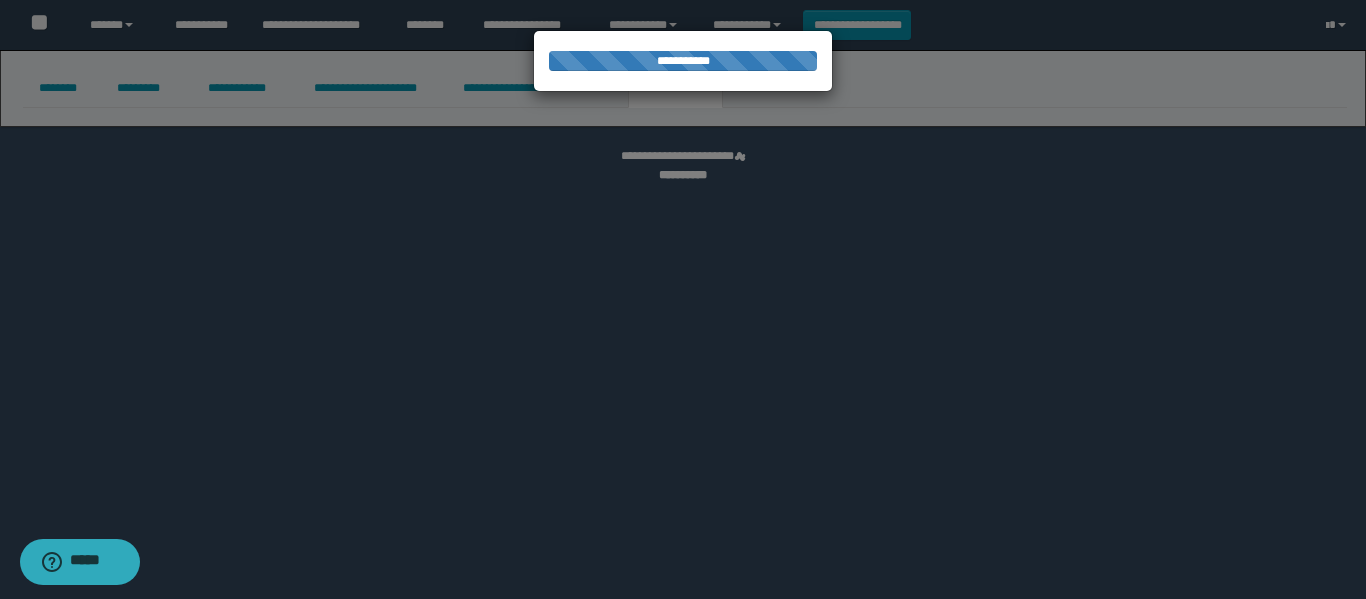 select on "****" 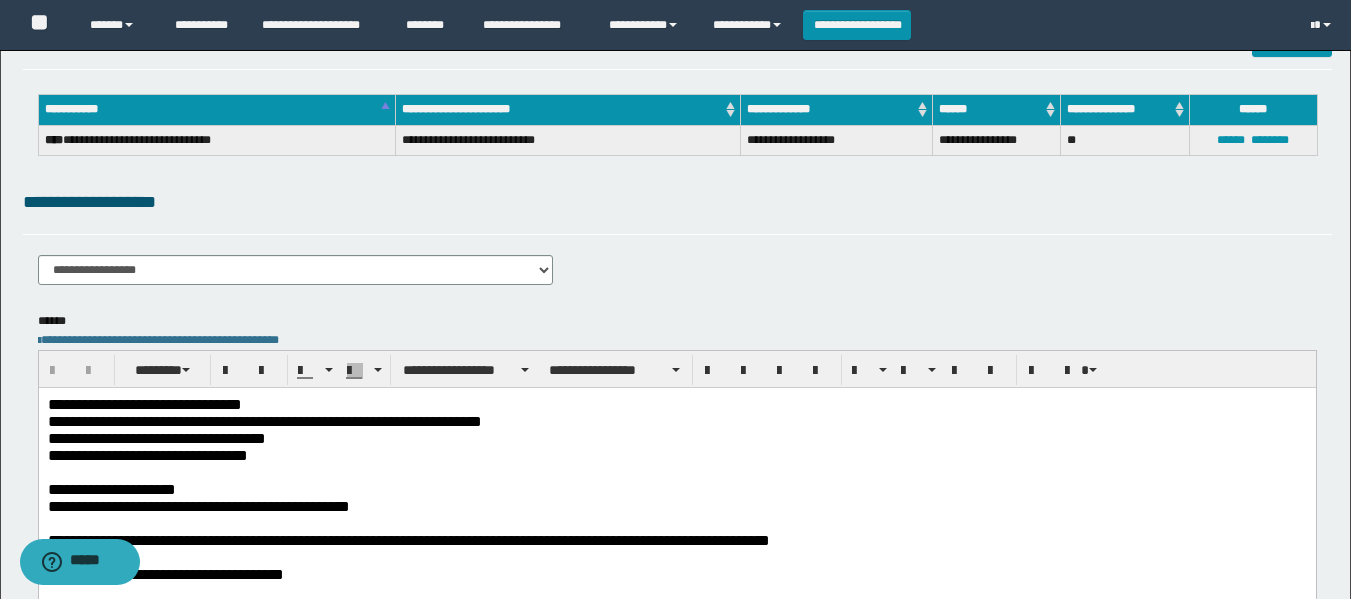 scroll, scrollTop: 0, scrollLeft: 0, axis: both 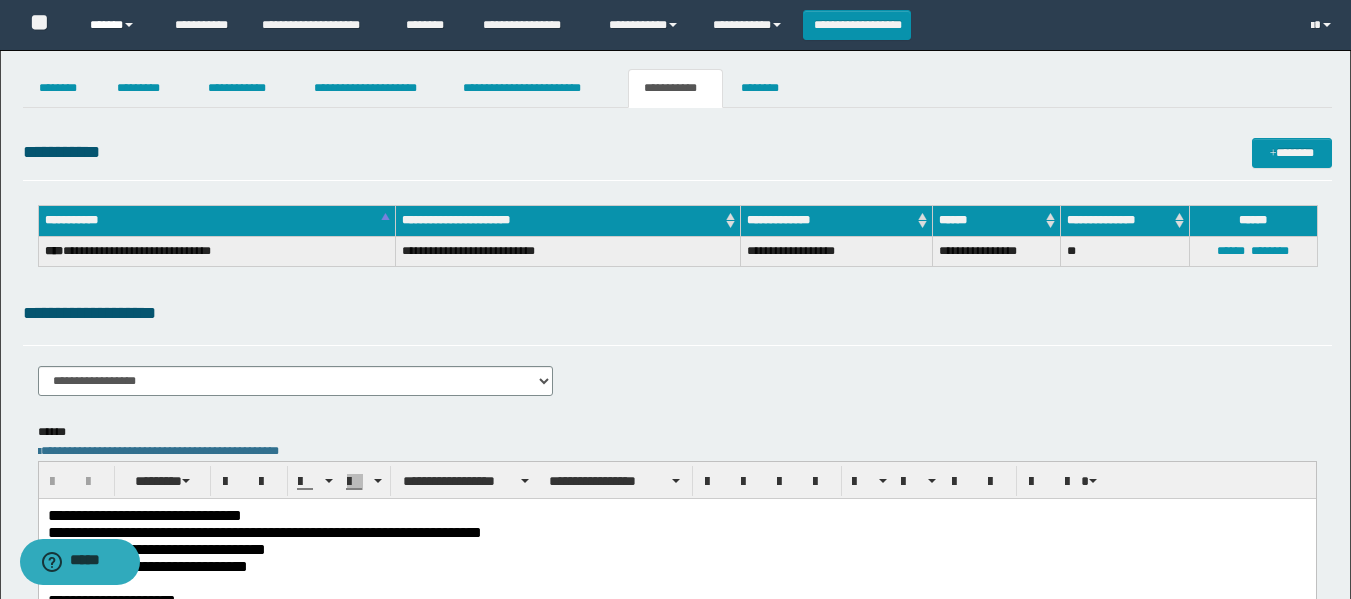 click on "******" at bounding box center (117, 25) 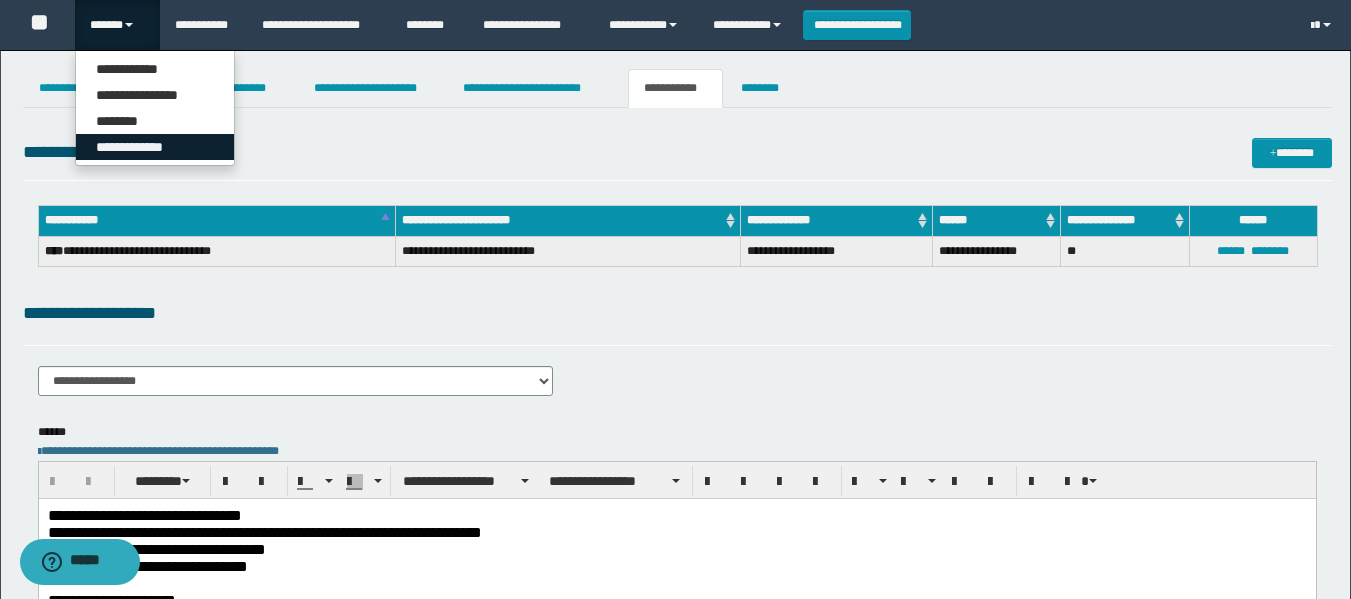 click on "**********" at bounding box center [155, 147] 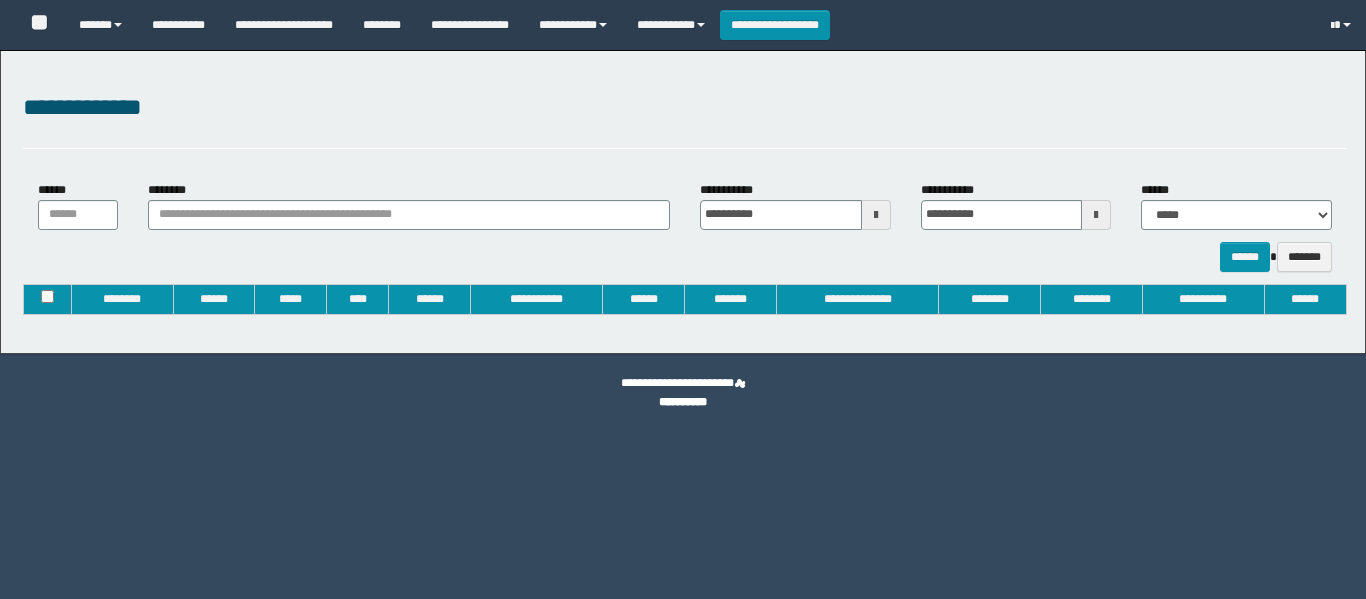 type on "**********" 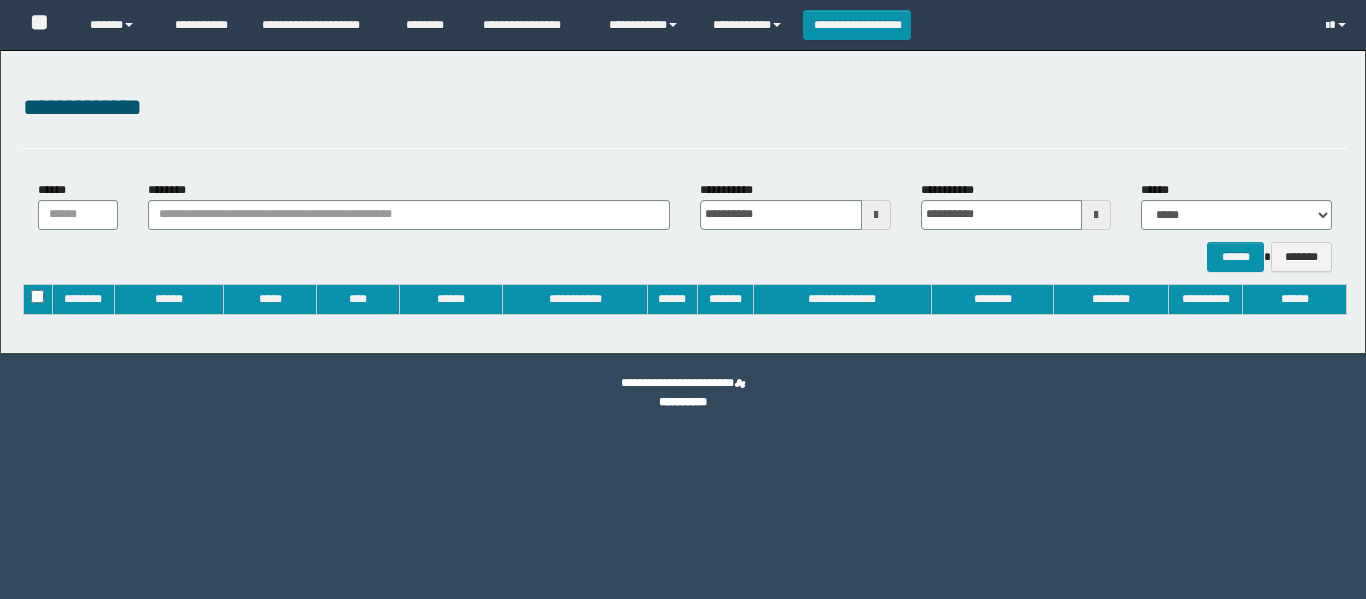 scroll, scrollTop: 0, scrollLeft: 0, axis: both 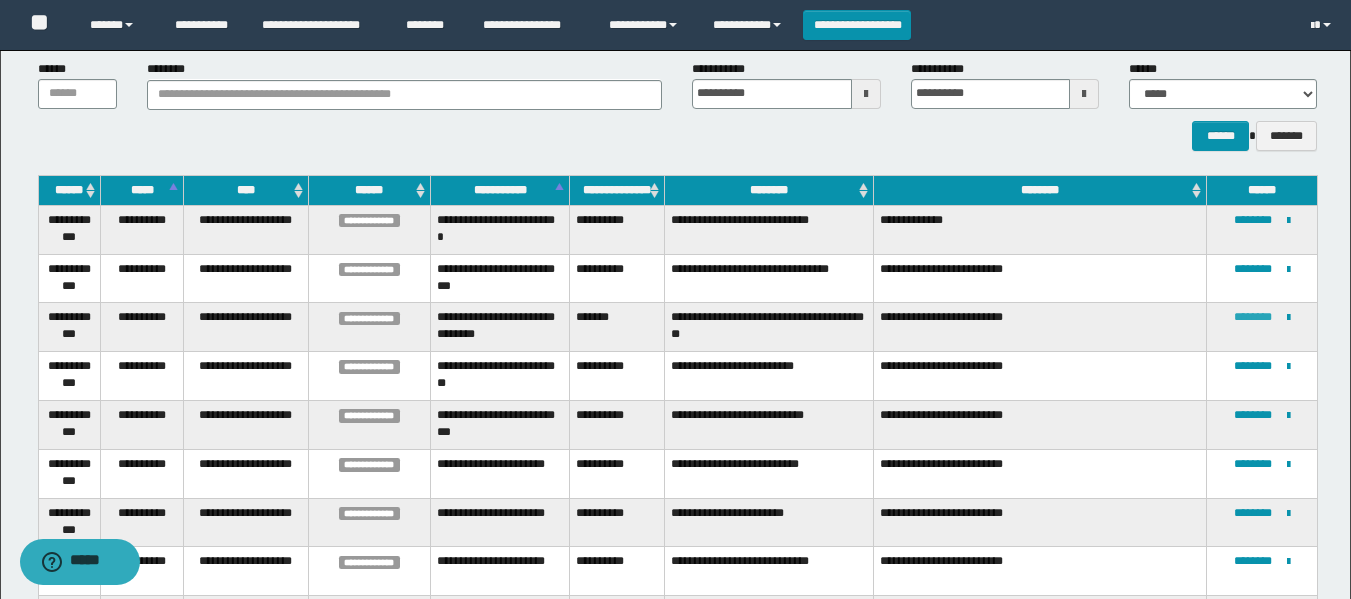 click on "********" at bounding box center [1253, 317] 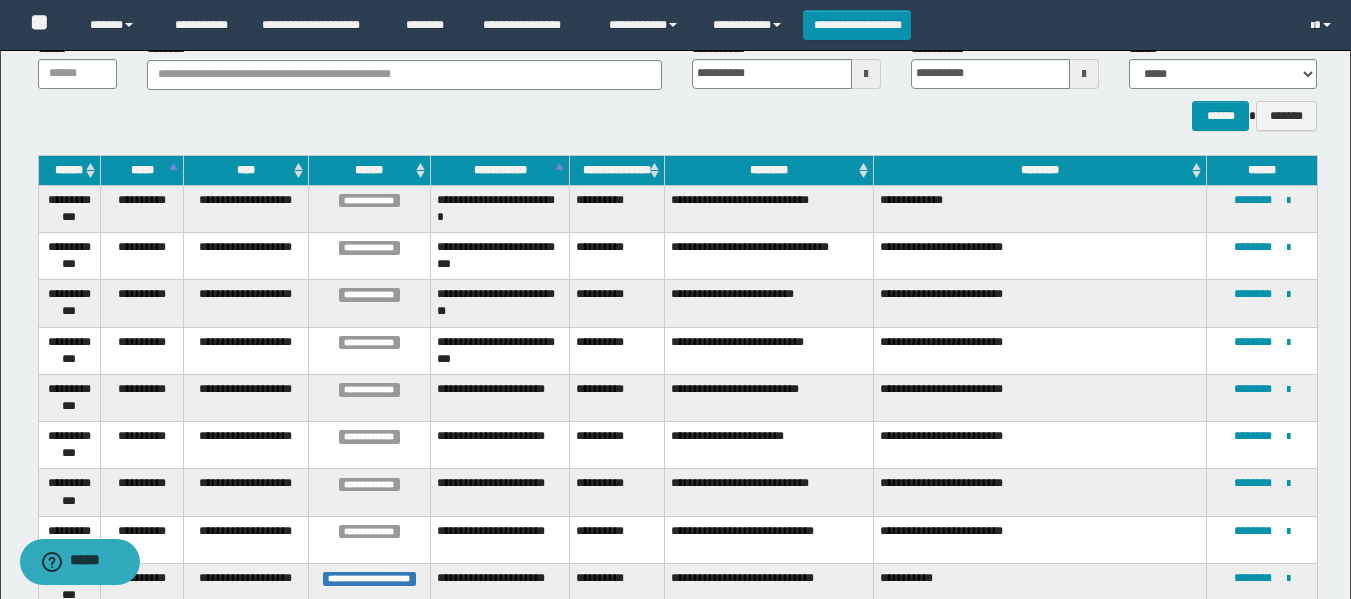 scroll, scrollTop: 200, scrollLeft: 0, axis: vertical 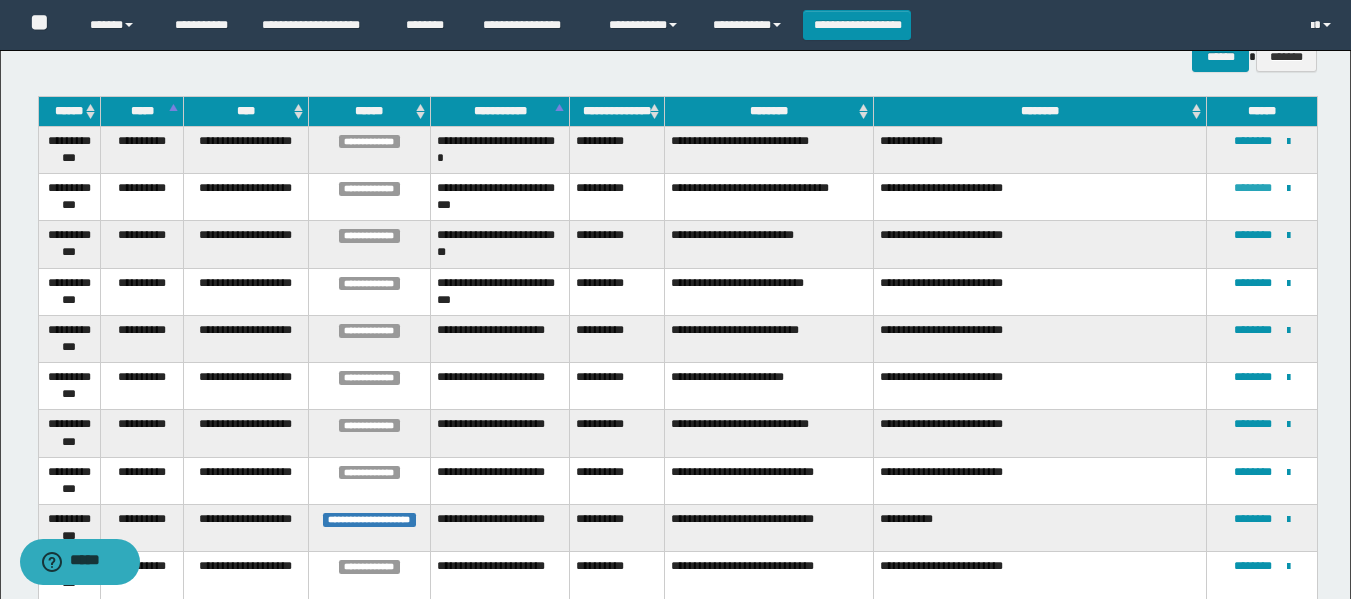 click on "********" at bounding box center (1253, 188) 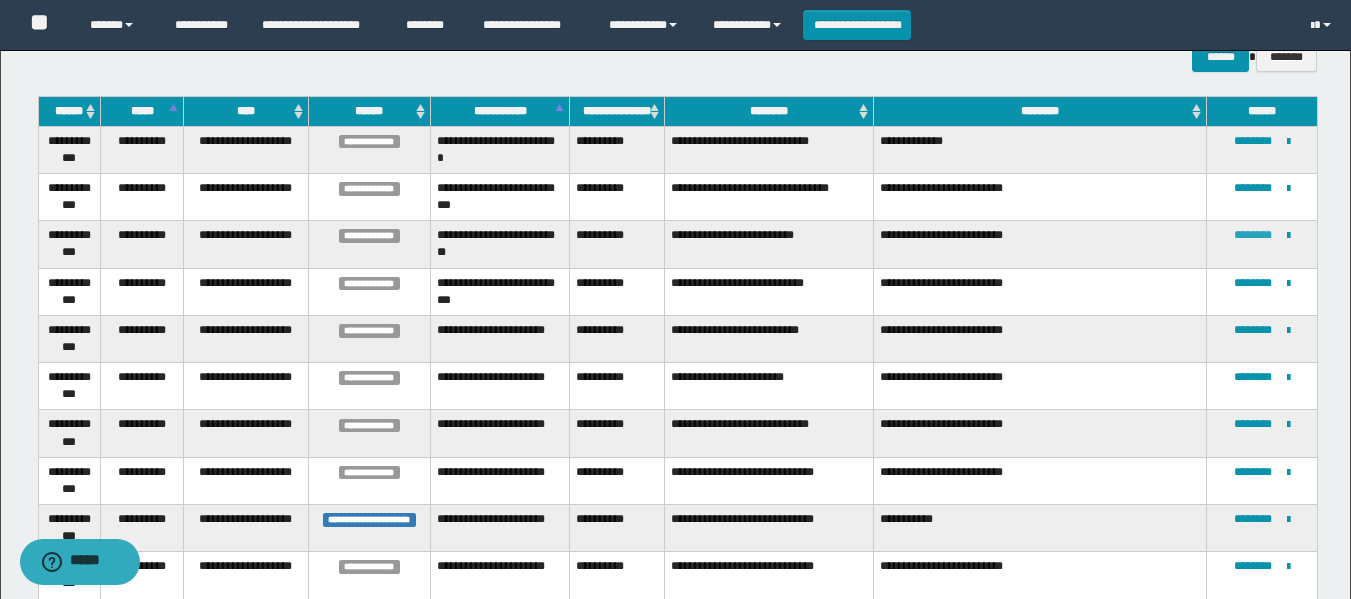 click on "********" at bounding box center [1253, 235] 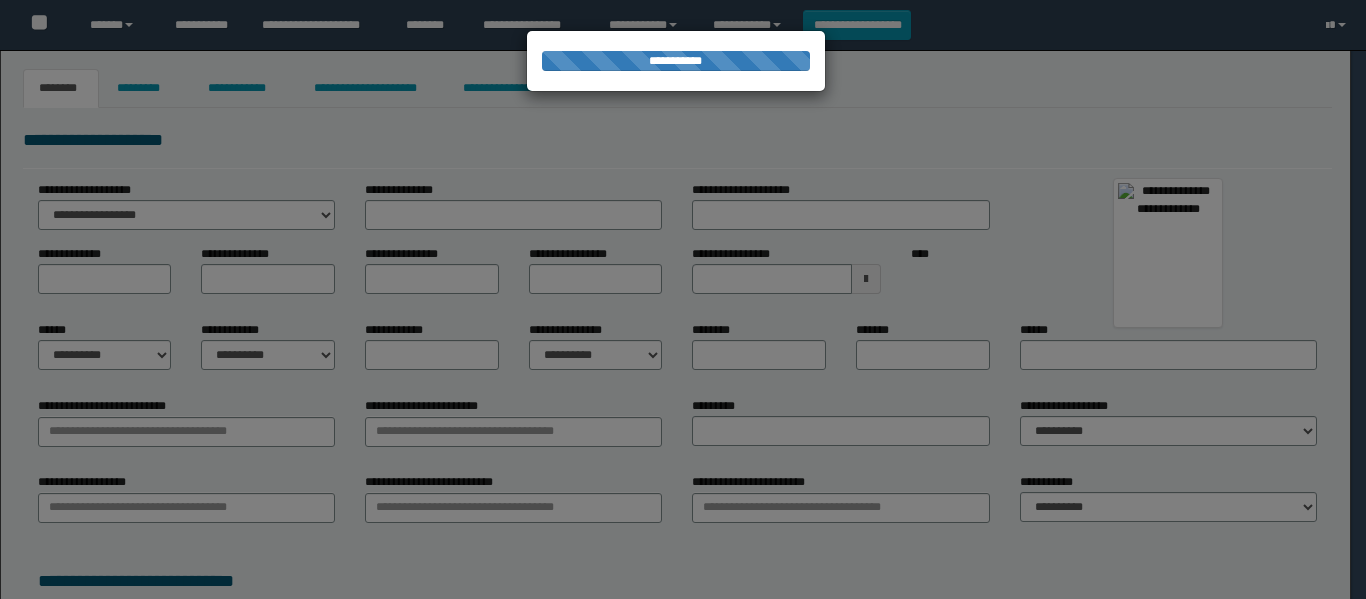scroll, scrollTop: 0, scrollLeft: 0, axis: both 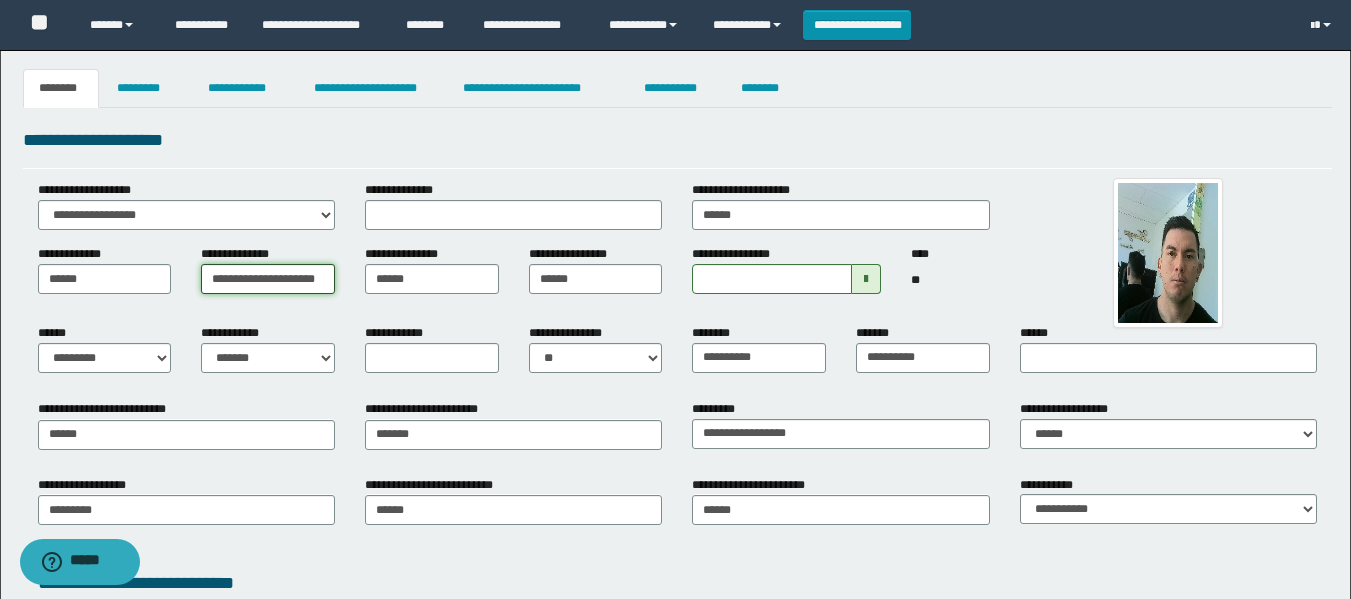 click on "**********" at bounding box center (268, 279) 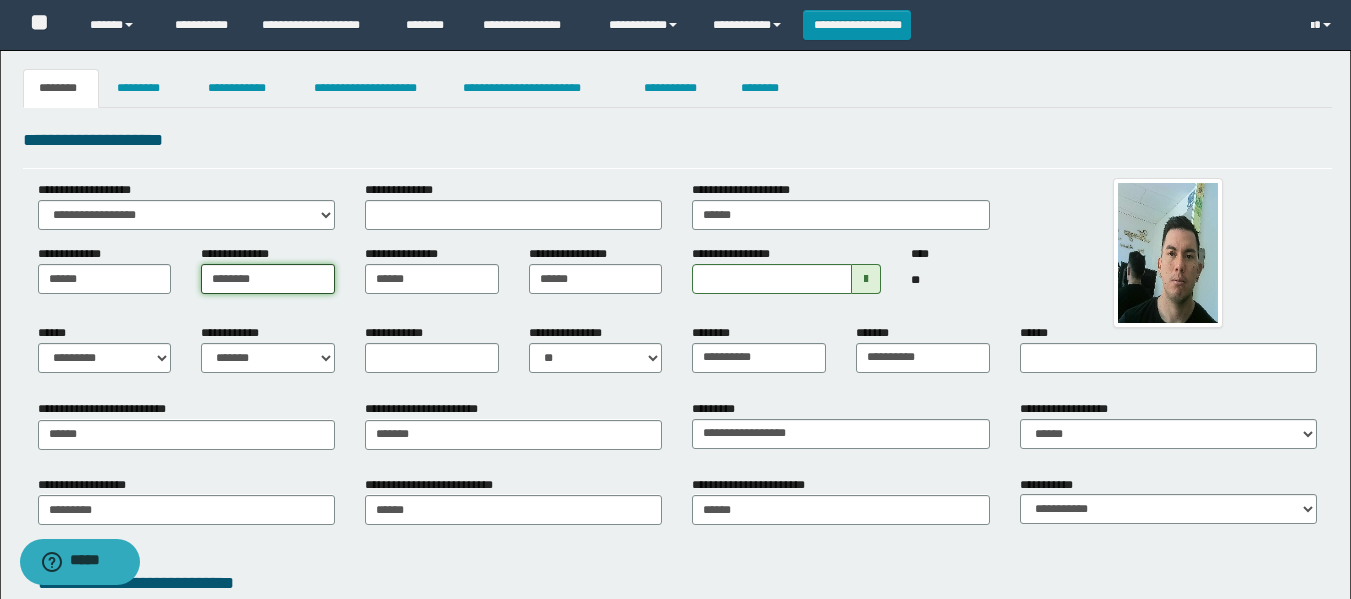 click on "********" at bounding box center [268, 279] 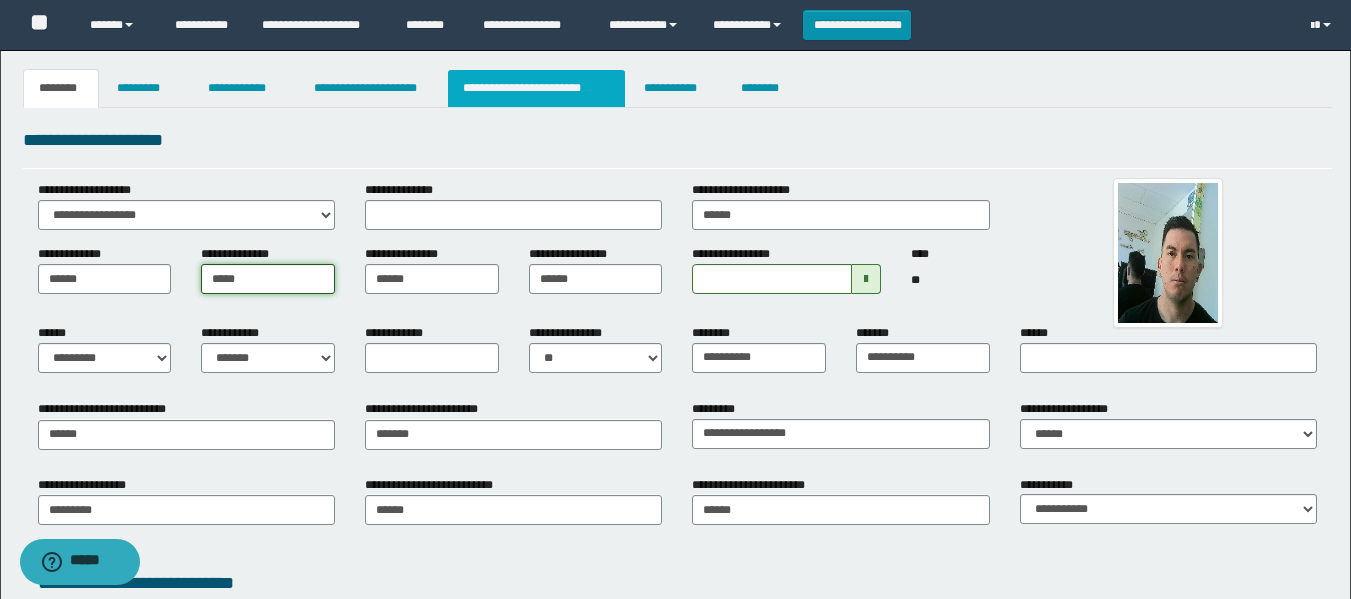 type on "*****" 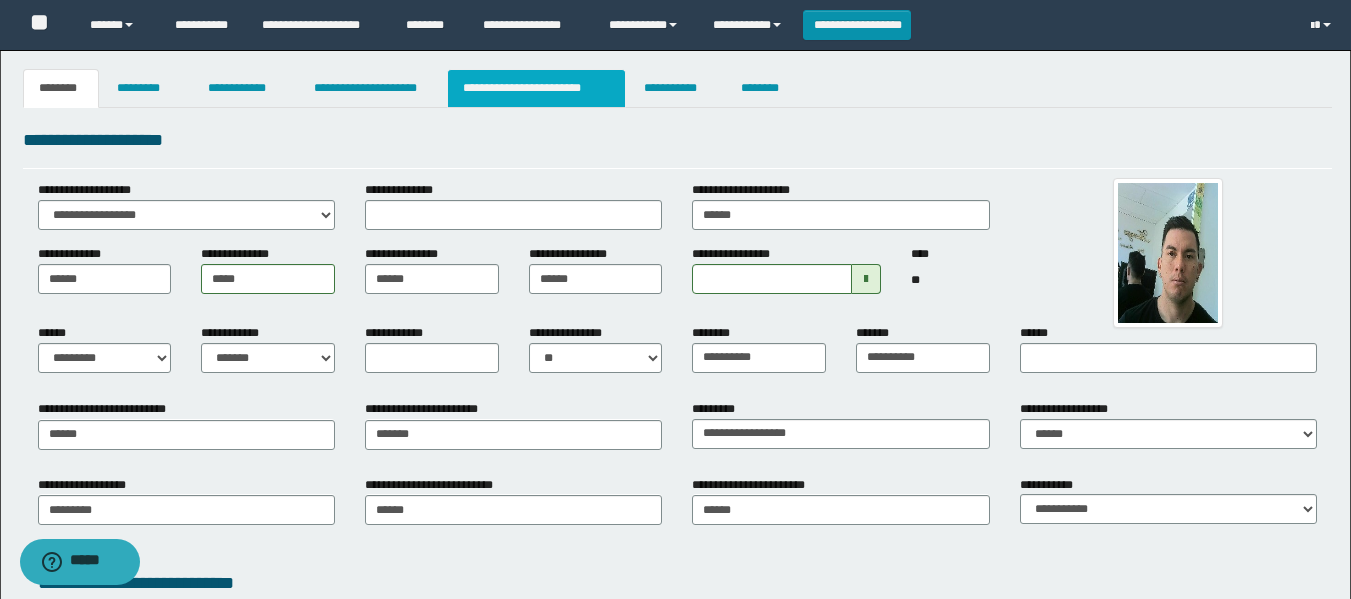 click on "**********" at bounding box center (537, 88) 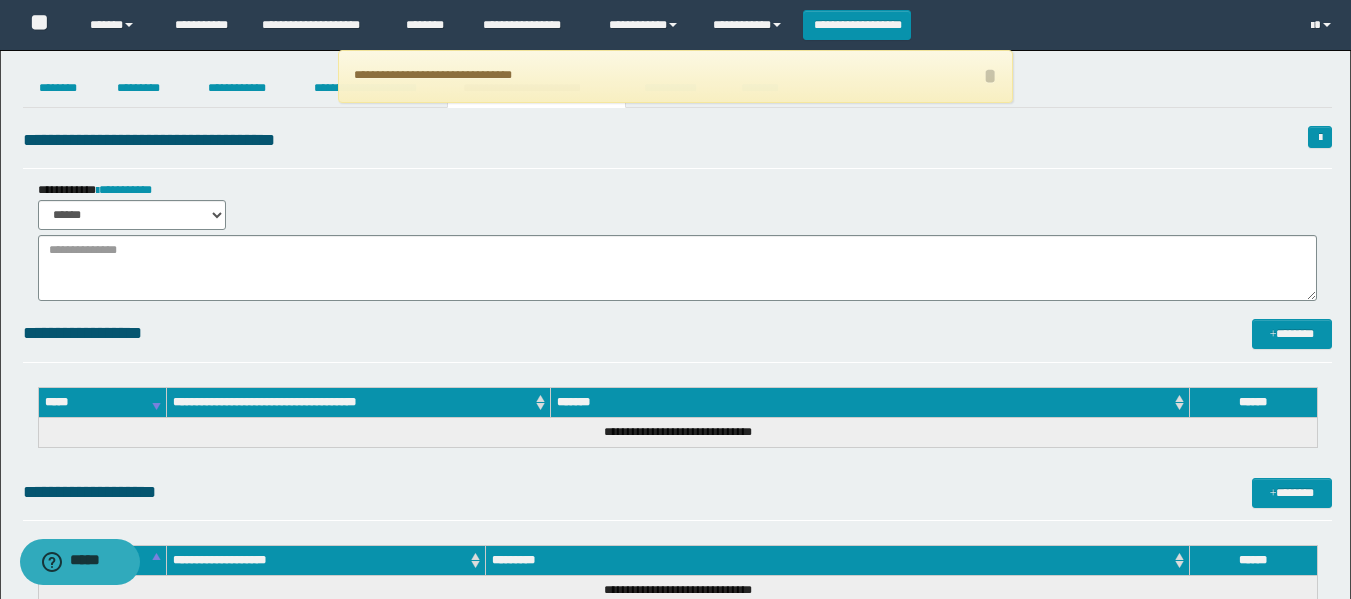 click on "**********" at bounding box center (676, 76) 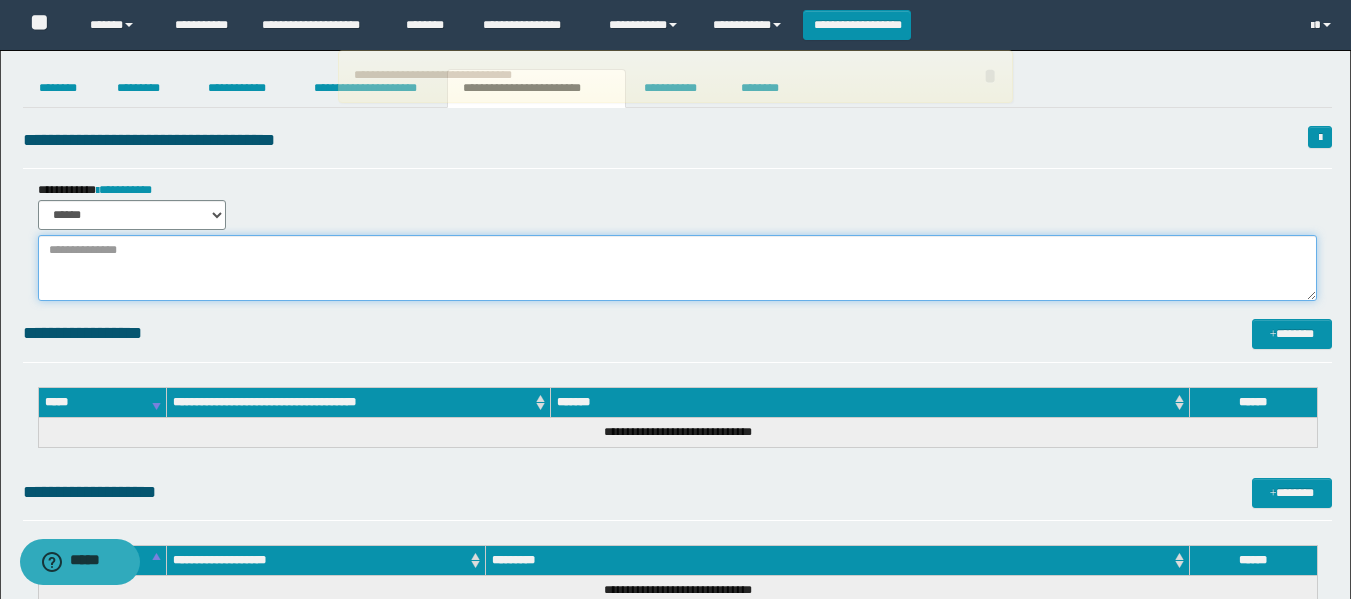 click at bounding box center (677, 268) 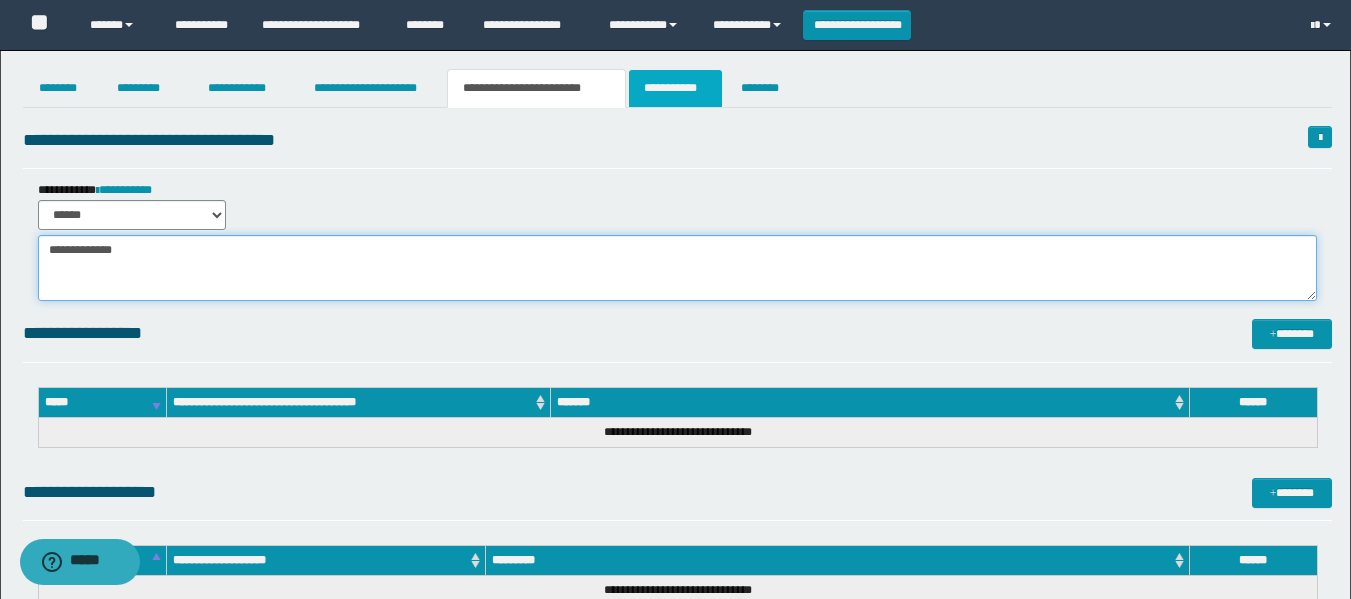 type on "**********" 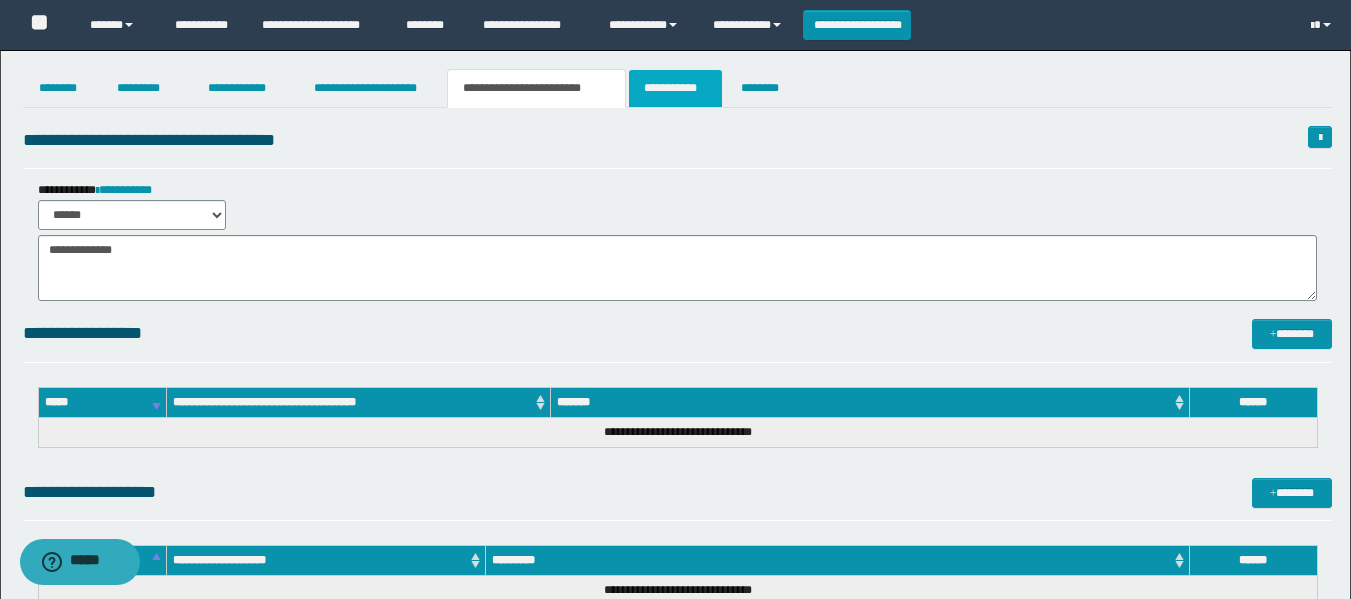 click on "**********" at bounding box center (675, 88) 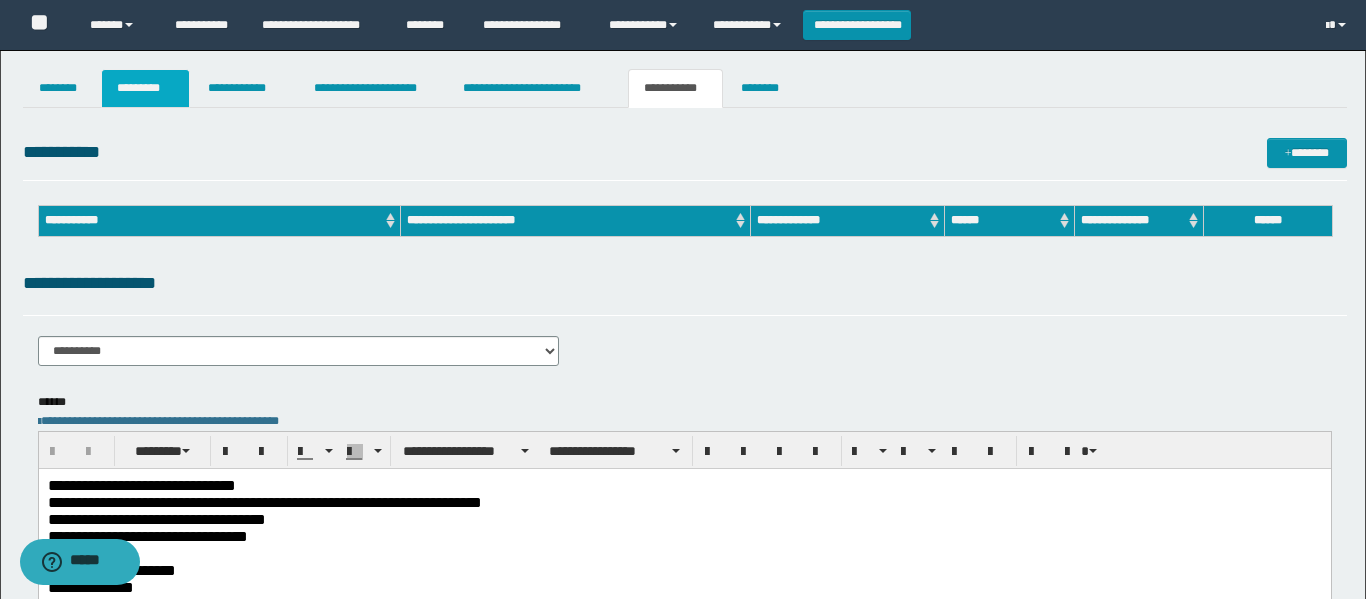 scroll, scrollTop: 0, scrollLeft: 0, axis: both 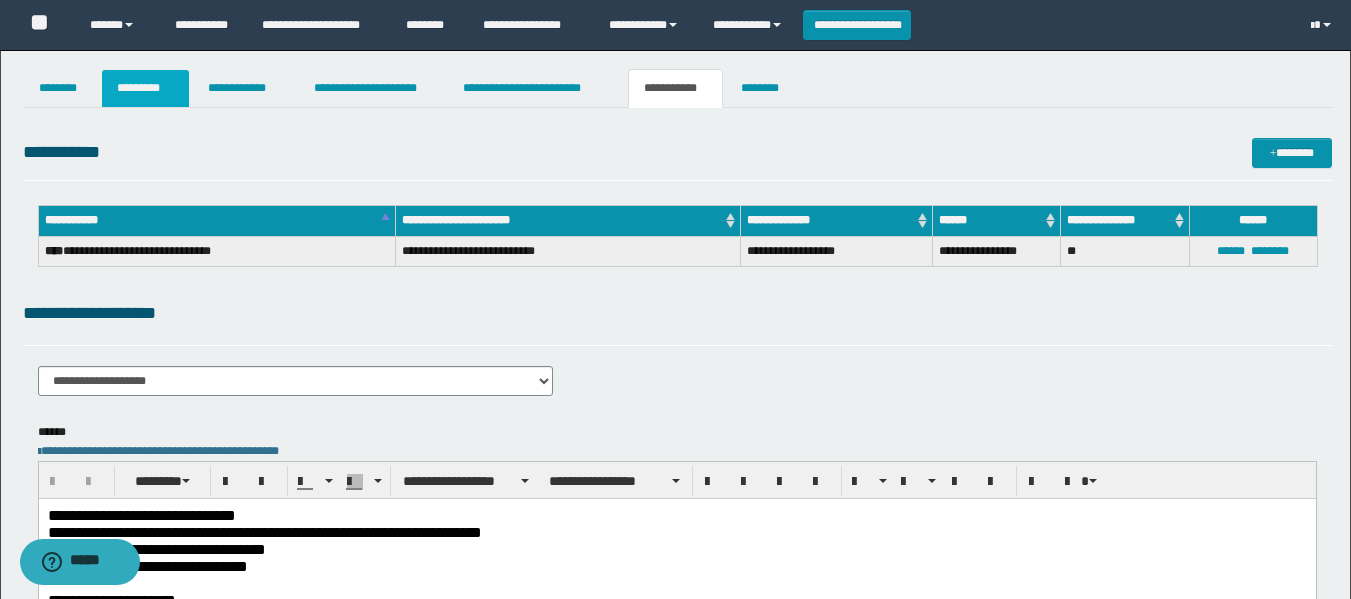 click on "*********" at bounding box center [145, 88] 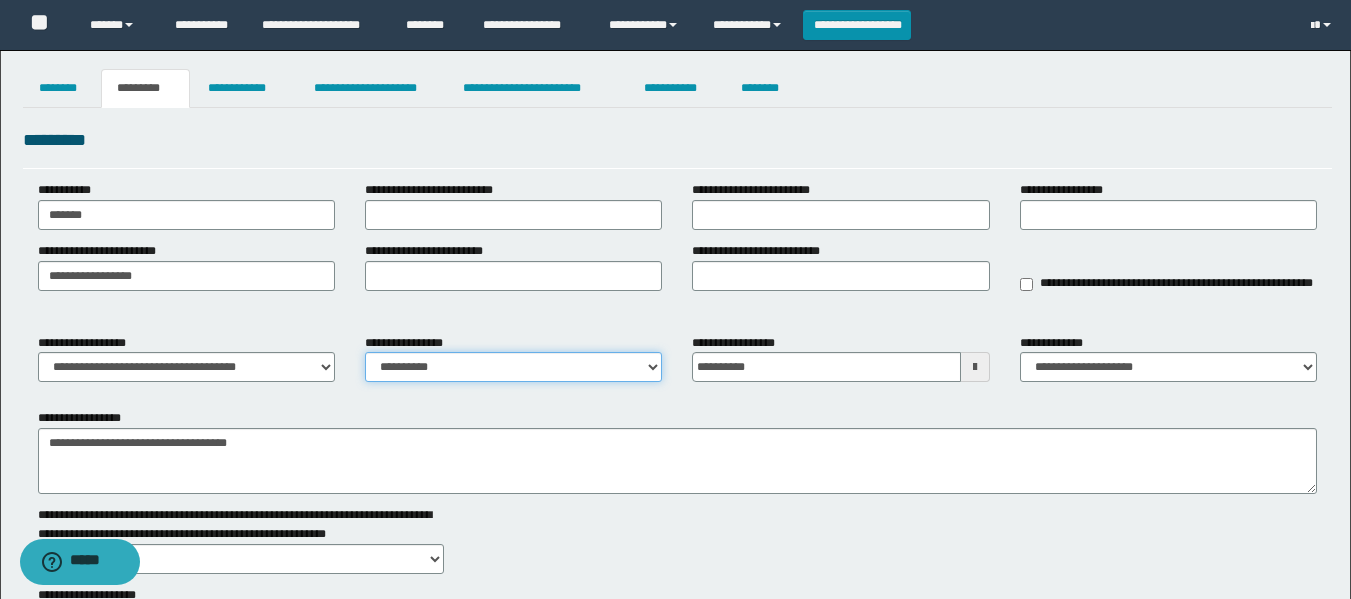 click on "**********" at bounding box center [513, 367] 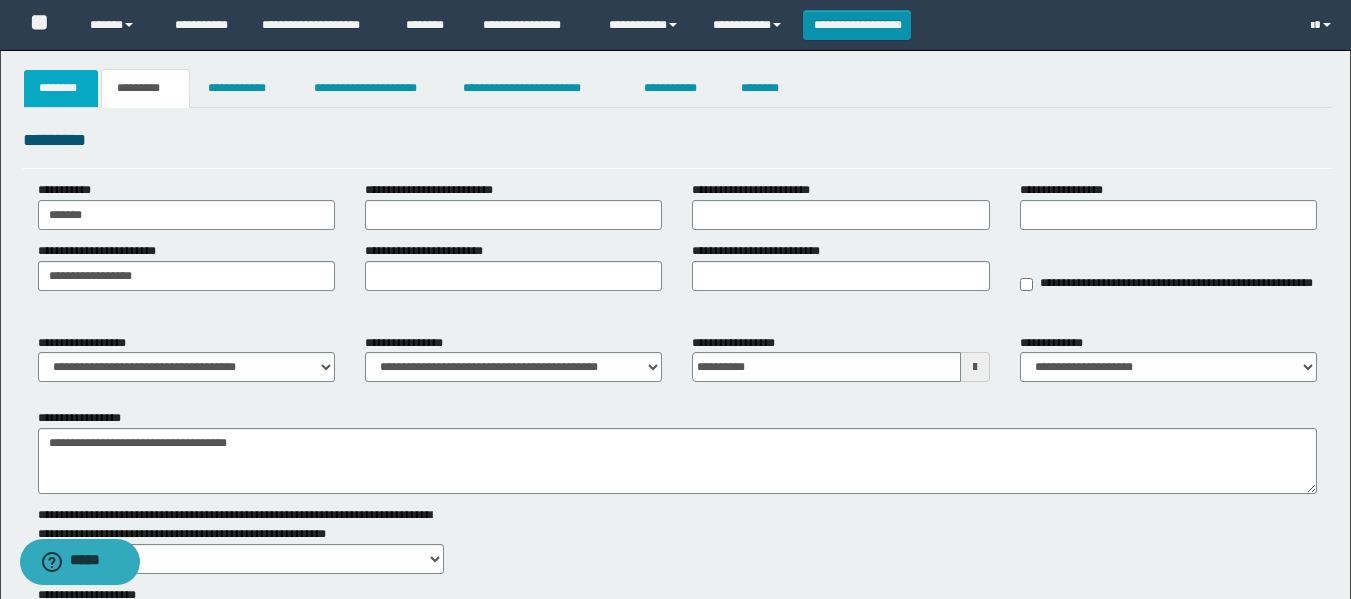 click on "********" at bounding box center (61, 88) 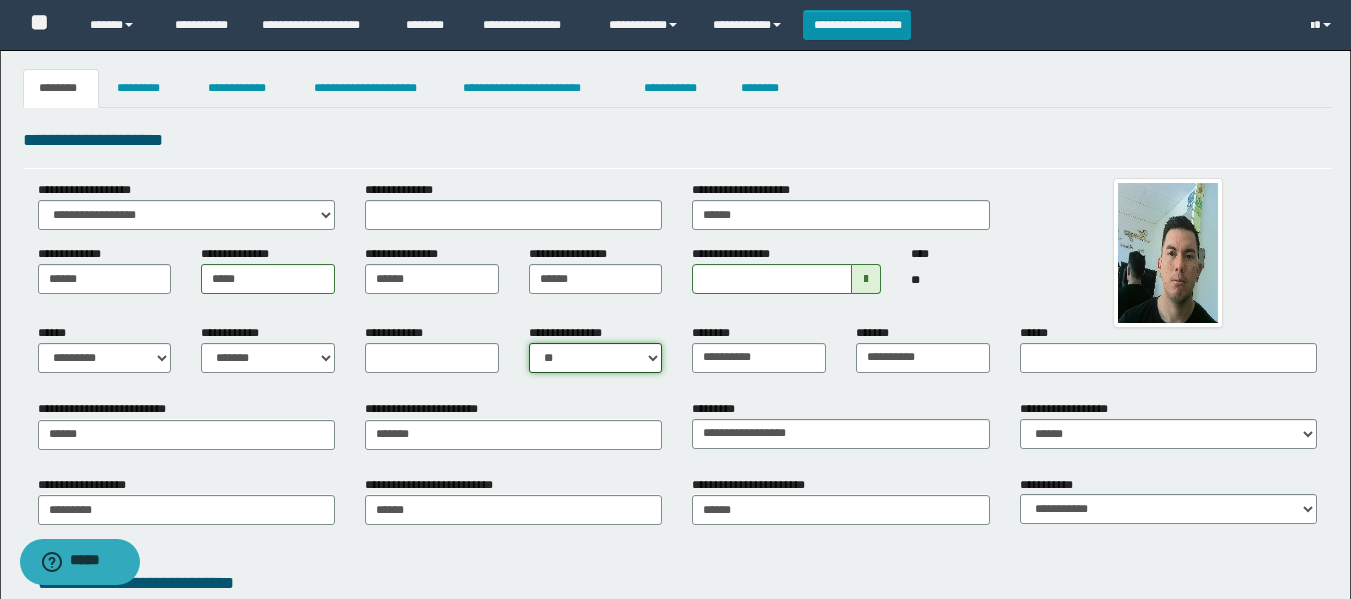 click on "**********" at bounding box center [596, 358] 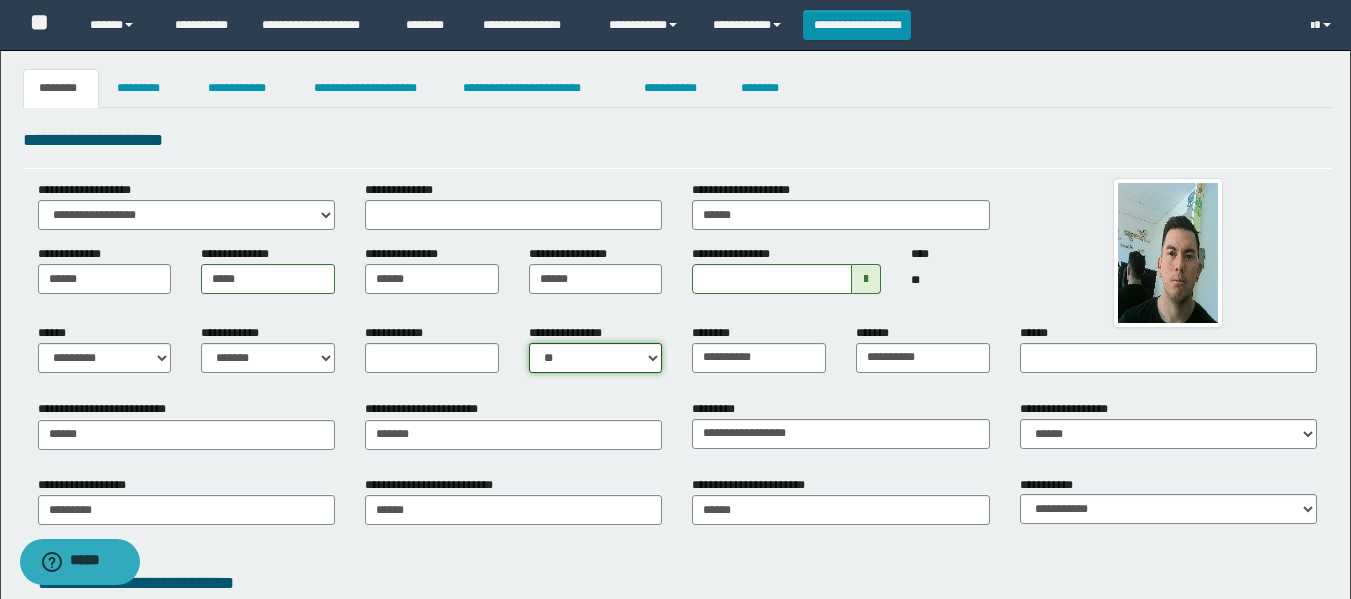 select on "*" 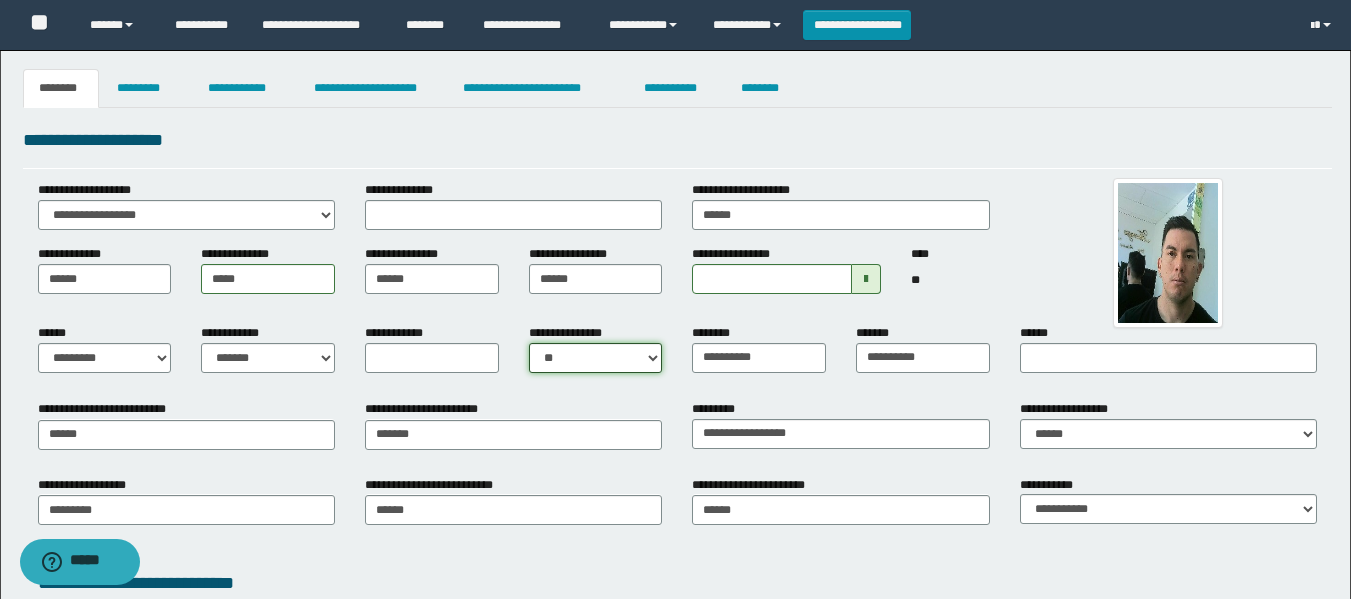 click on "**********" at bounding box center (596, 358) 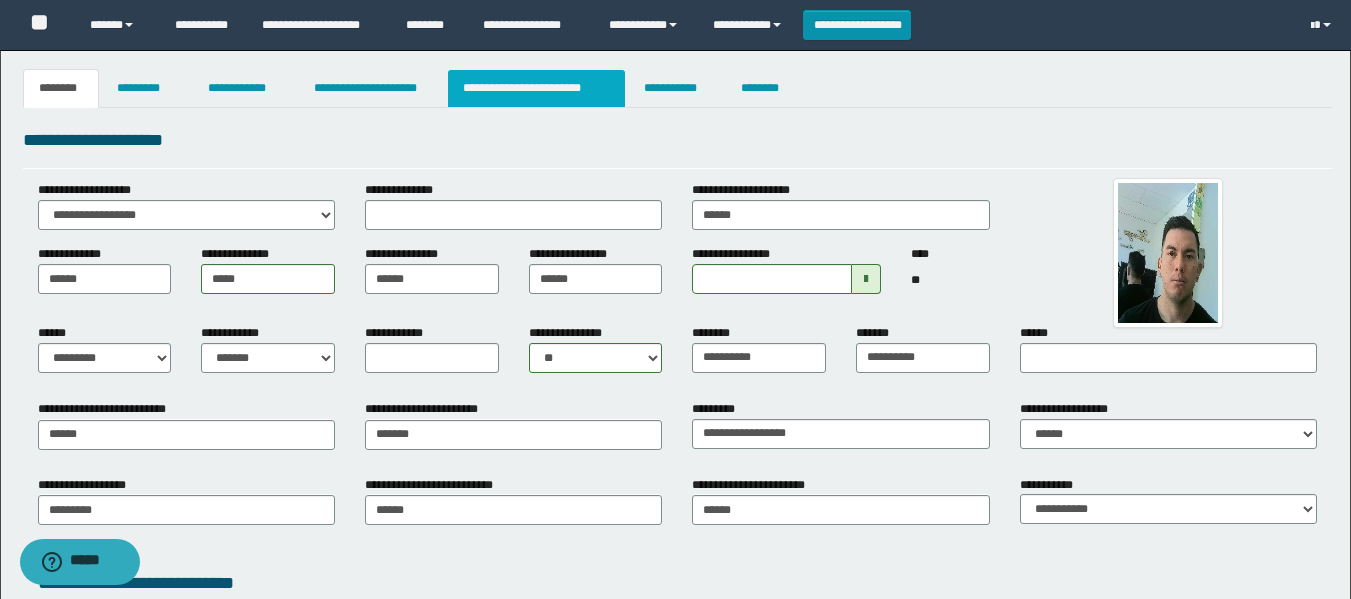 click on "**********" at bounding box center (537, 88) 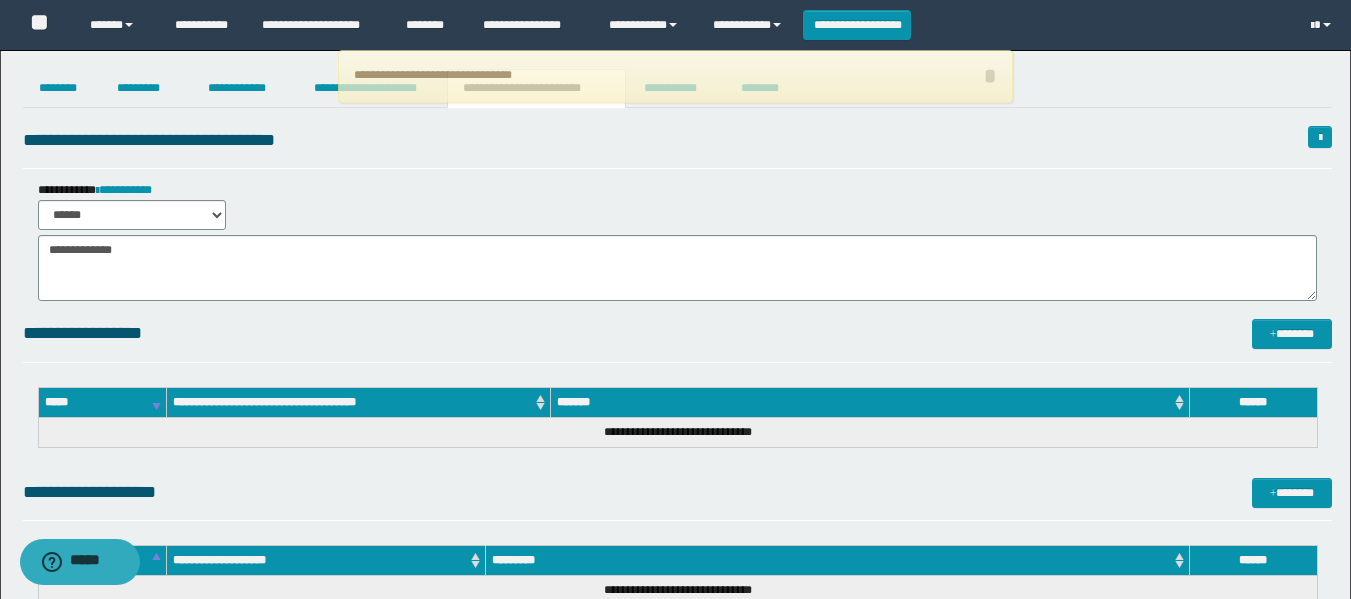 click on "**********" at bounding box center [676, 76] 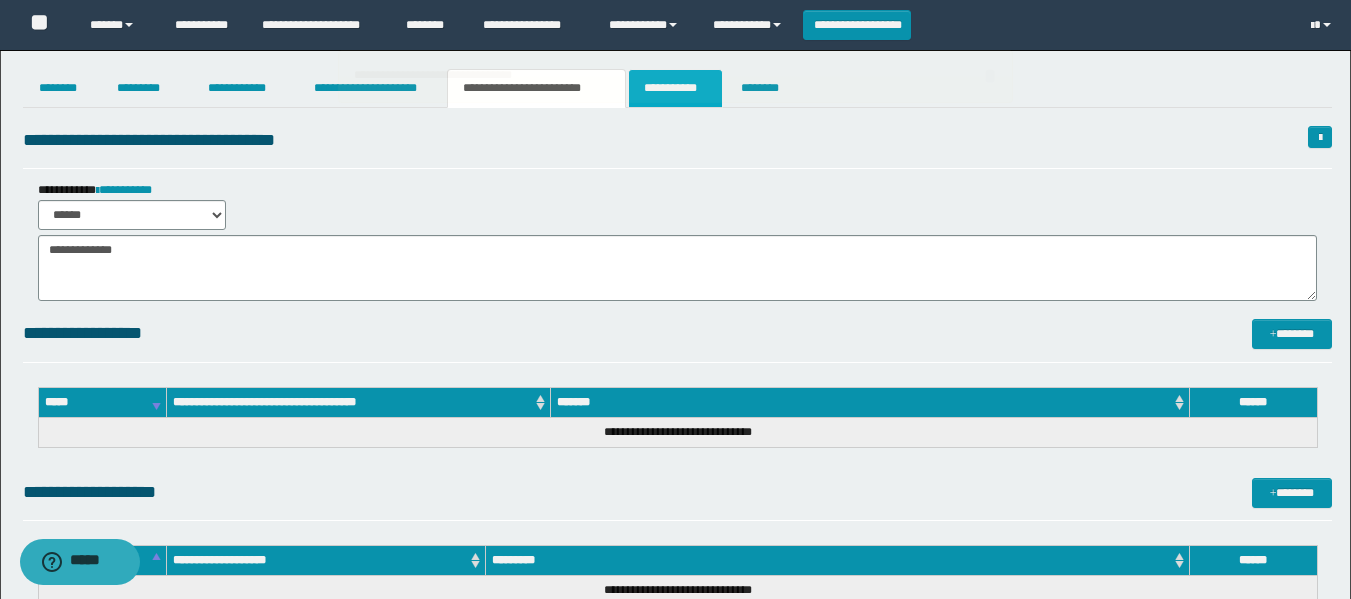 click on "**********" at bounding box center (675, 88) 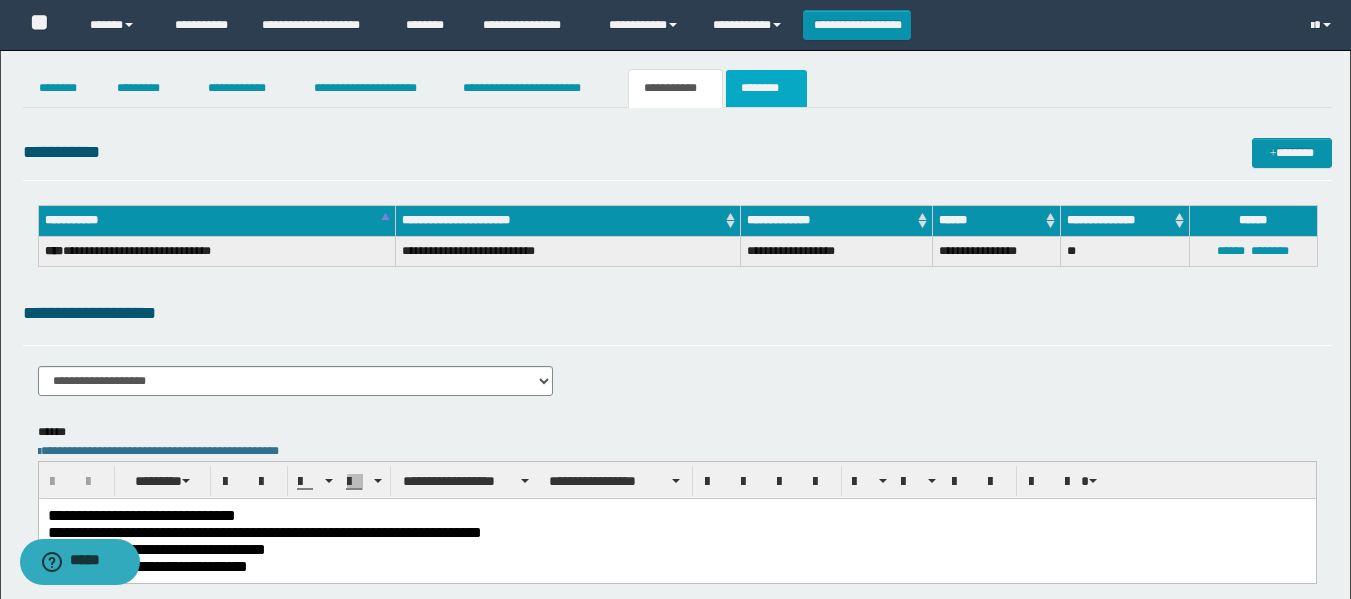 click on "********" at bounding box center (766, 88) 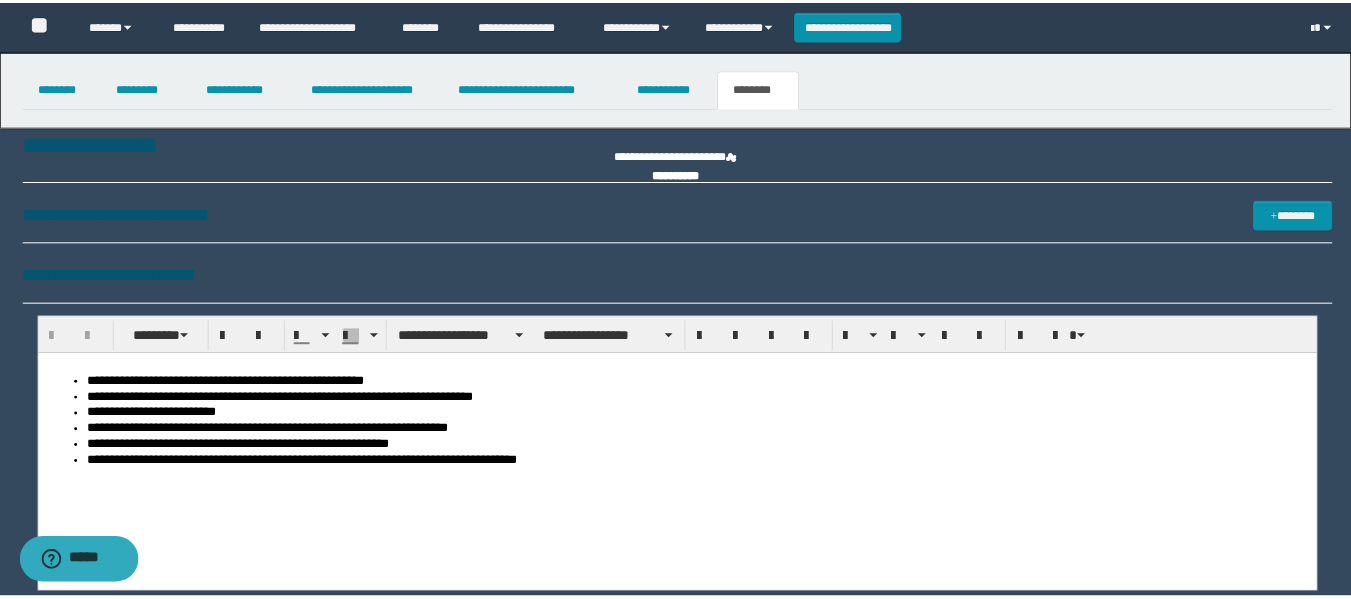 scroll, scrollTop: 0, scrollLeft: 0, axis: both 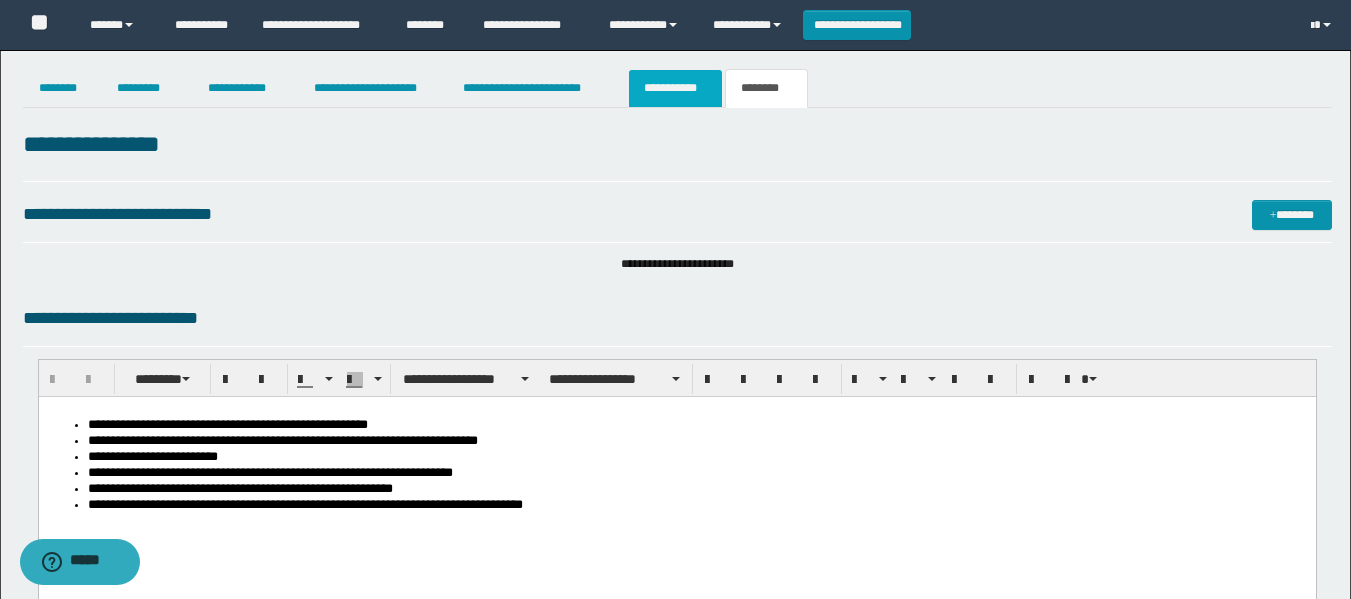 click on "**********" at bounding box center (675, 88) 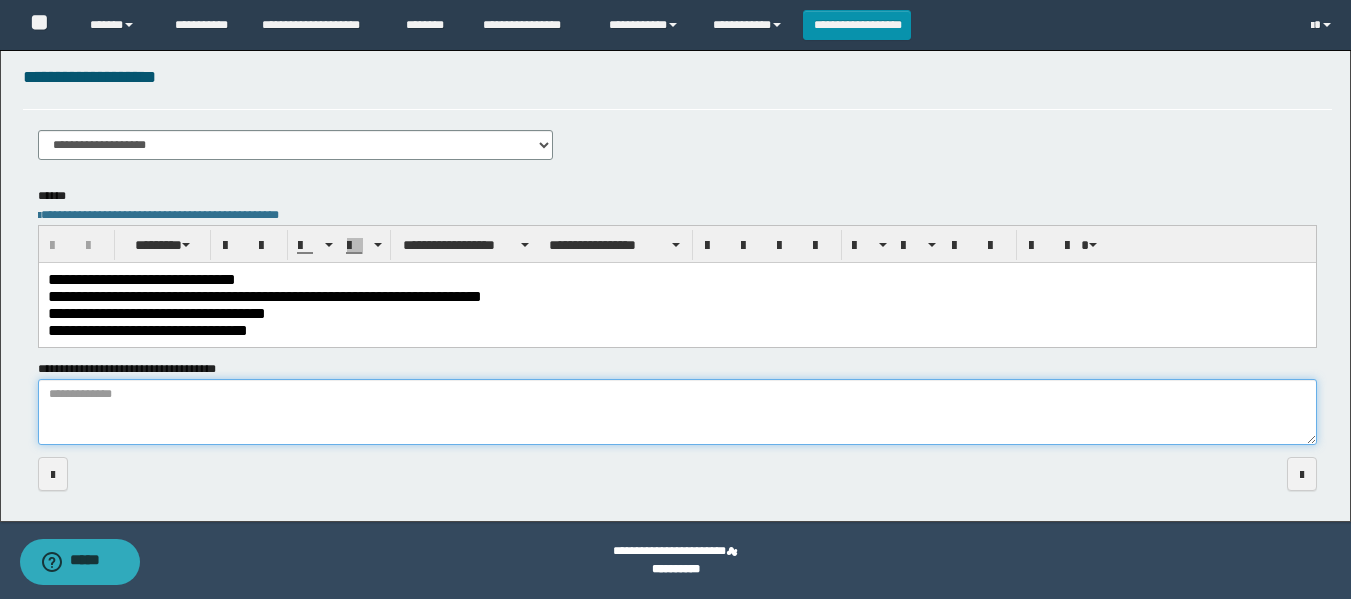 click on "**********" at bounding box center (677, 412) 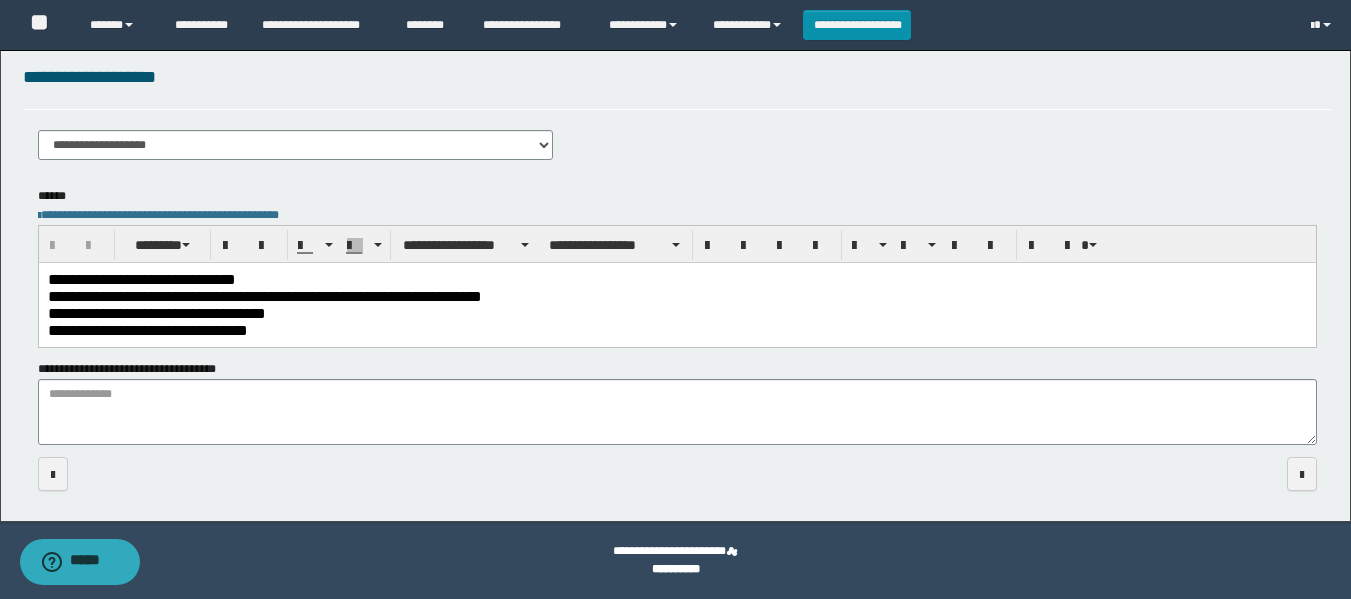 click on "**********" at bounding box center (676, 329) 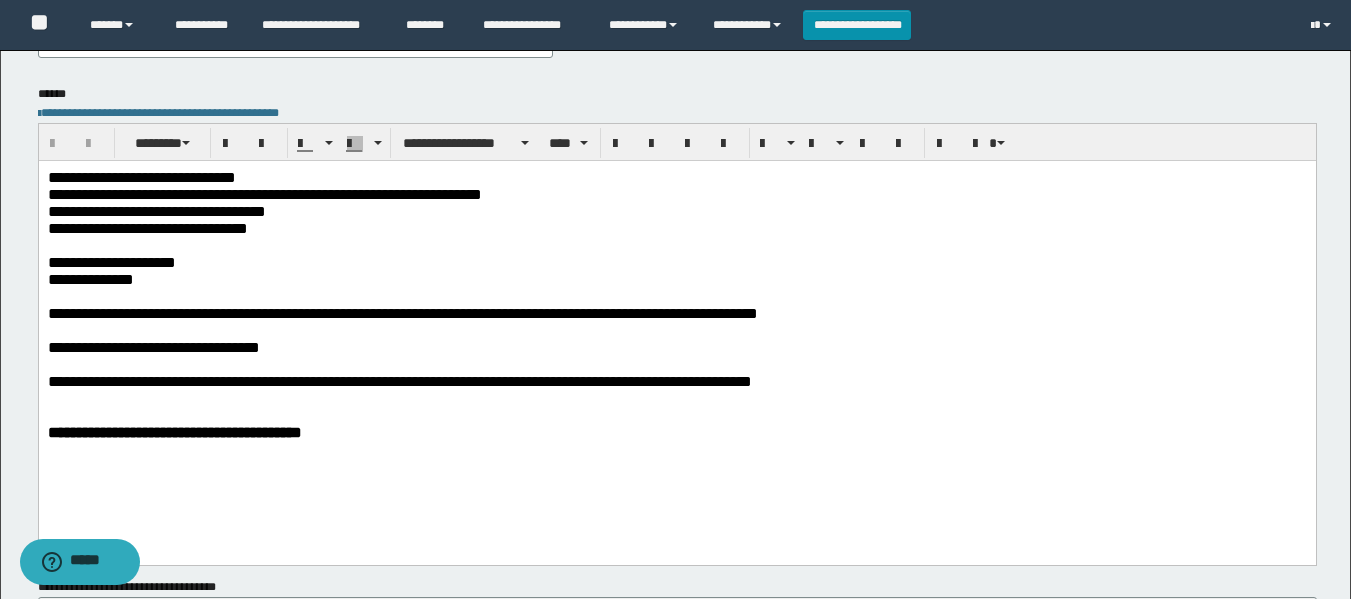 scroll, scrollTop: 436, scrollLeft: 0, axis: vertical 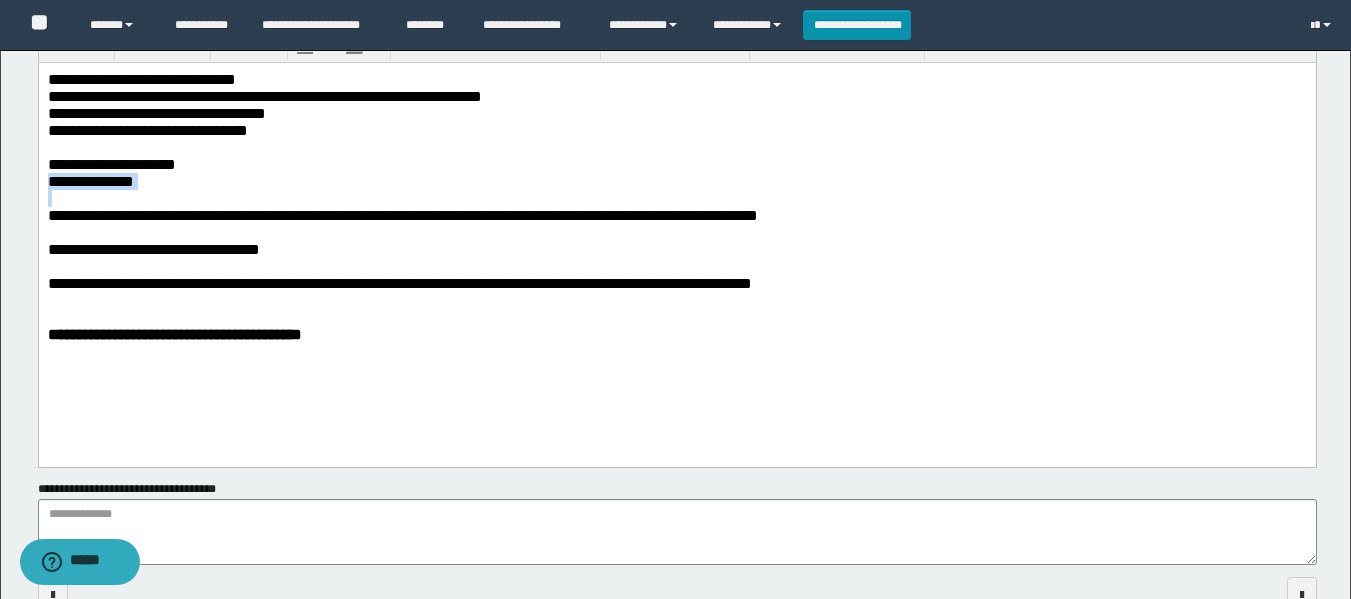 drag, startPoint x: 164, startPoint y: 197, endPoint x: 25, endPoint y: 185, distance: 139.51703 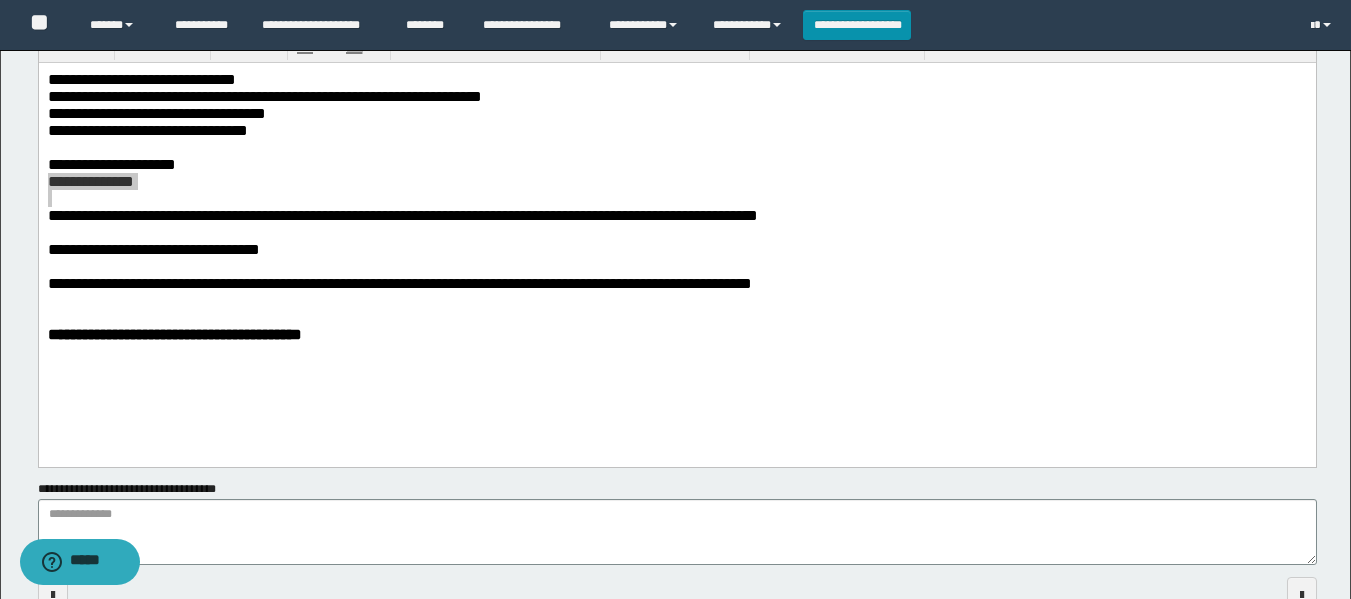click on "**********" at bounding box center (677, 227) 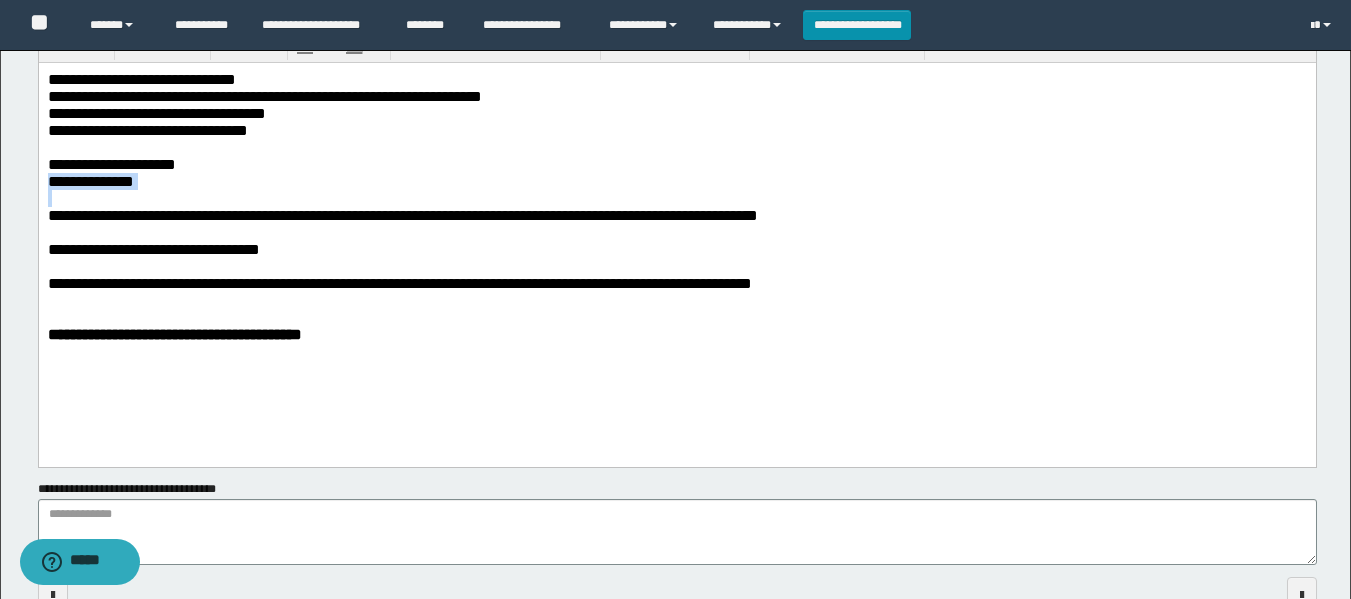 click on "**********" at bounding box center [676, 180] 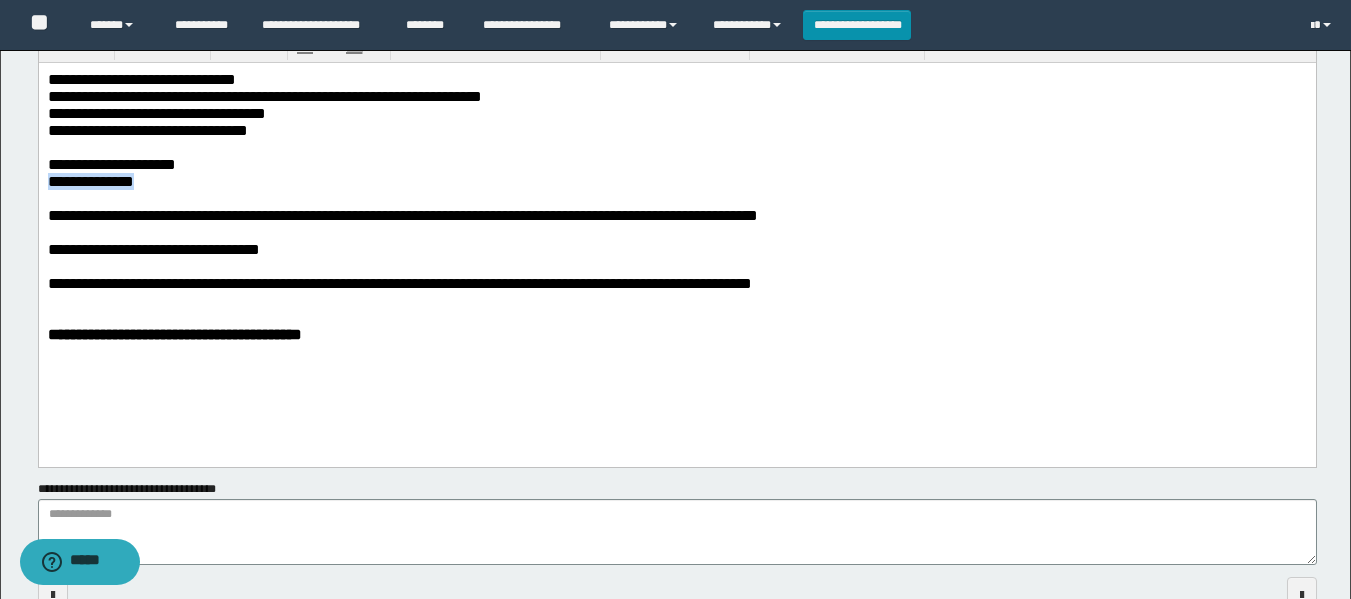 drag, startPoint x: 150, startPoint y: 190, endPoint x: 42, endPoint y: 188, distance: 108.01852 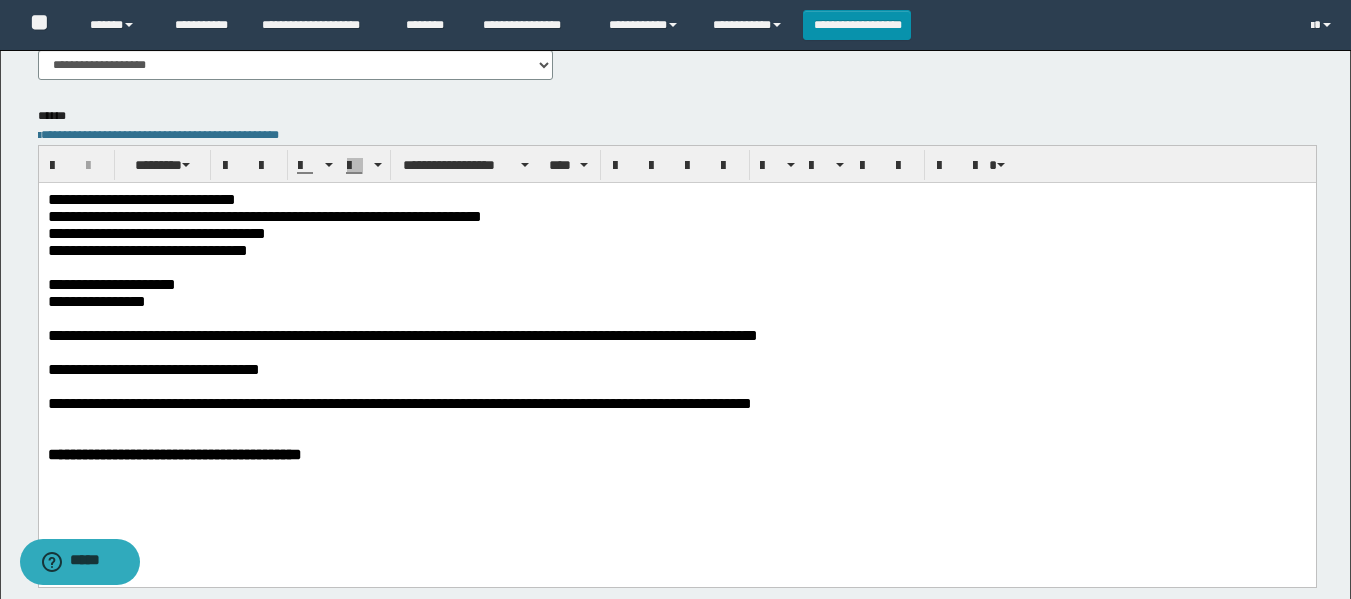 scroll, scrollTop: 136, scrollLeft: 0, axis: vertical 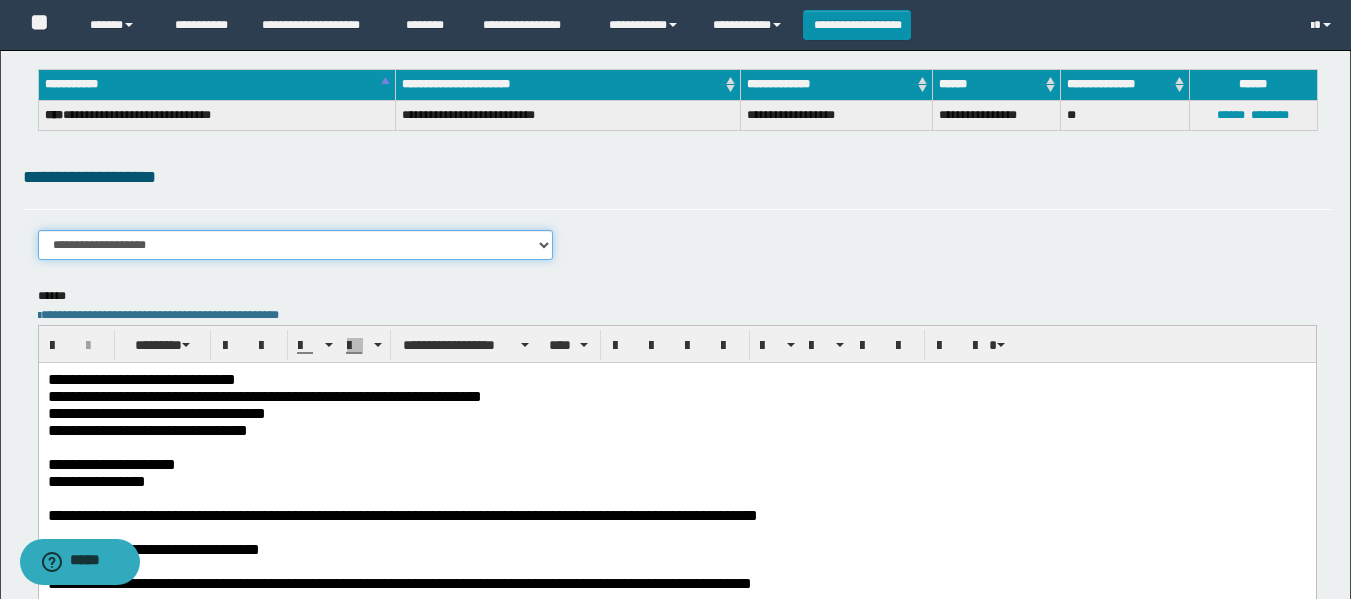 click on "**********" at bounding box center [296, 245] 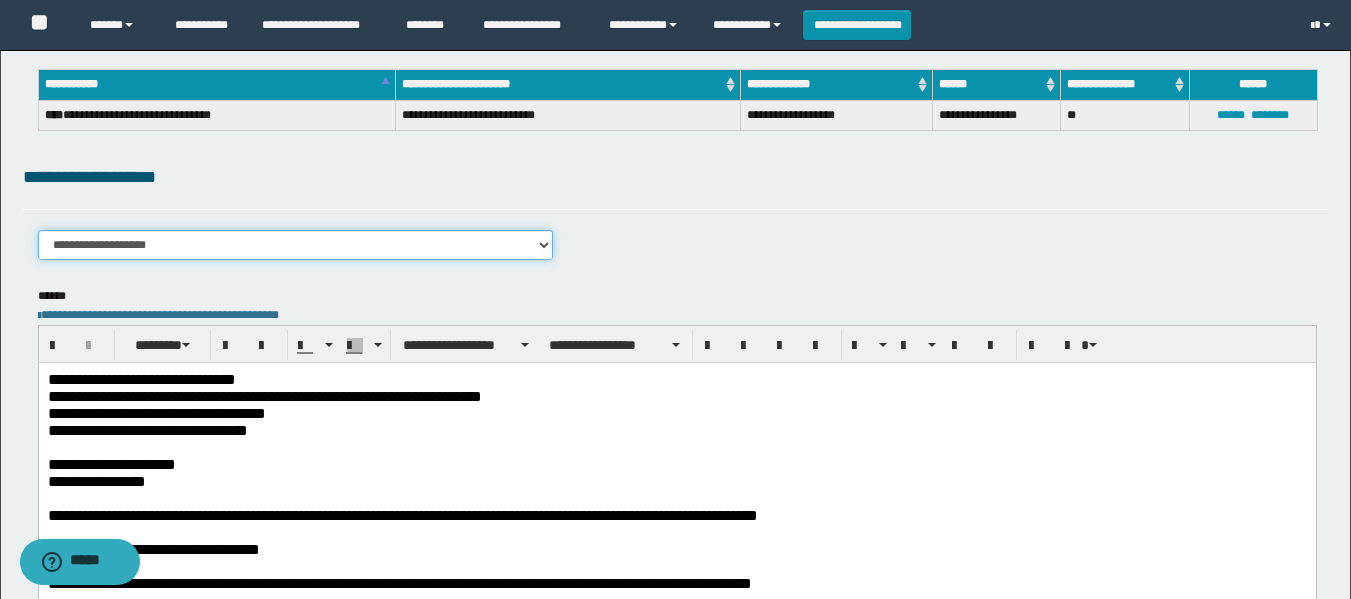 drag, startPoint x: 101, startPoint y: 244, endPoint x: 167, endPoint y: 225, distance: 68.68042 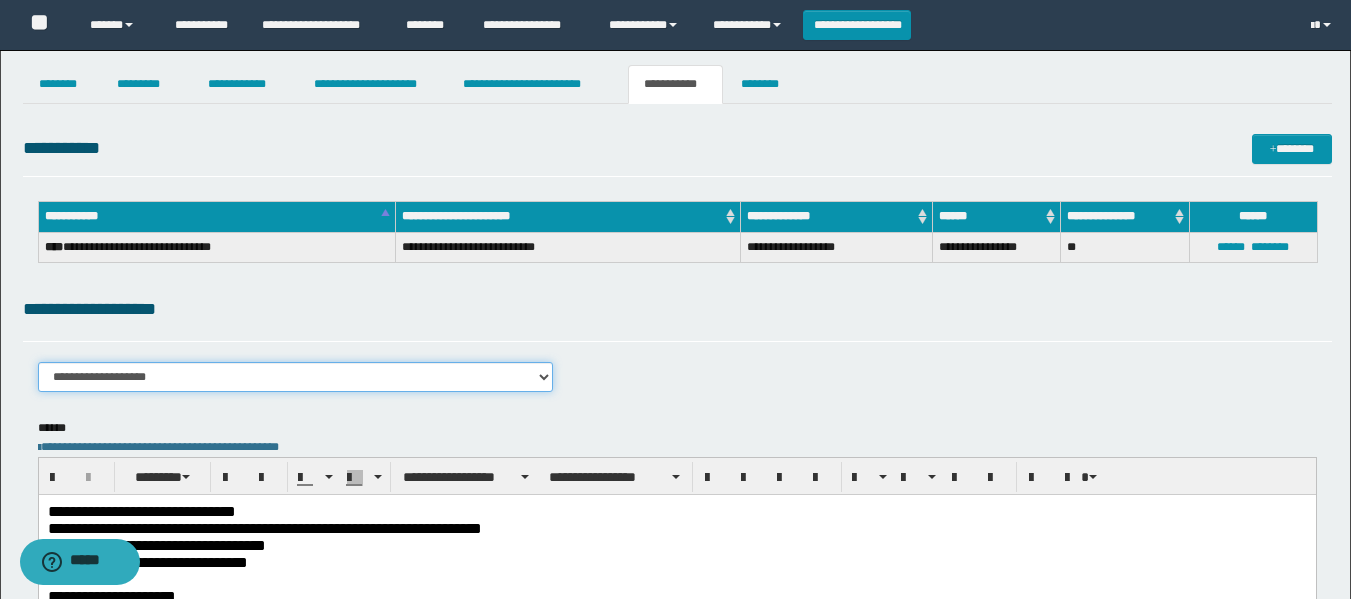 scroll, scrollTop: 0, scrollLeft: 0, axis: both 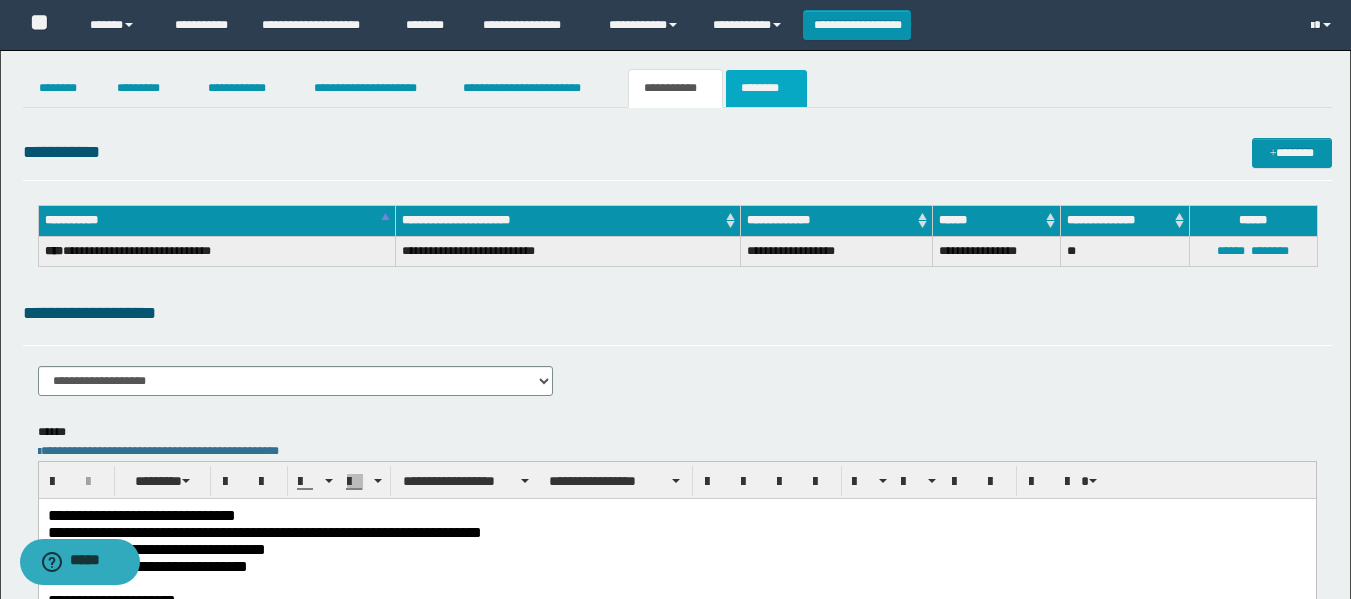 click on "********" at bounding box center (766, 88) 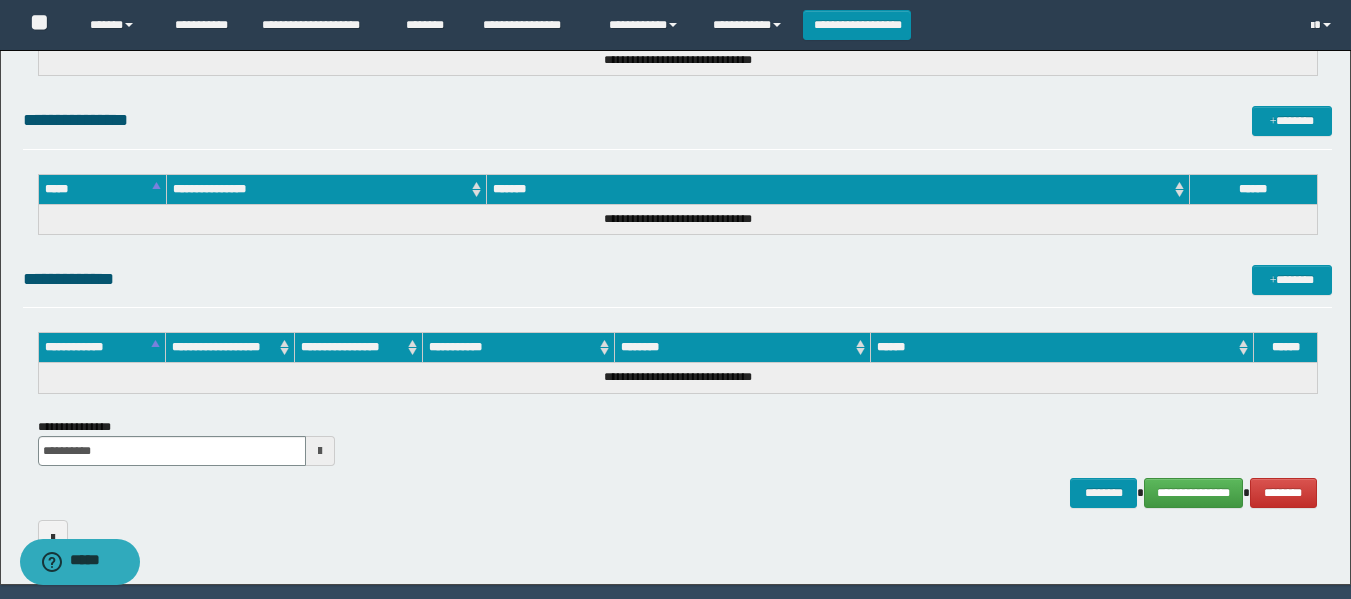 scroll, scrollTop: 877, scrollLeft: 0, axis: vertical 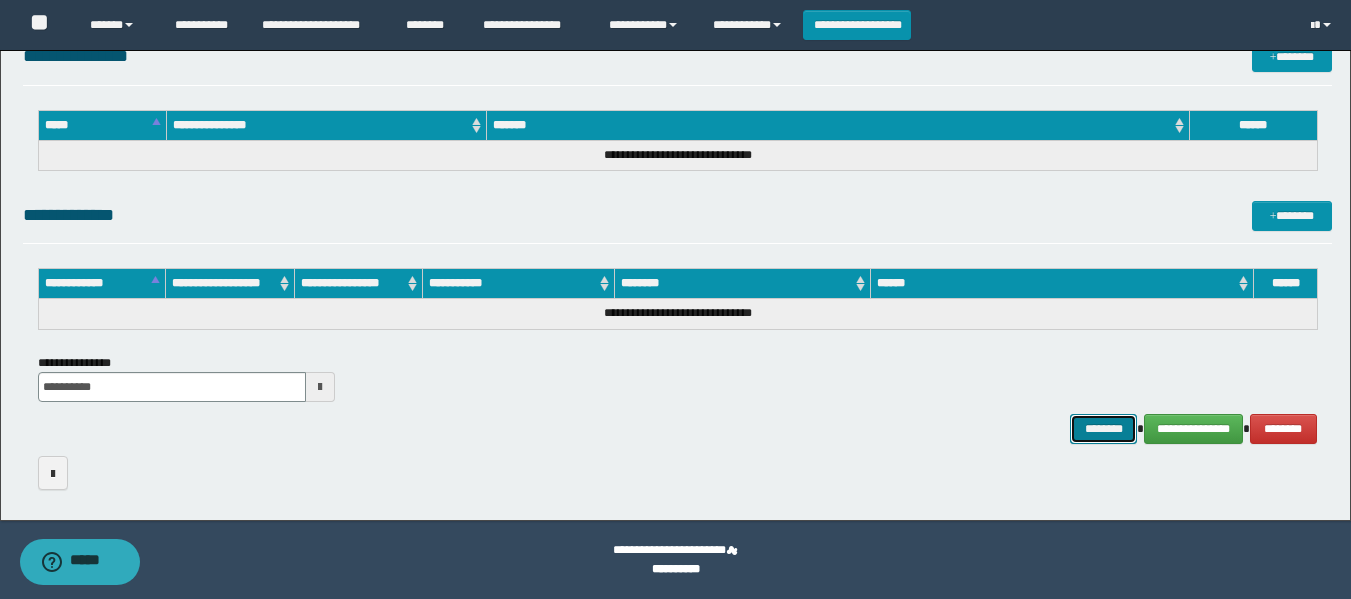 click on "********" at bounding box center [1104, 429] 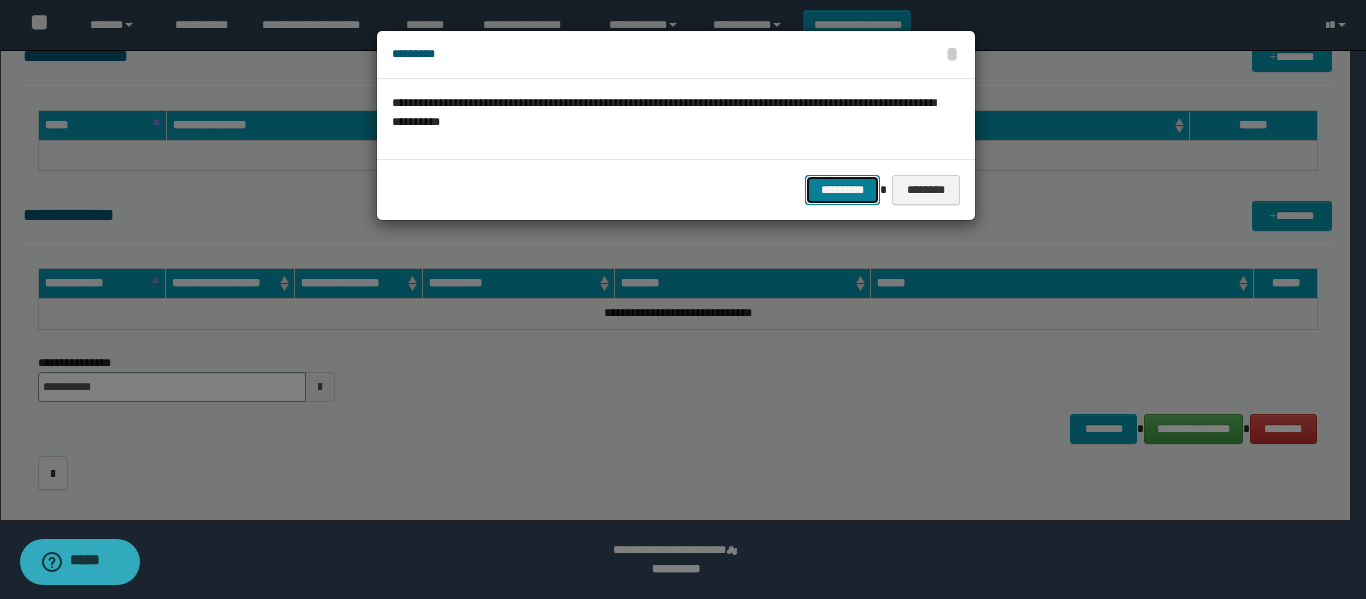 click on "*********" at bounding box center (842, 190) 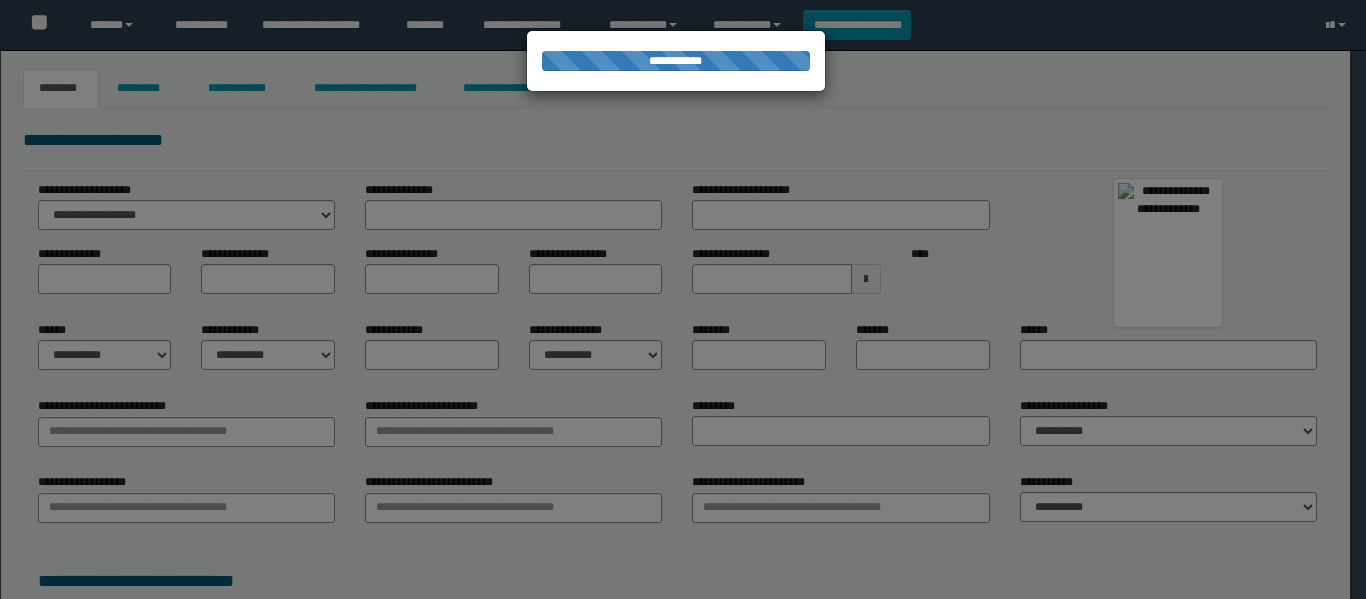 scroll, scrollTop: 0, scrollLeft: 0, axis: both 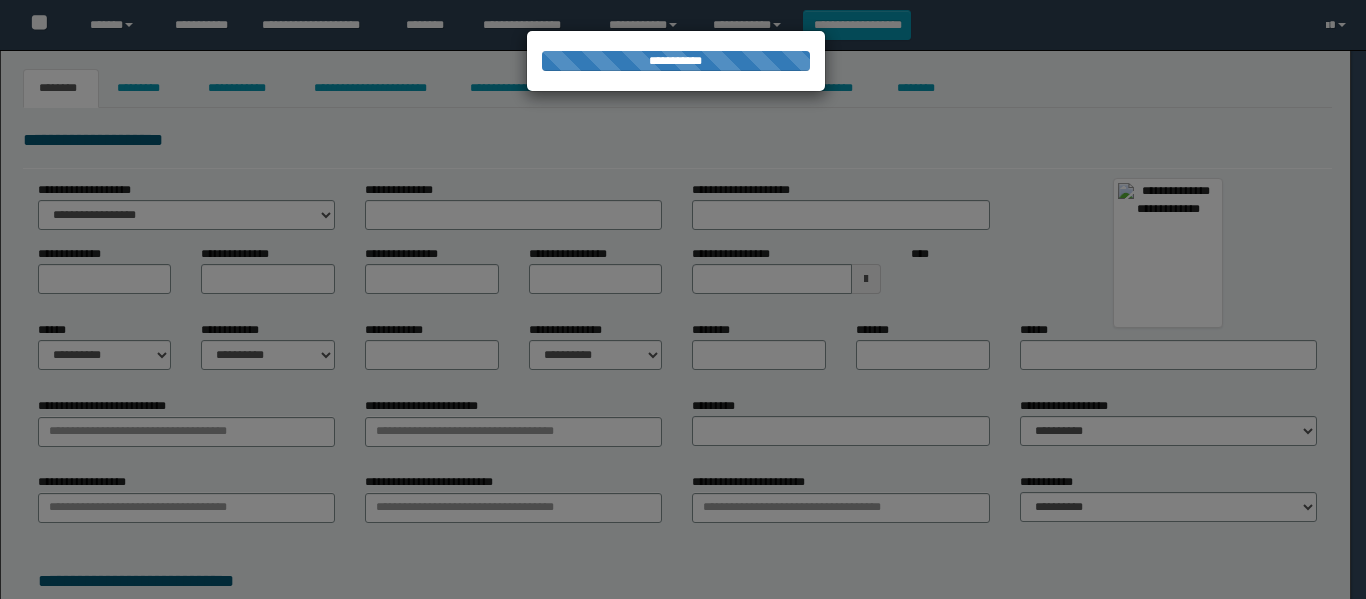 type on "******" 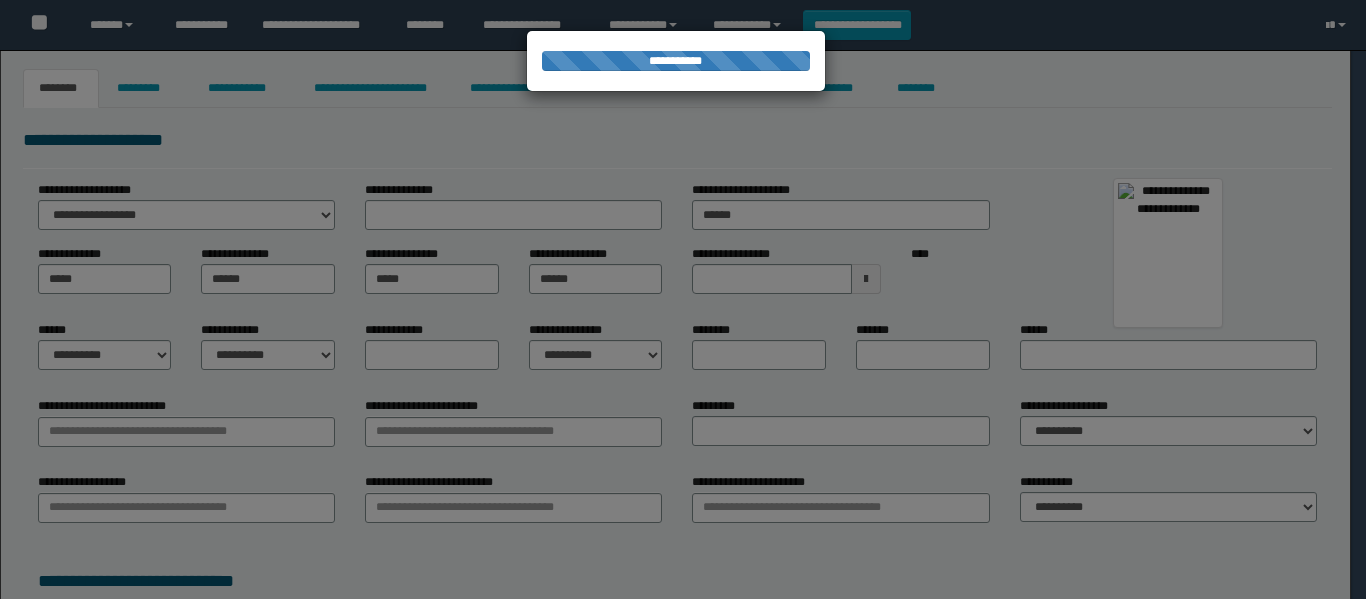 select on "*" 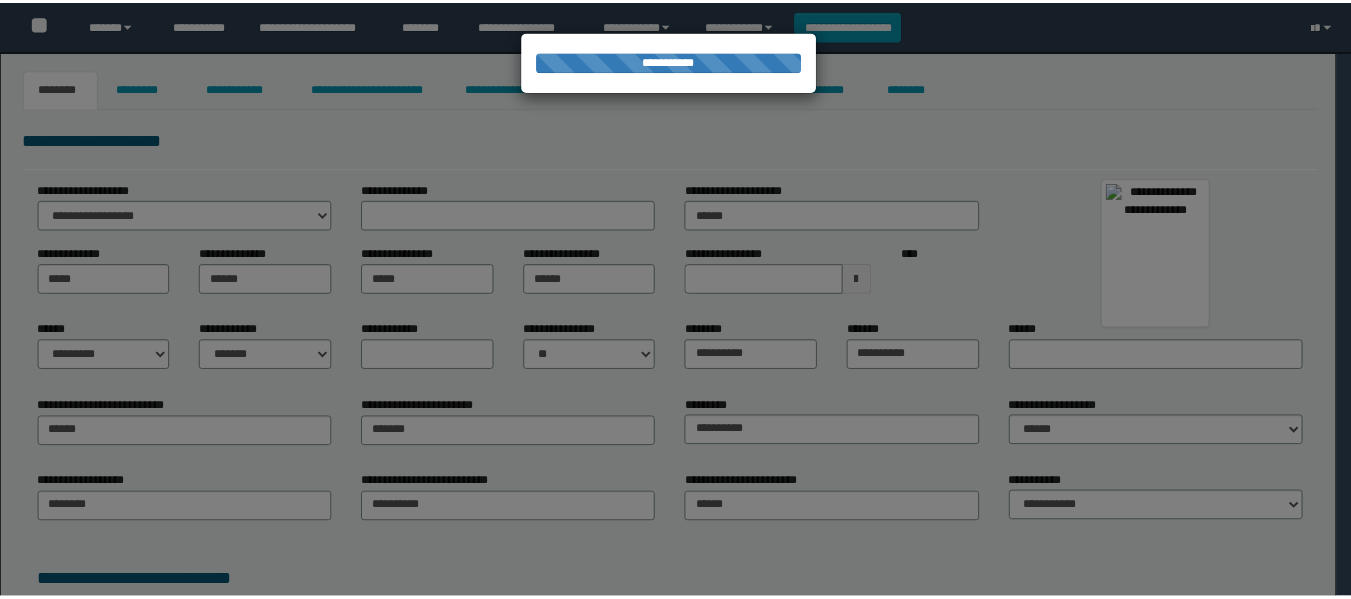 scroll, scrollTop: 0, scrollLeft: 0, axis: both 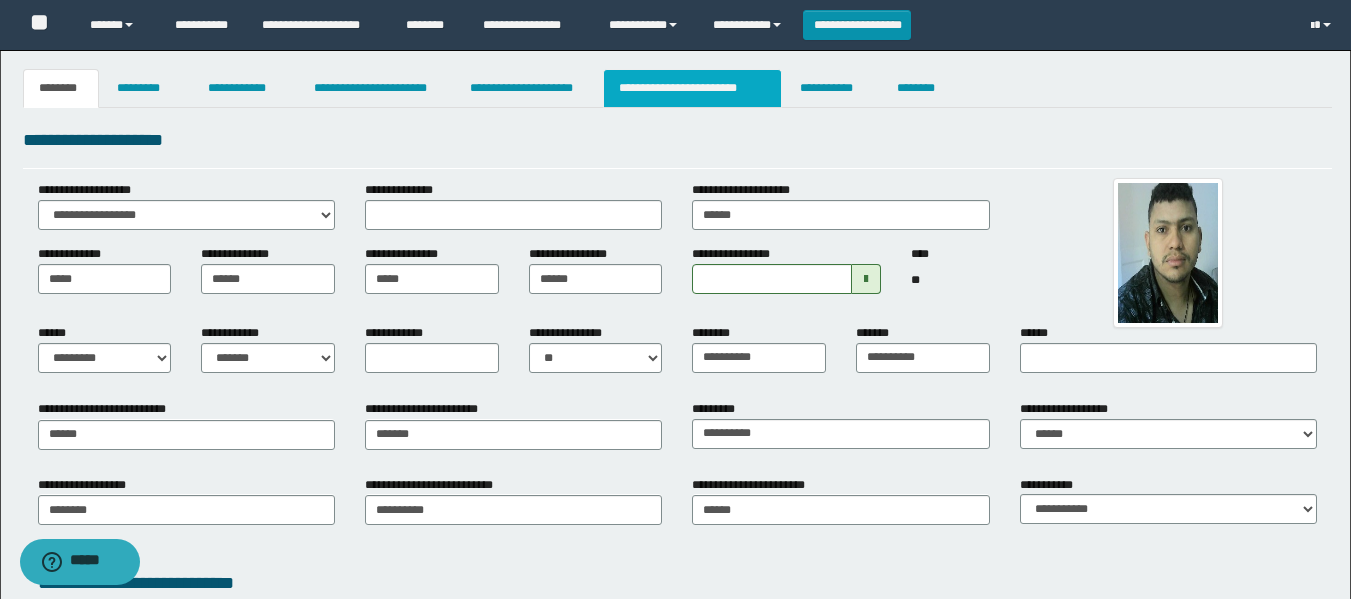 click on "**********" at bounding box center [693, 88] 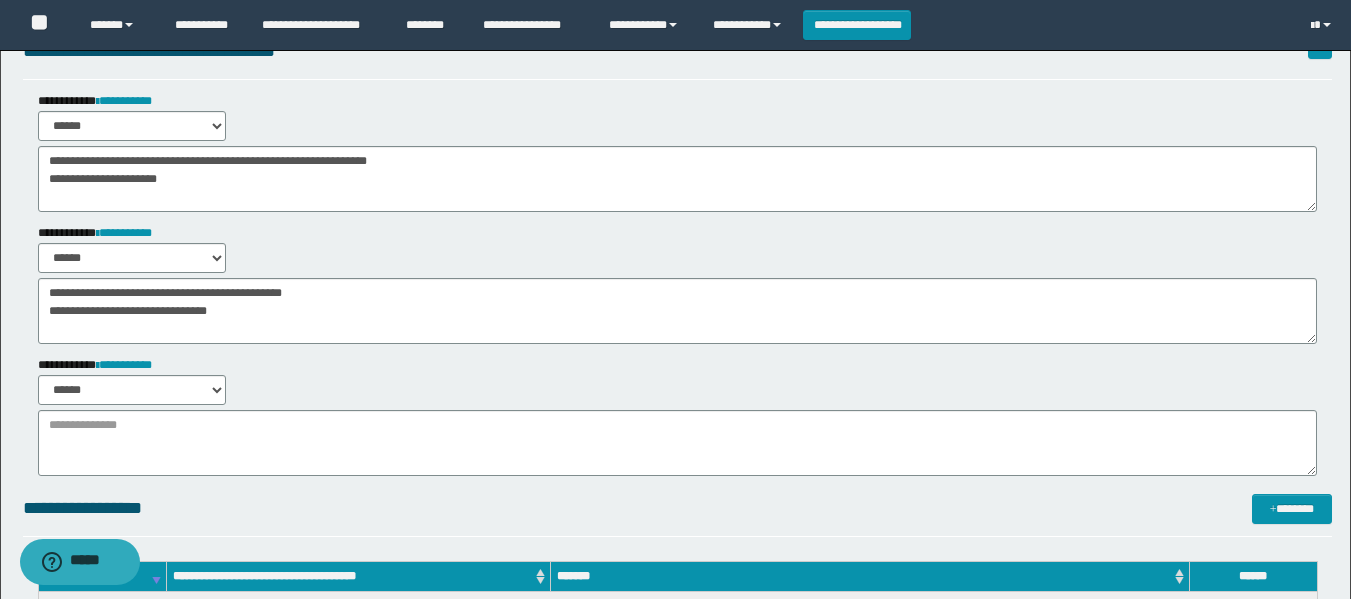 scroll, scrollTop: 300, scrollLeft: 0, axis: vertical 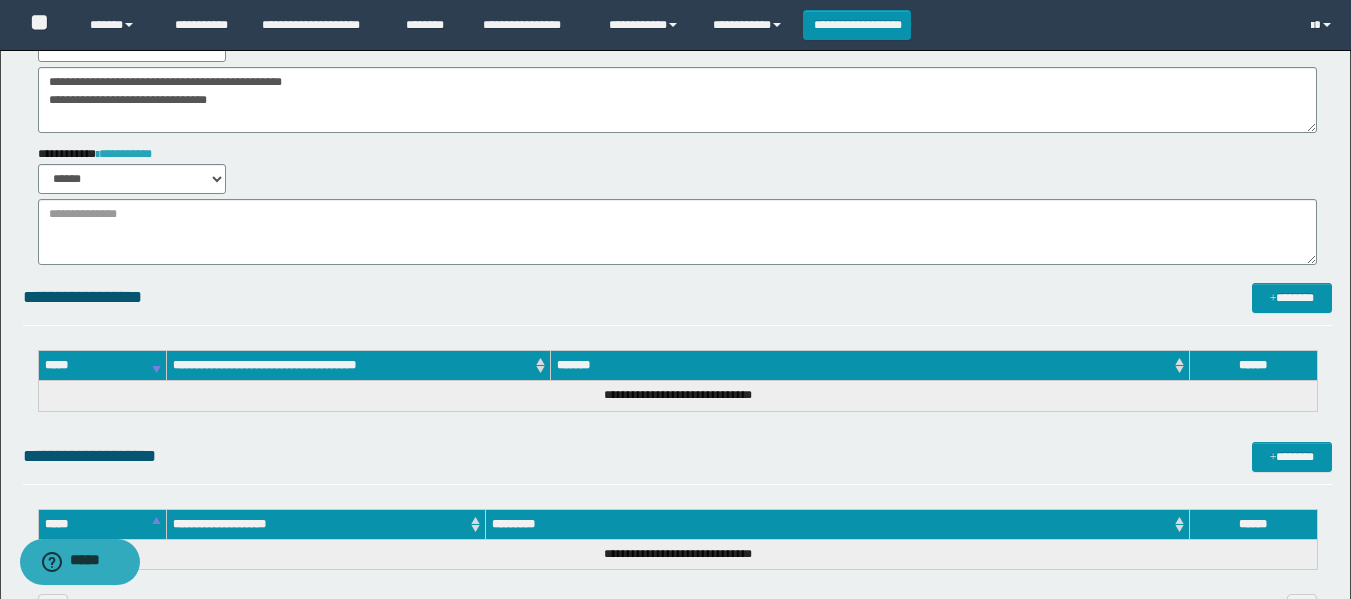 click on "**********" at bounding box center (124, 154) 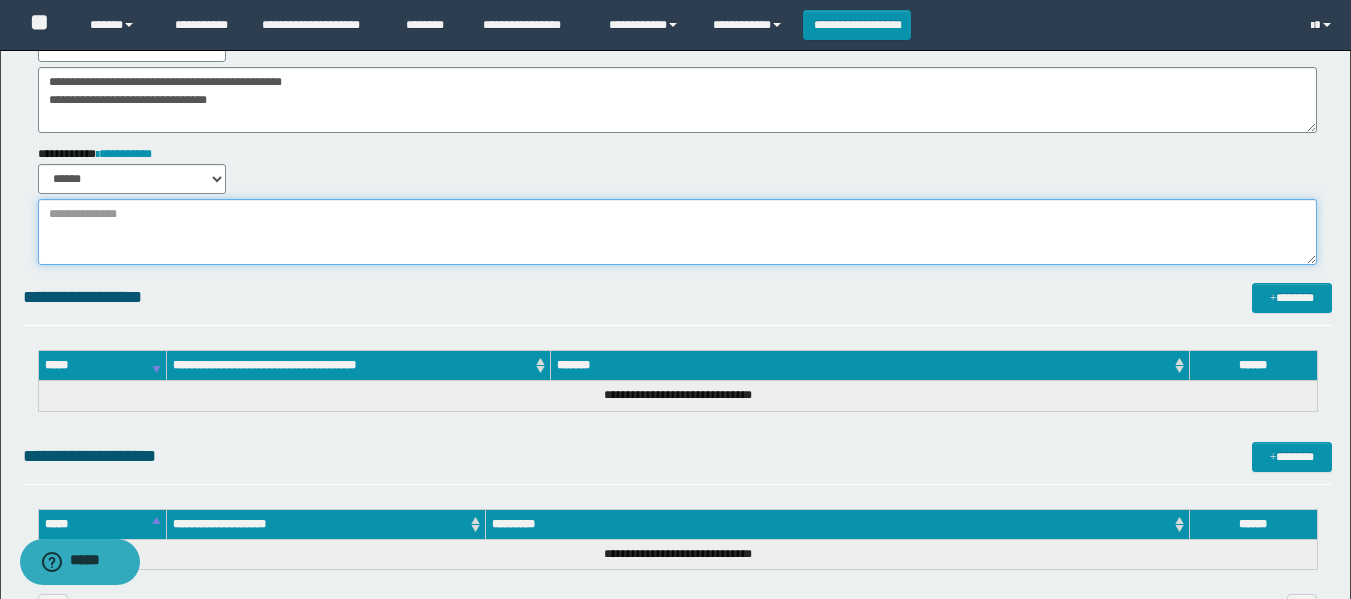 click at bounding box center (677, 232) 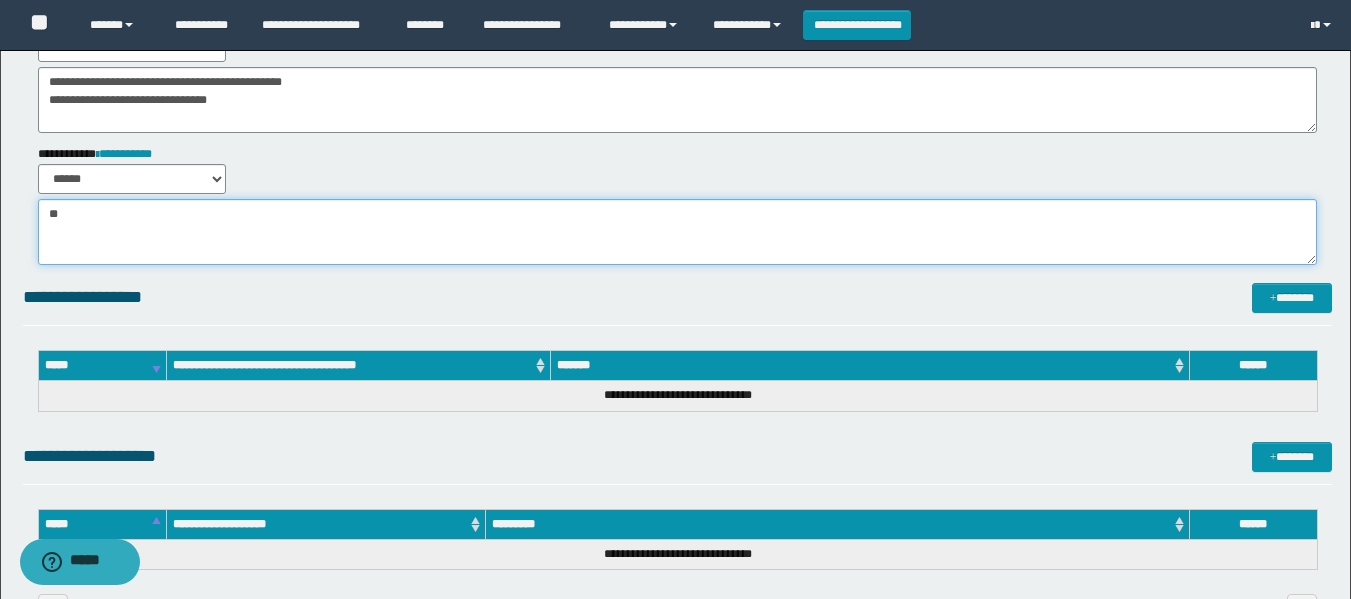 type on "*" 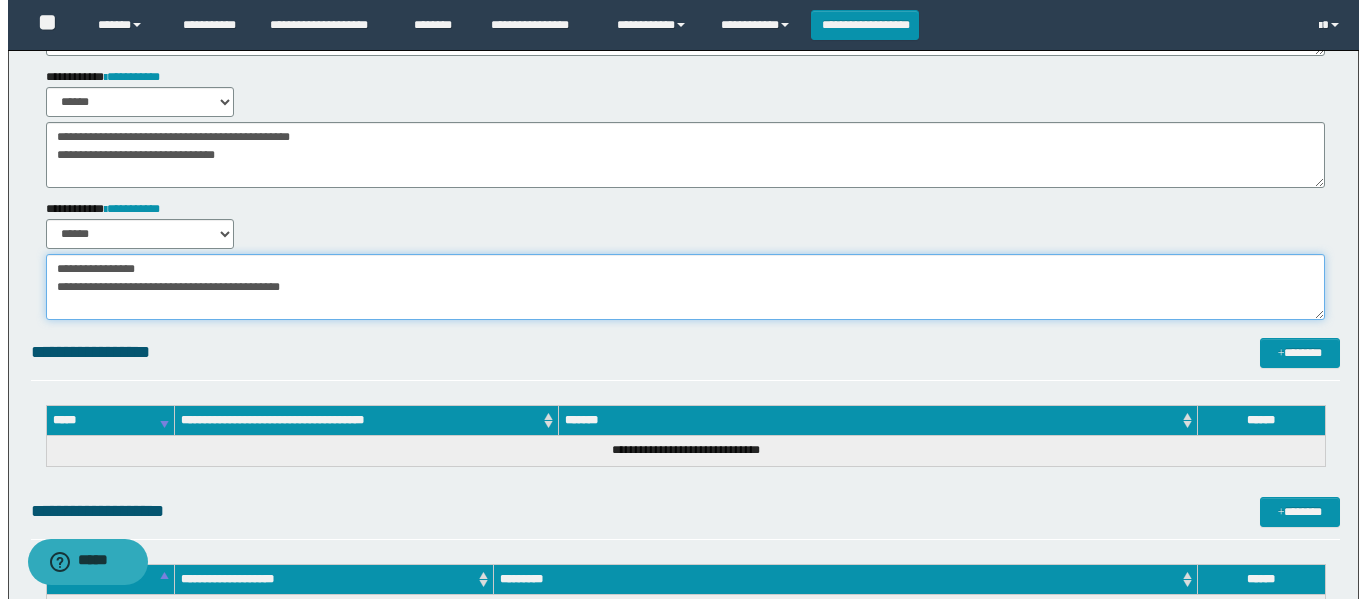 scroll, scrollTop: 0, scrollLeft: 0, axis: both 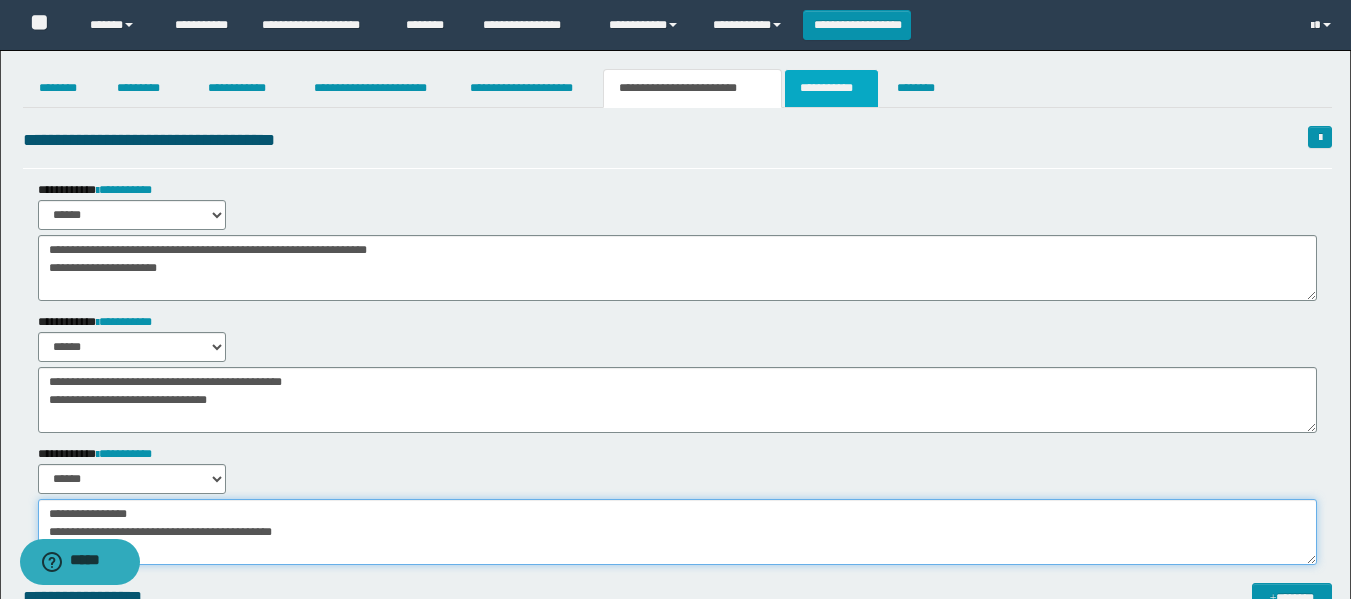 type on "**********" 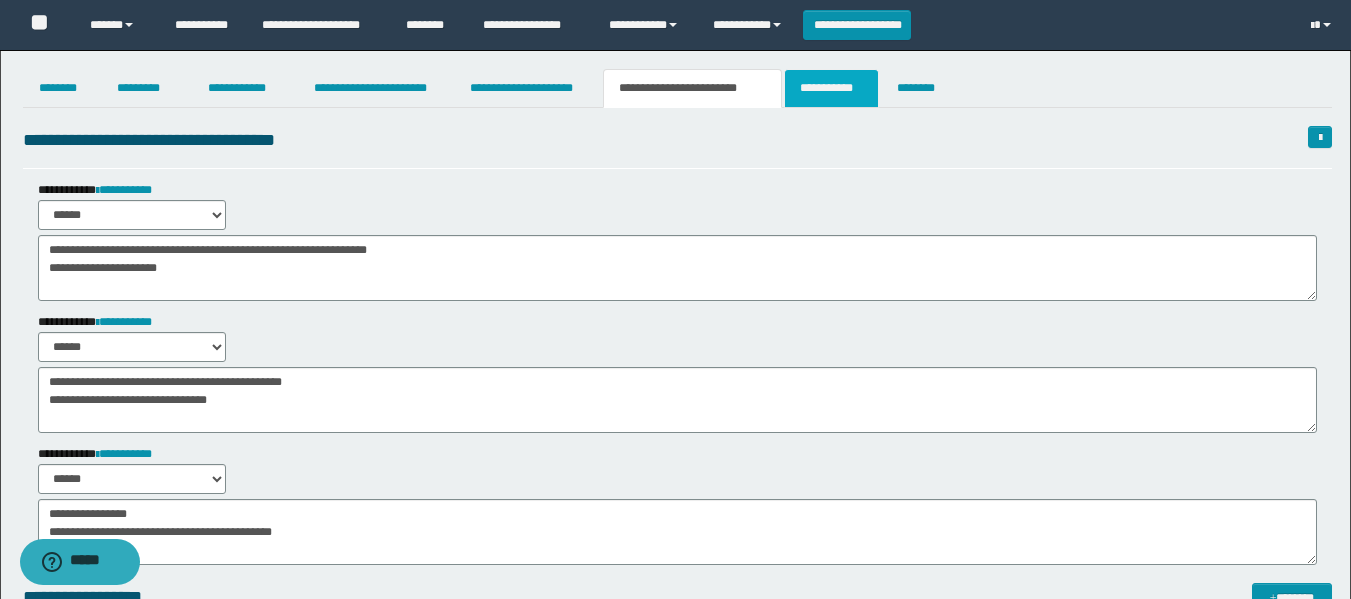 click on "**********" at bounding box center [831, 88] 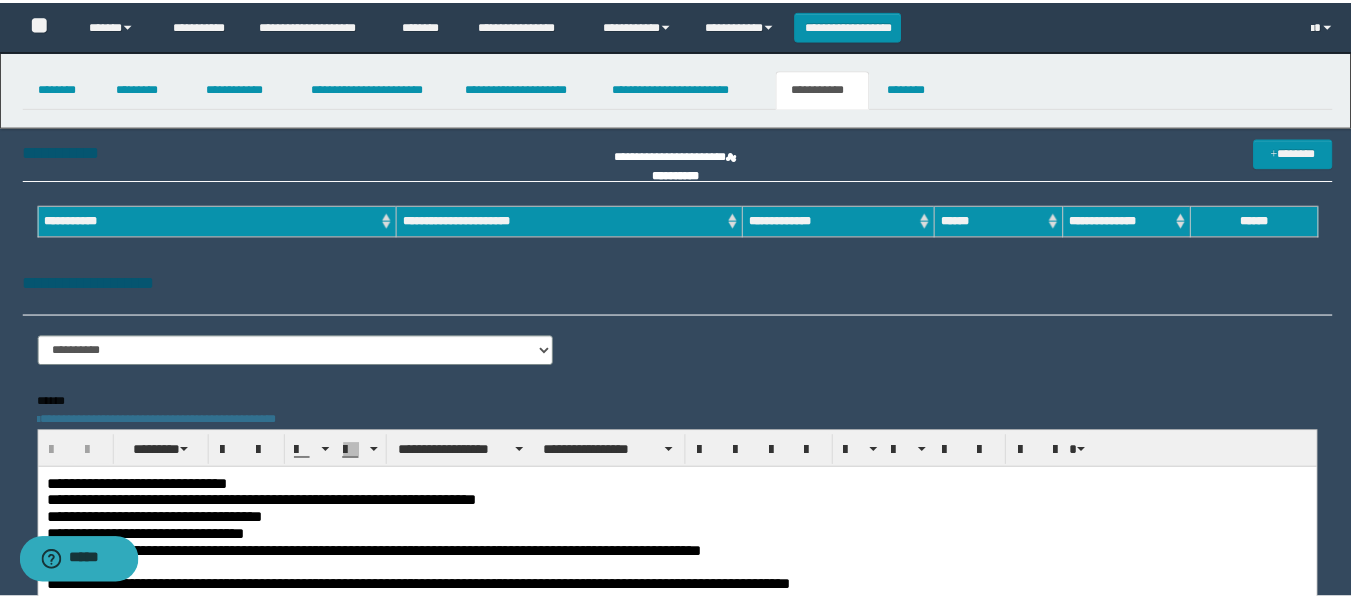 scroll, scrollTop: 0, scrollLeft: 0, axis: both 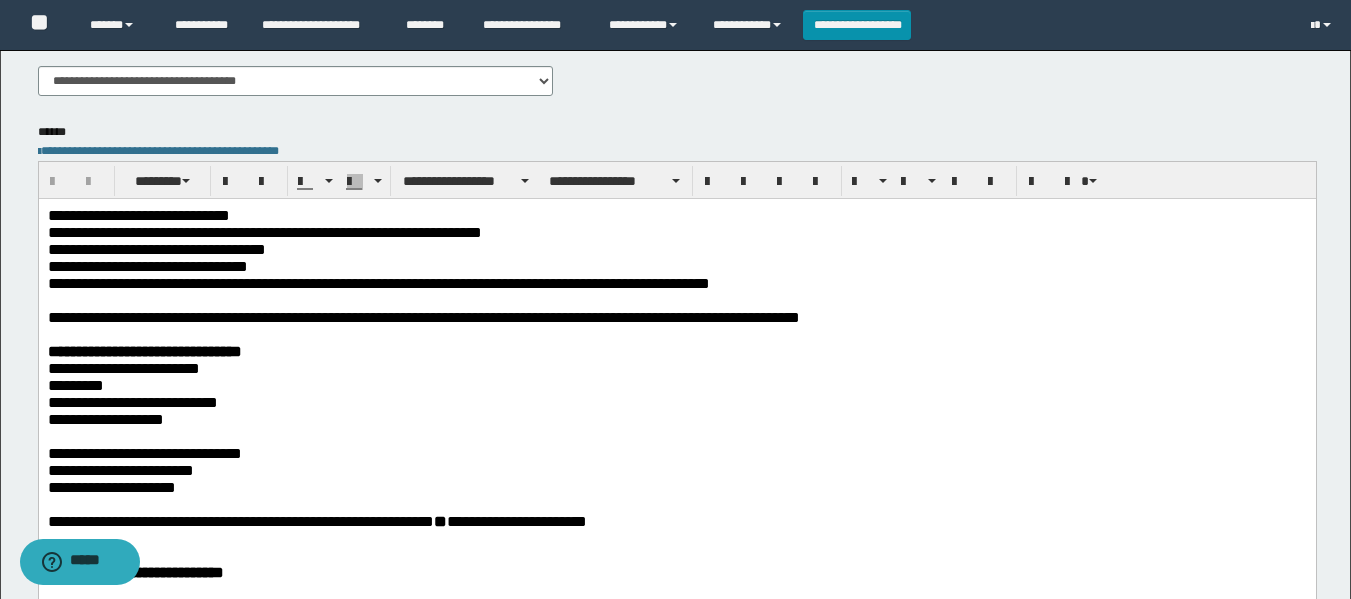 click on "**********" at bounding box center [423, 316] 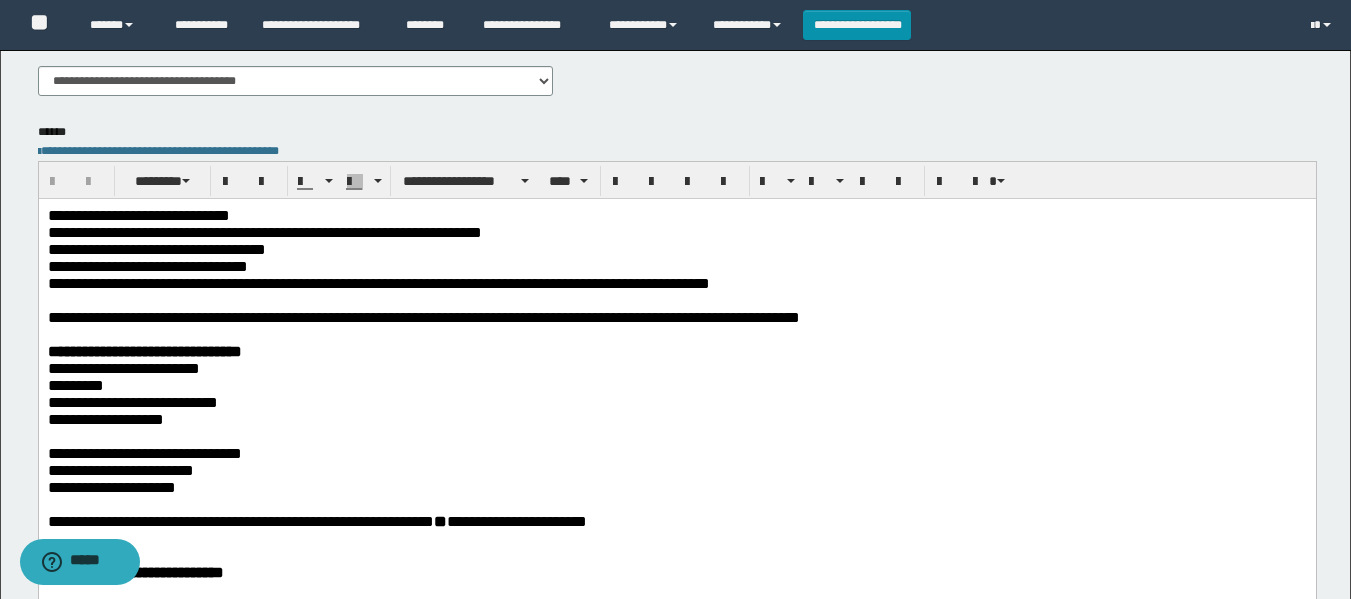 scroll, scrollTop: 400, scrollLeft: 0, axis: vertical 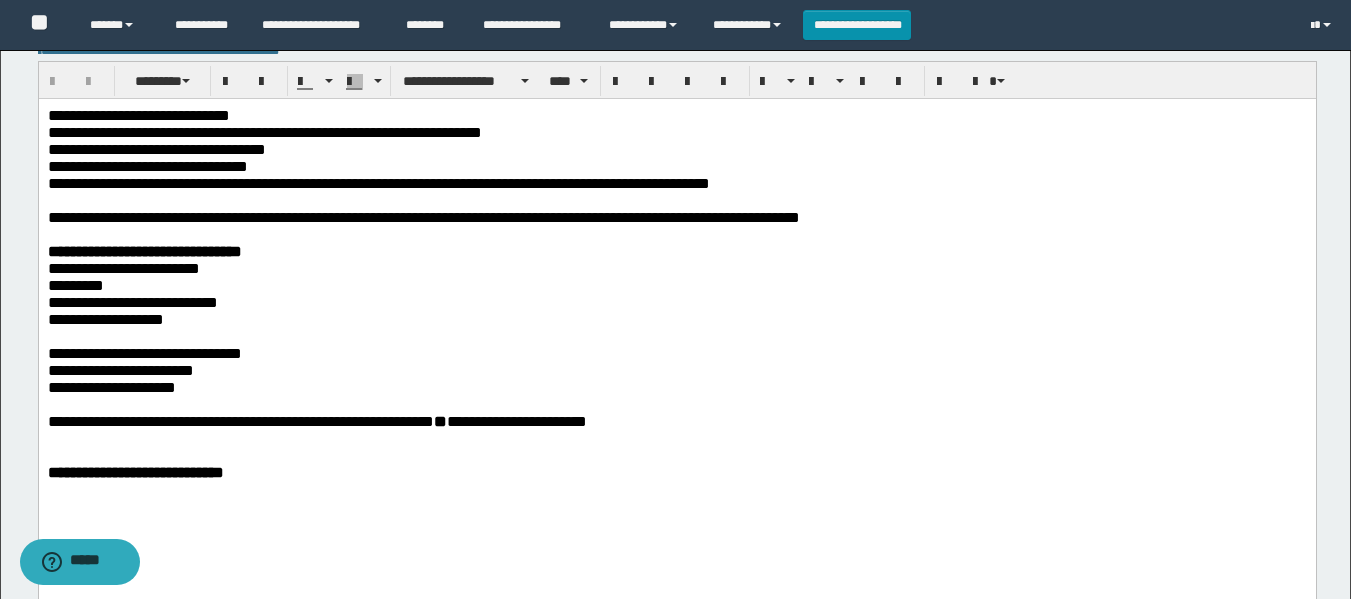 click on "*********" at bounding box center (676, 284) 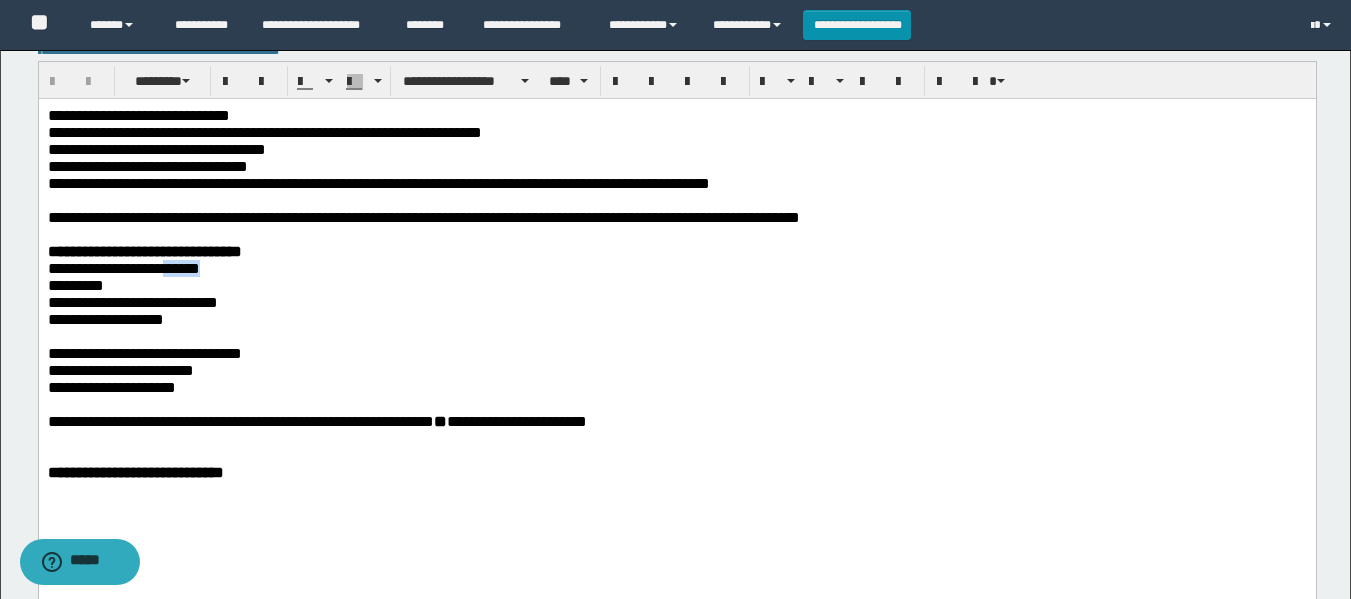 drag, startPoint x: 212, startPoint y: 278, endPoint x: 159, endPoint y: 278, distance: 53 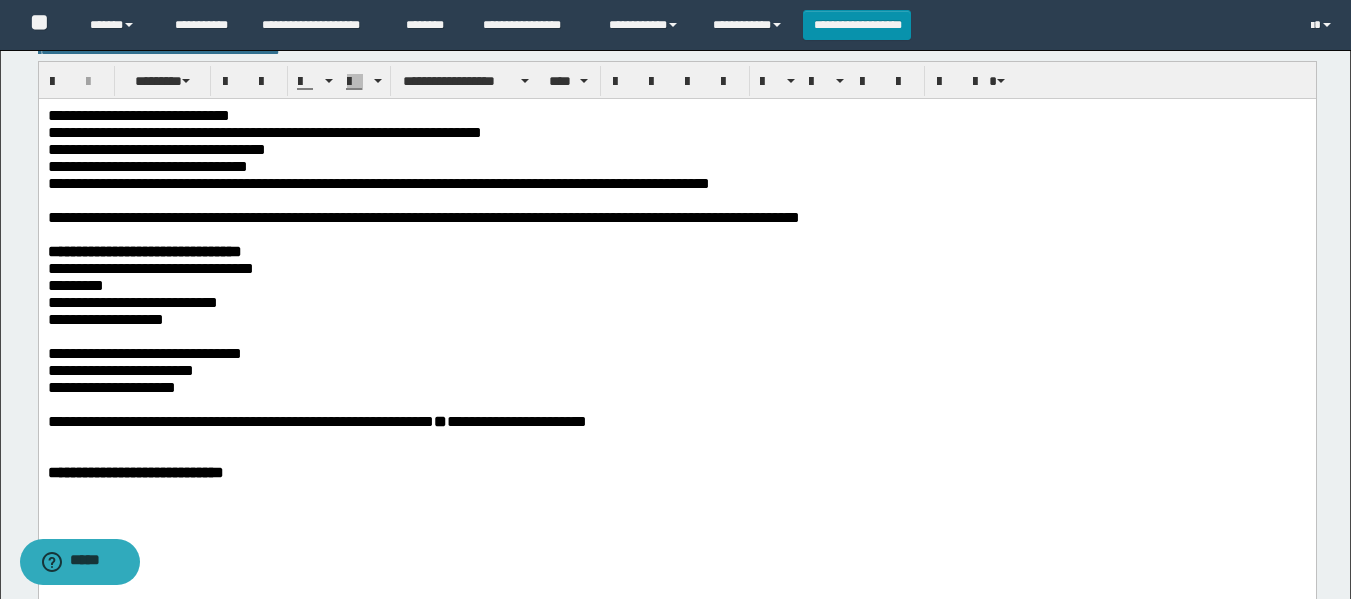 click on "*********" at bounding box center [676, 284] 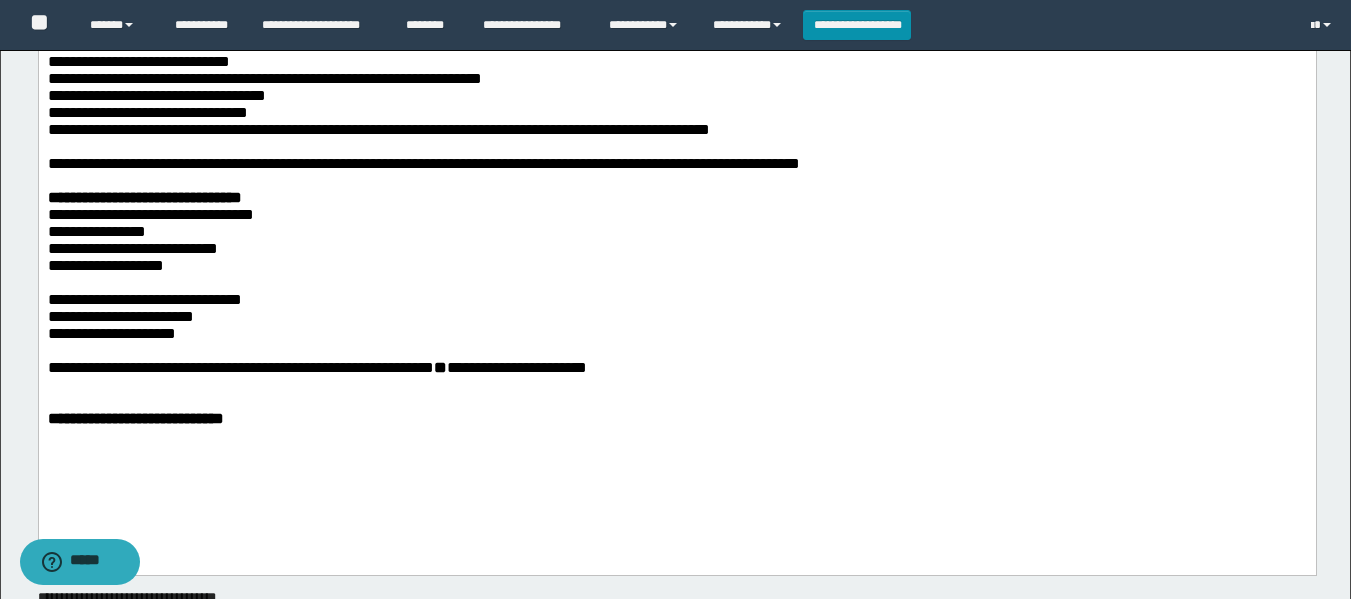 scroll, scrollTop: 500, scrollLeft: 0, axis: vertical 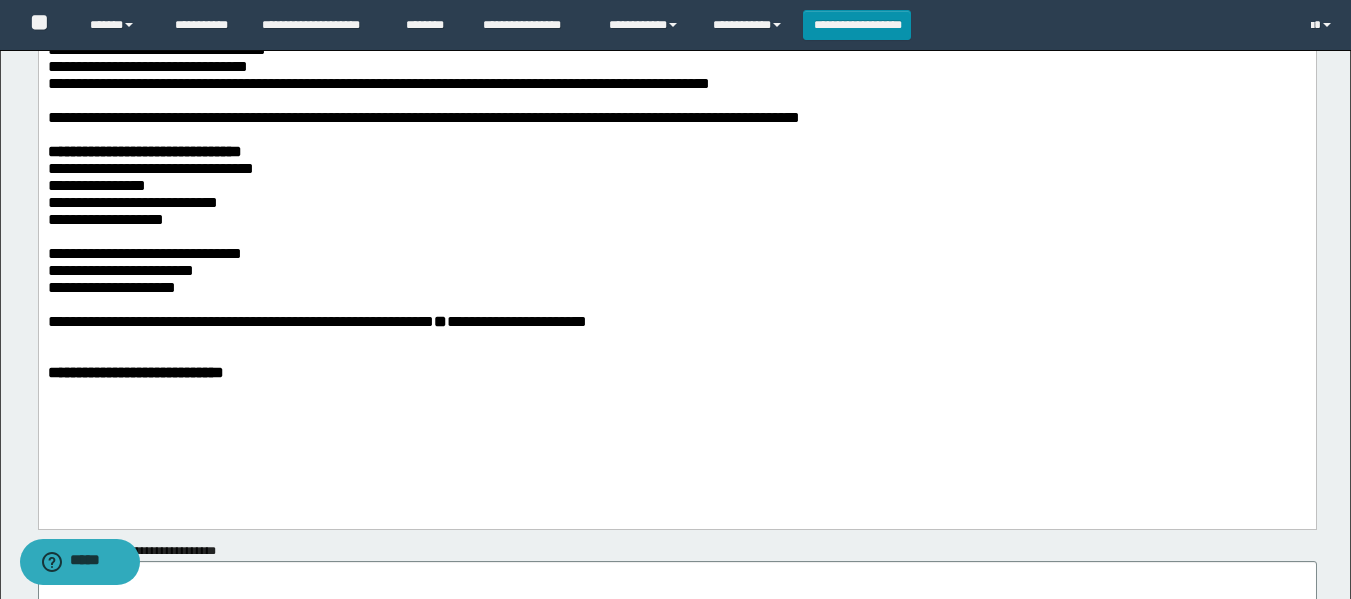 click on "**********" at bounding box center [676, 219] 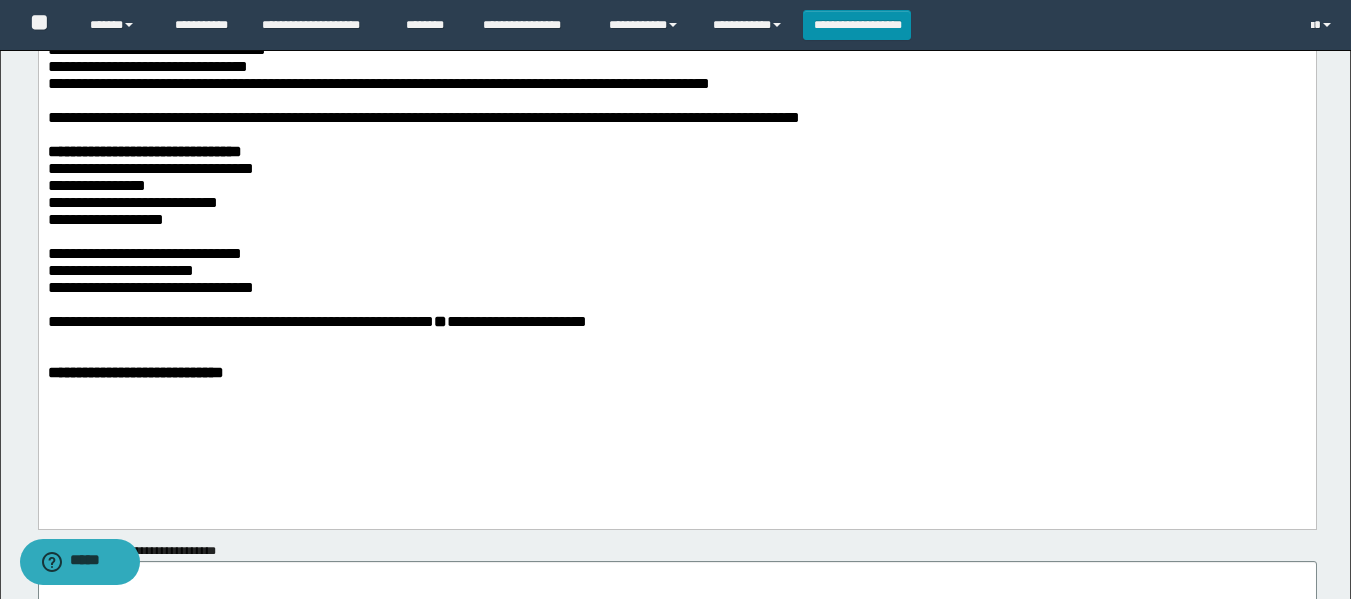 click on "**********" at bounding box center (676, 372) 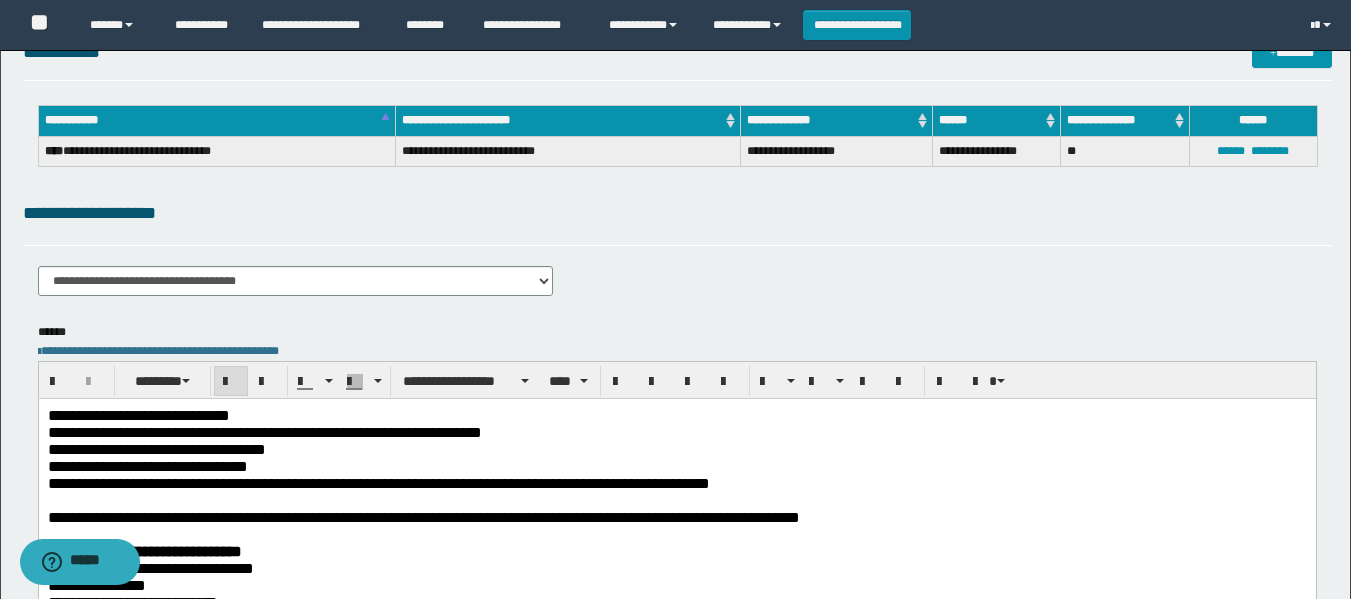 scroll, scrollTop: 0, scrollLeft: 0, axis: both 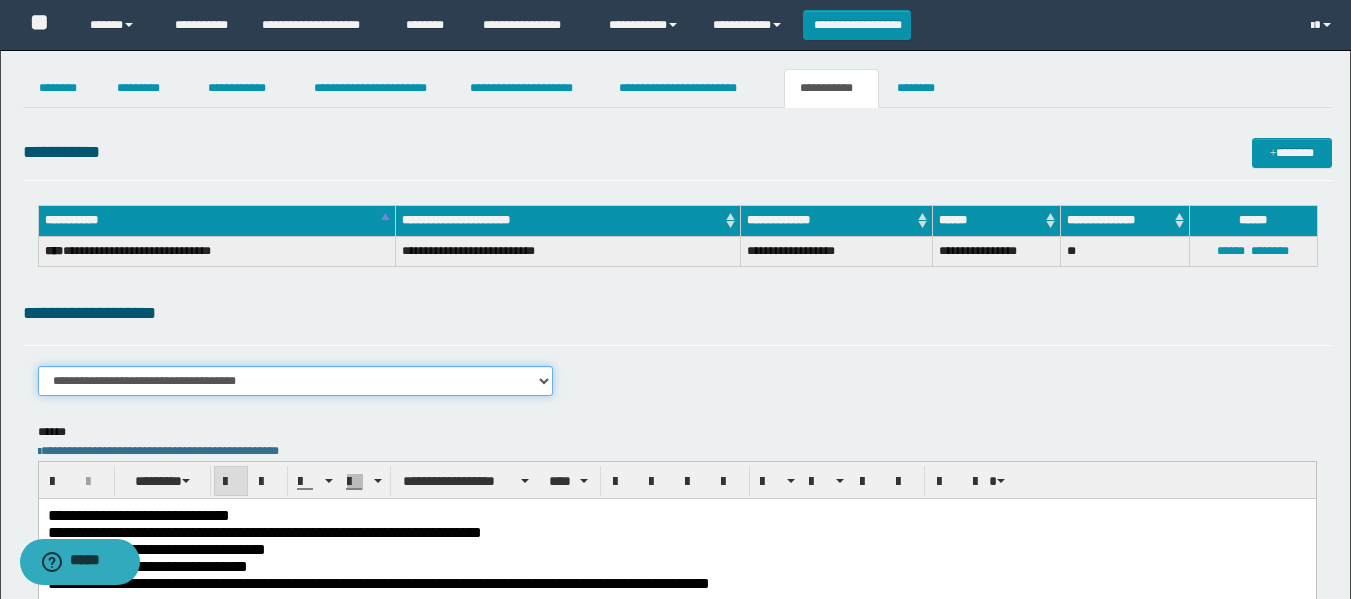 click on "**********" at bounding box center (296, 381) 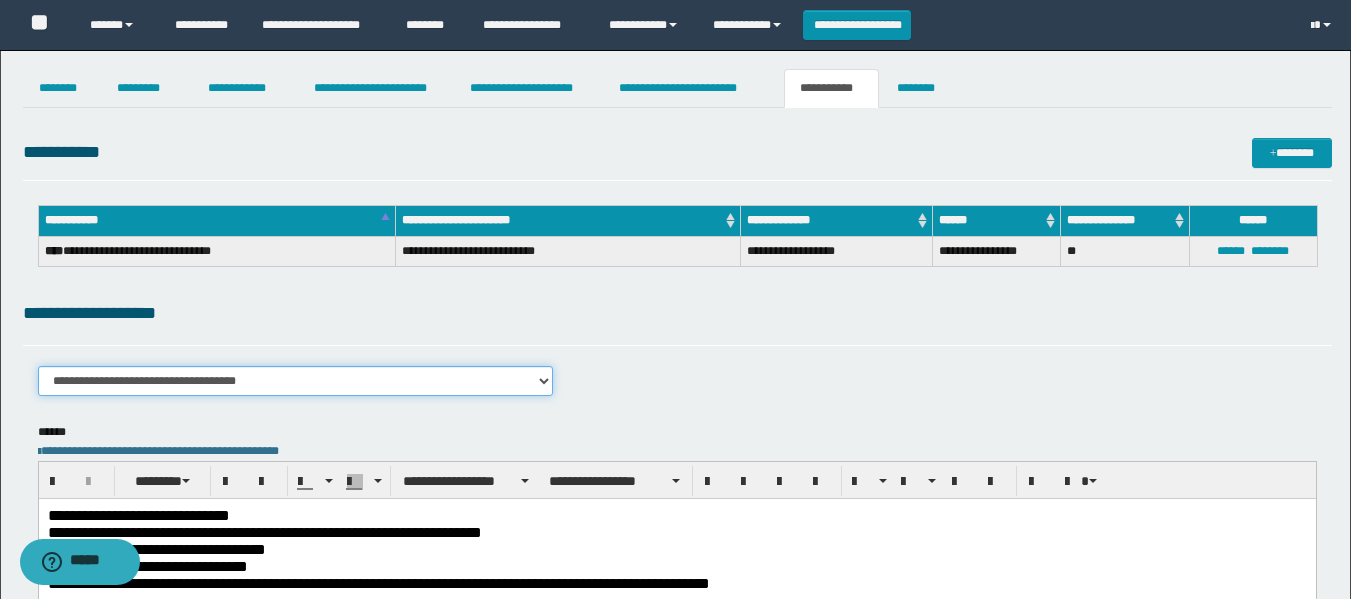 click on "**********" at bounding box center [296, 381] 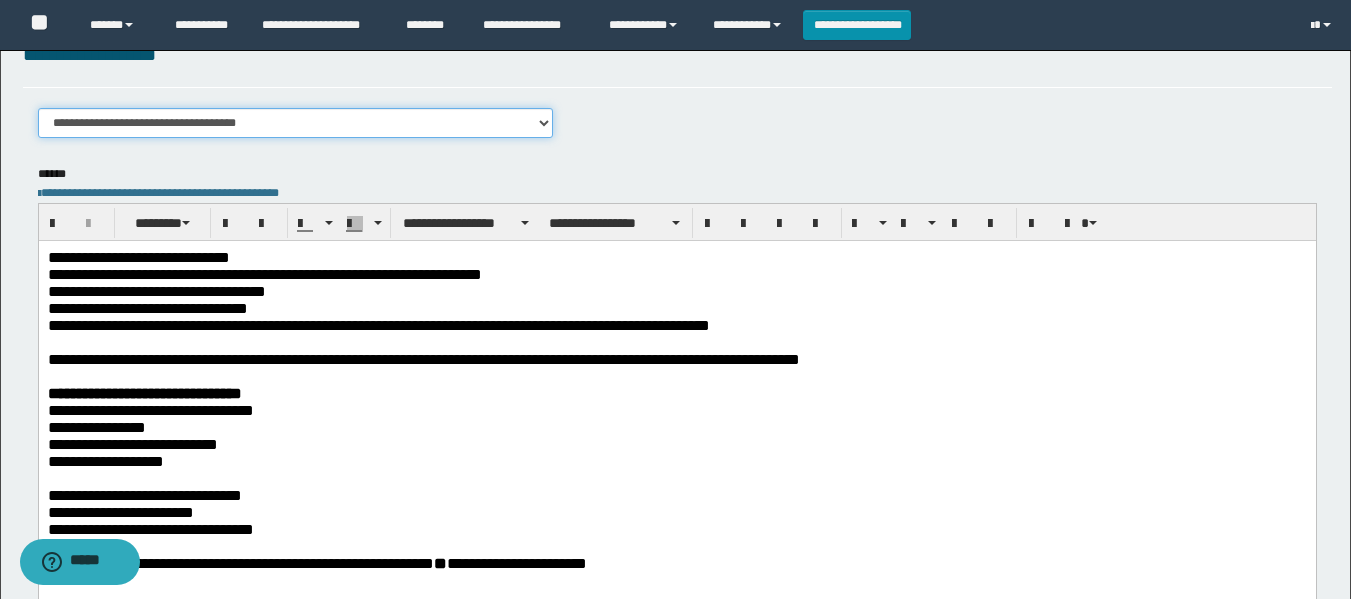 scroll, scrollTop: 400, scrollLeft: 0, axis: vertical 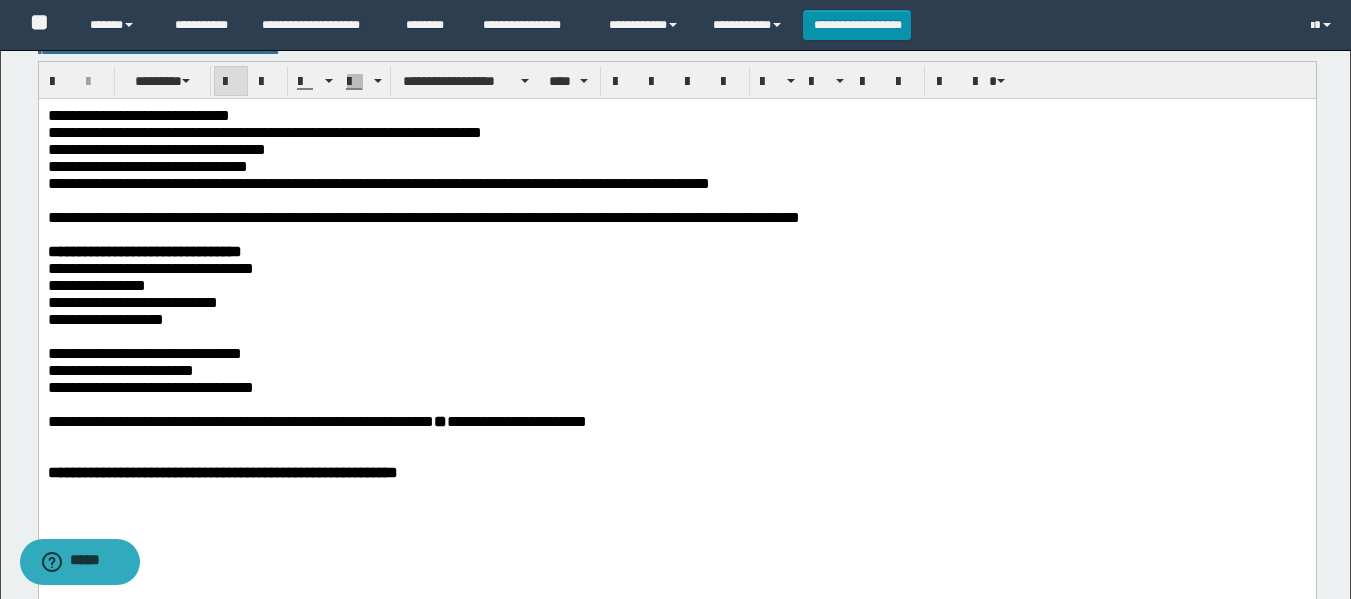 click on "**********" at bounding box center [222, 471] 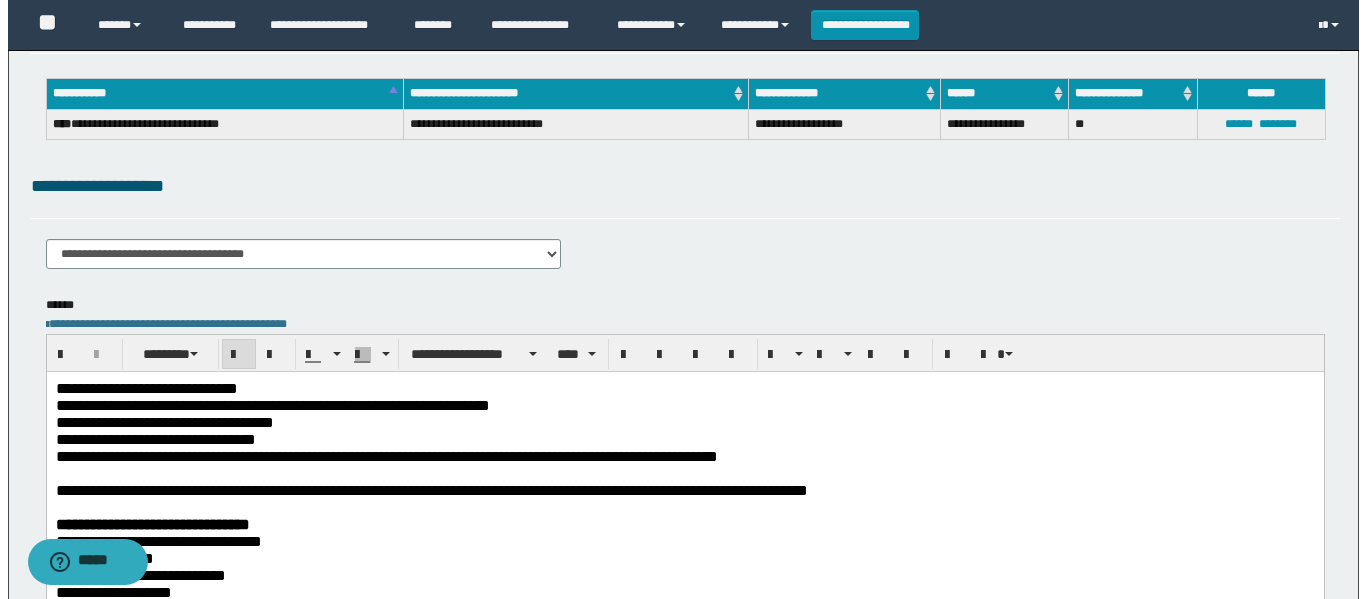 scroll, scrollTop: 0, scrollLeft: 0, axis: both 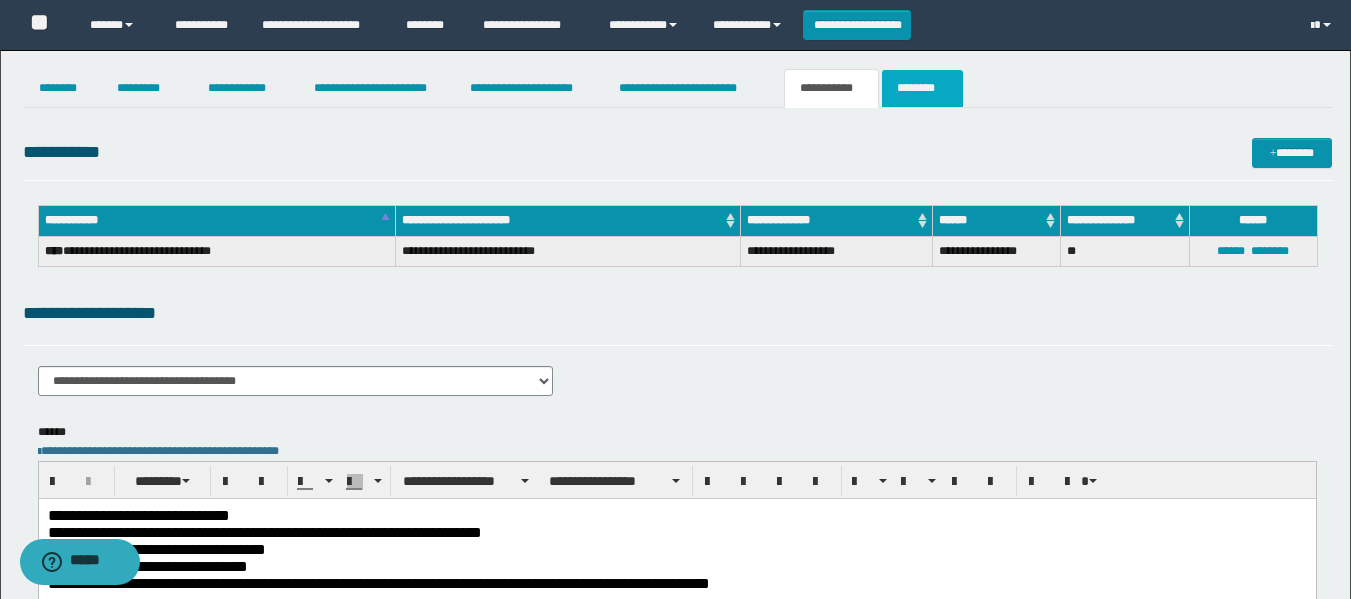 click on "********" at bounding box center (922, 88) 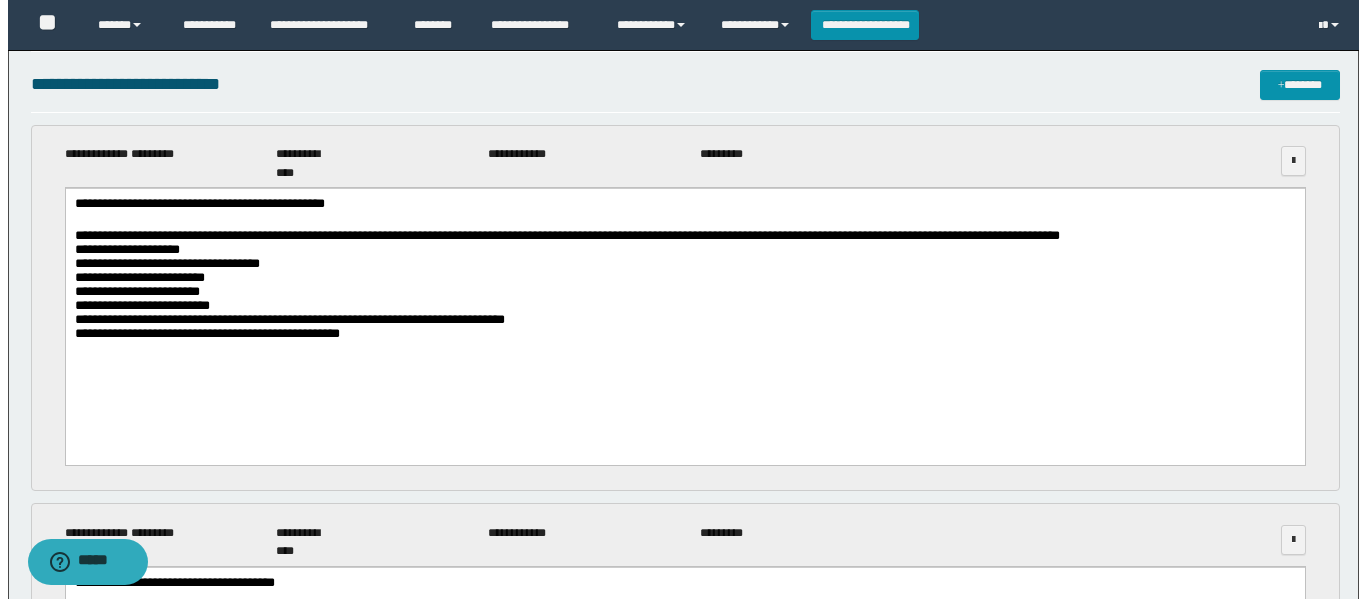scroll, scrollTop: 100, scrollLeft: 0, axis: vertical 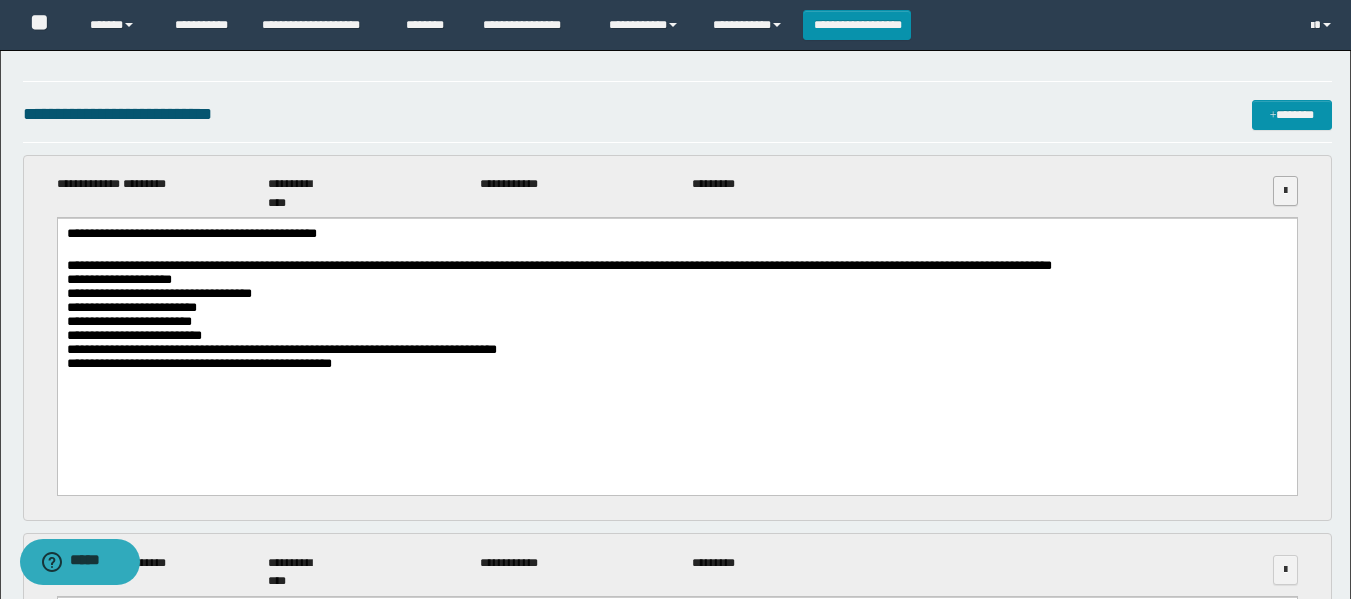 click at bounding box center [1285, 191] 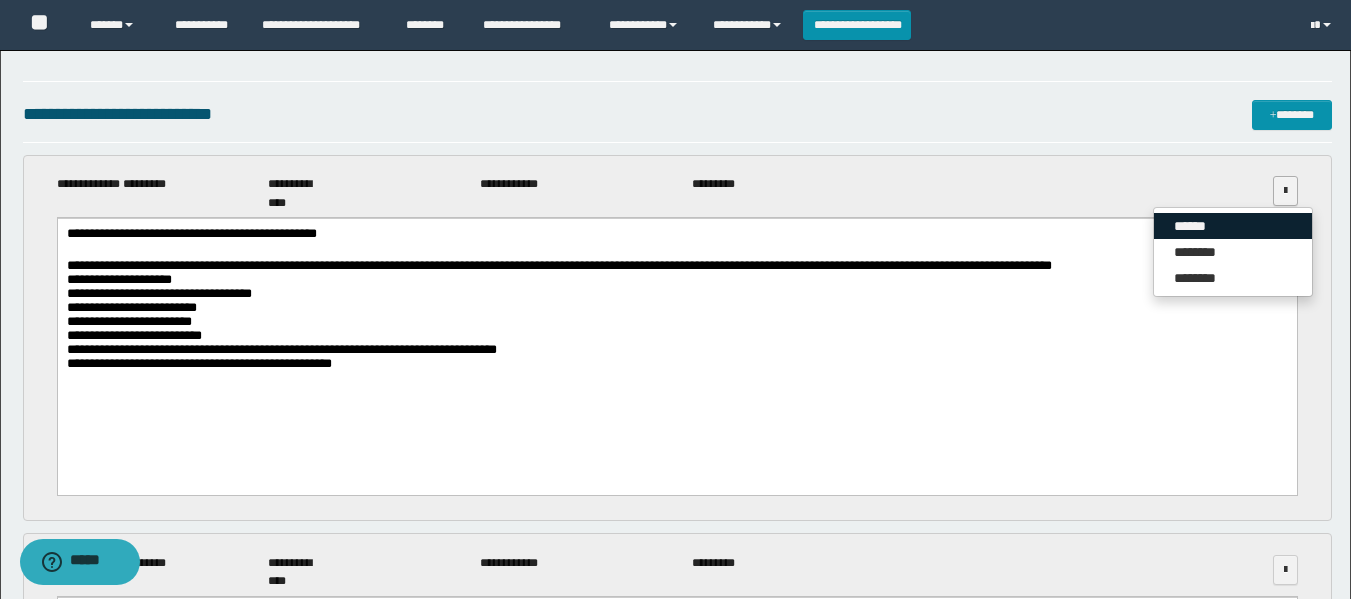 click on "******" at bounding box center [1233, 226] 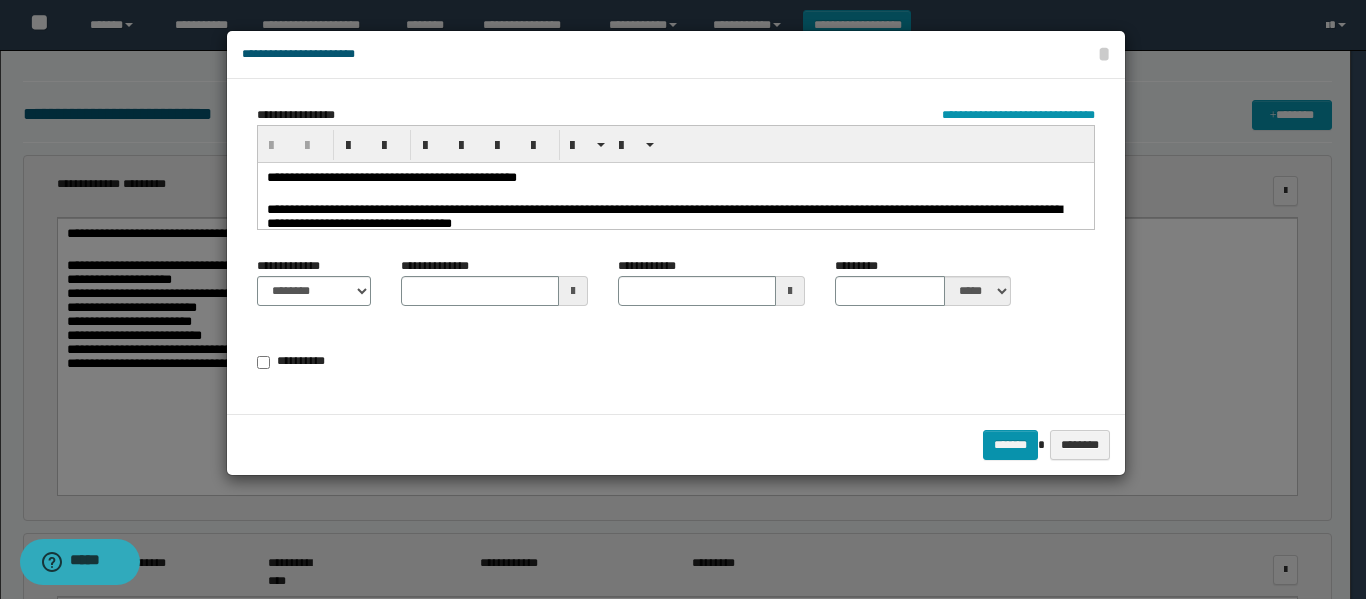 type 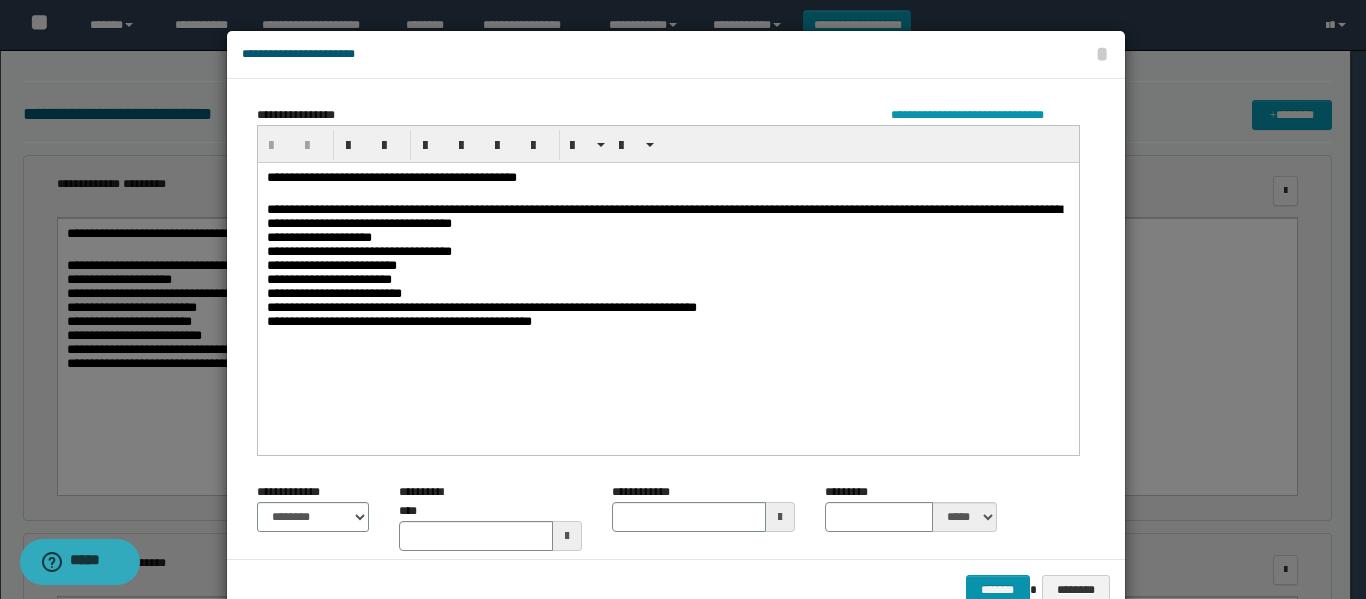 click on "**********" at bounding box center [667, 178] 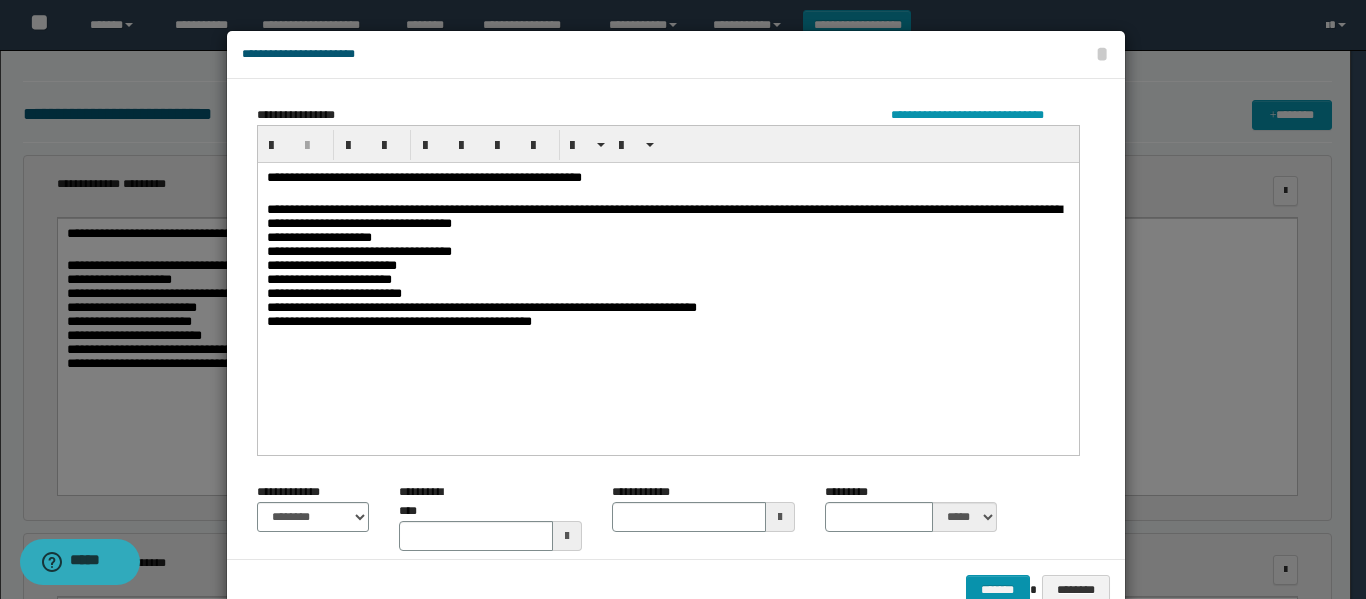click on "**********" at bounding box center (667, 321) 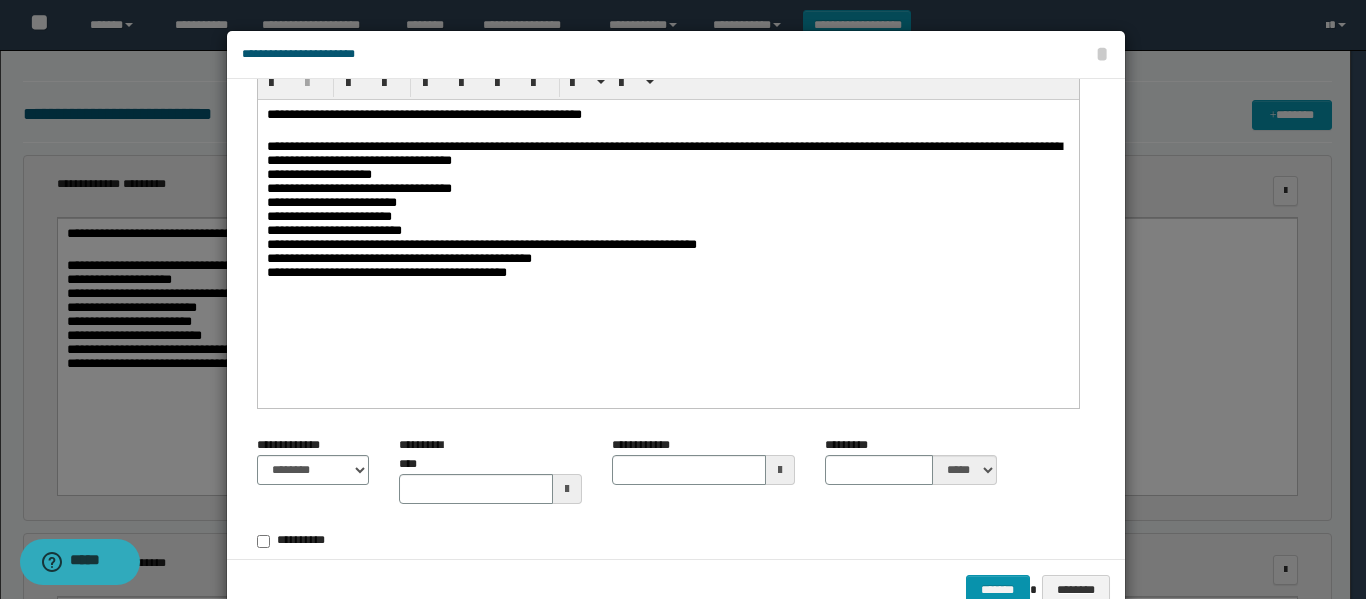 scroll, scrollTop: 97, scrollLeft: 0, axis: vertical 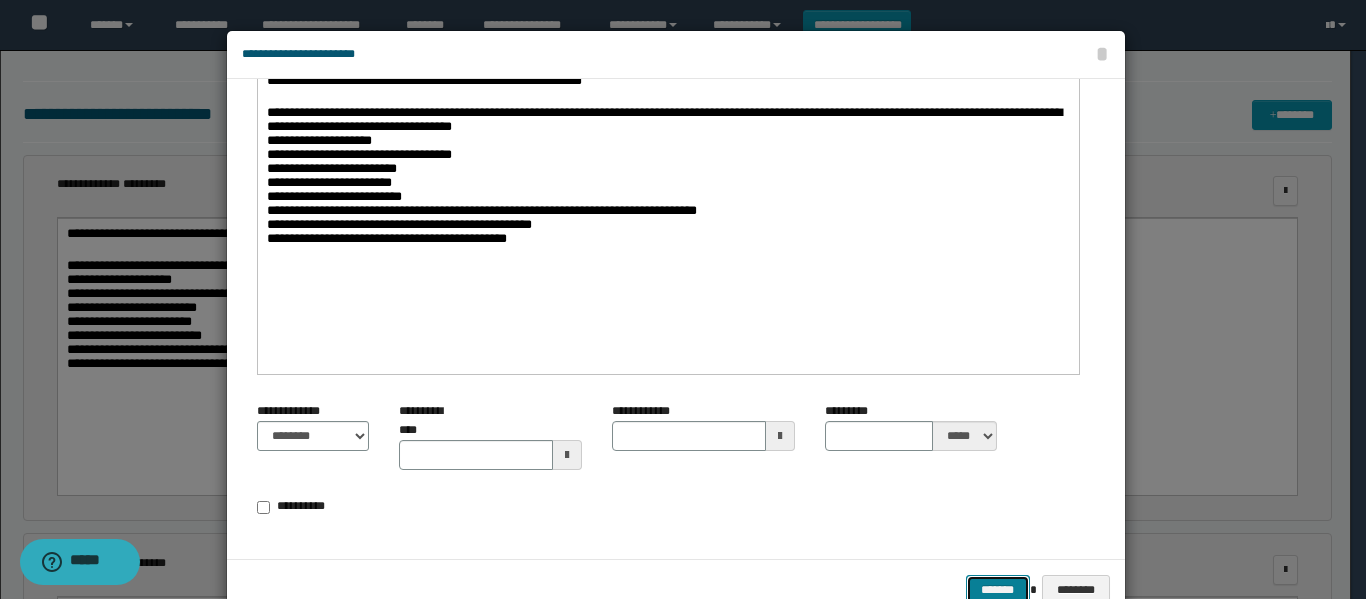 click on "*******" at bounding box center (998, 590) 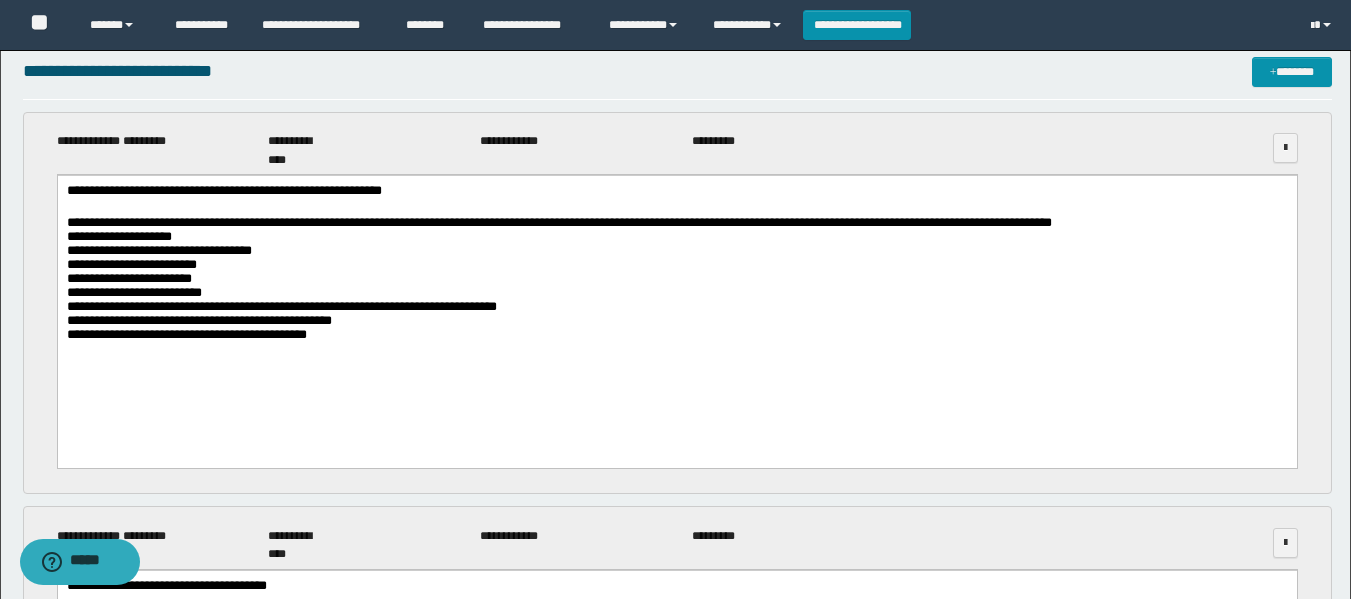 scroll, scrollTop: 0, scrollLeft: 0, axis: both 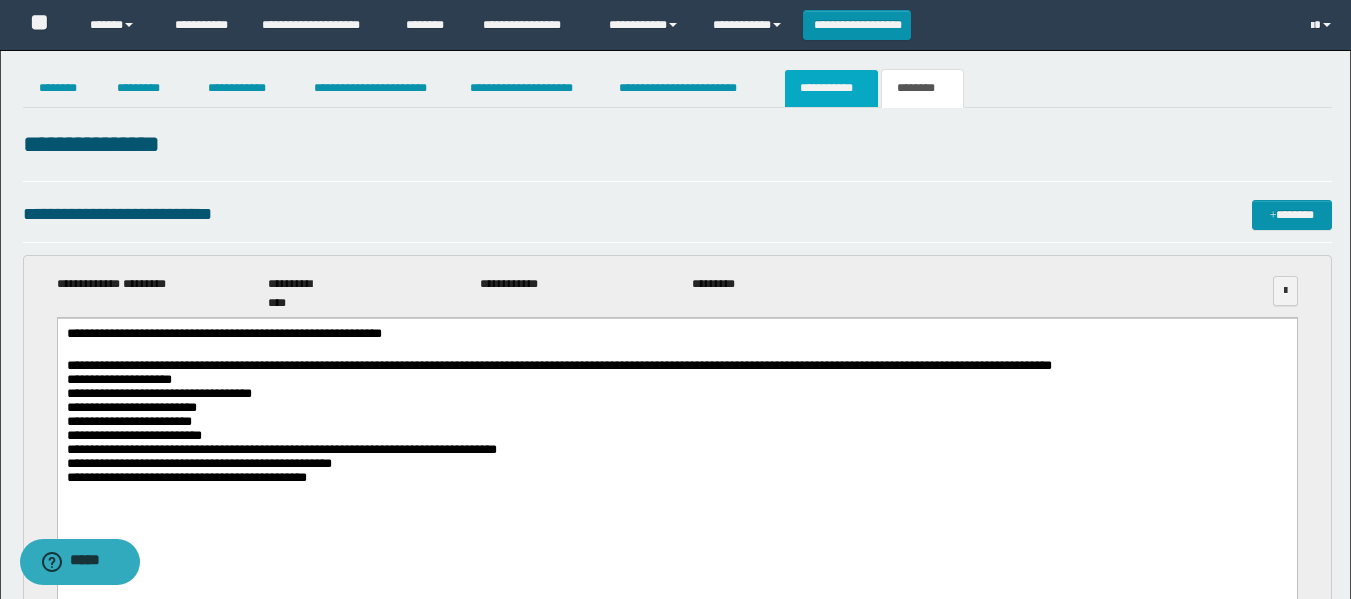 click on "**********" at bounding box center (831, 88) 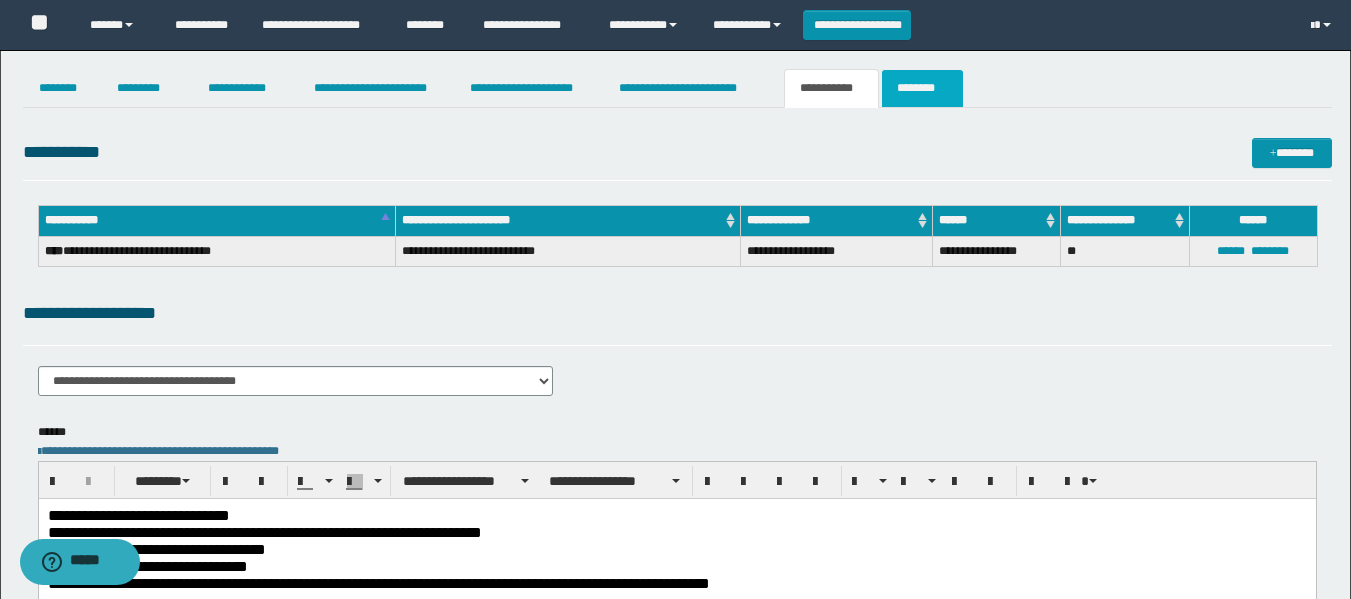 click on "********" at bounding box center [922, 88] 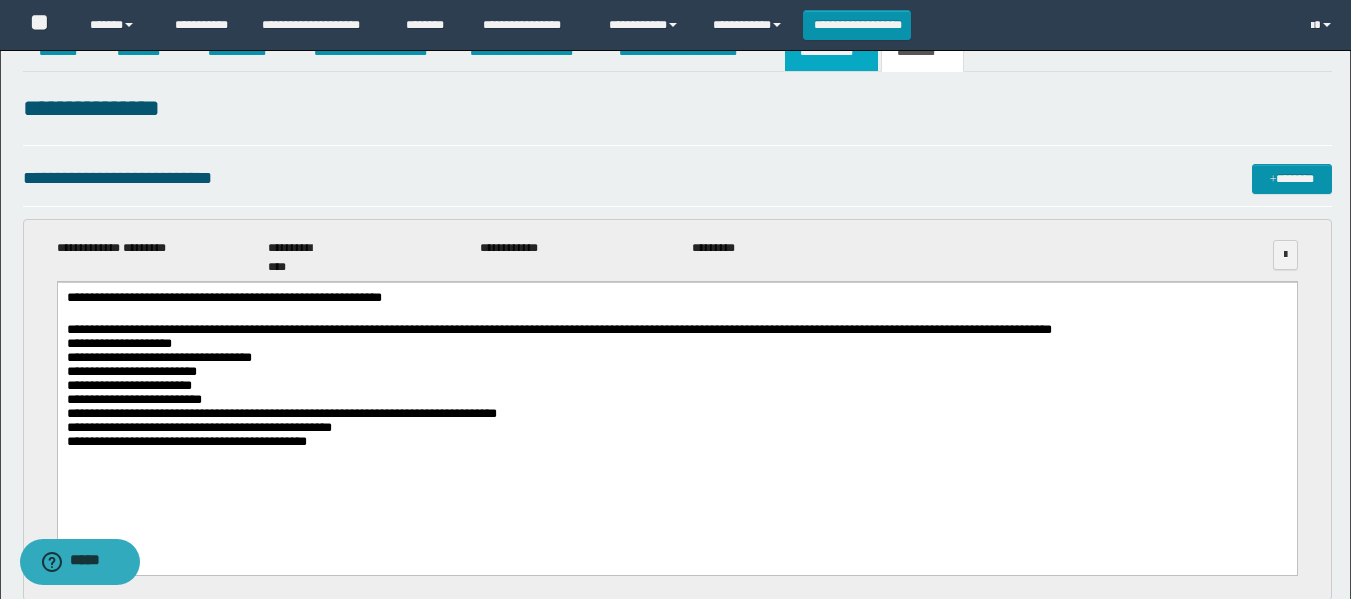 scroll, scrollTop: 0, scrollLeft: 0, axis: both 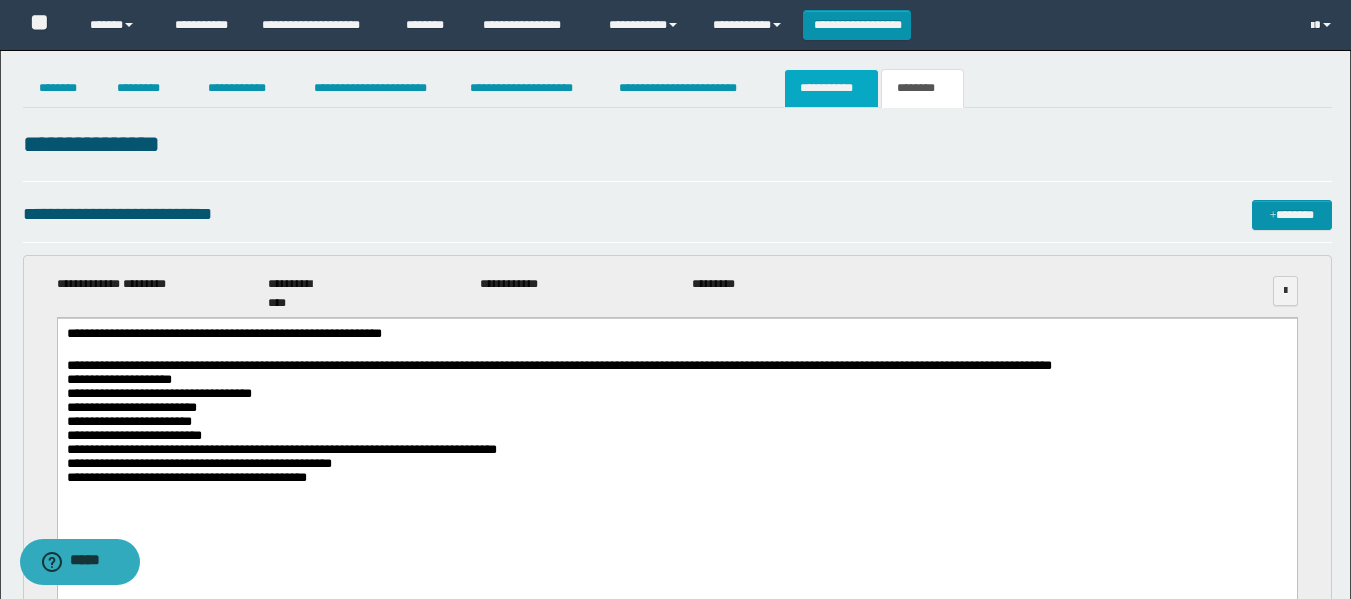 click on "**********" at bounding box center [831, 88] 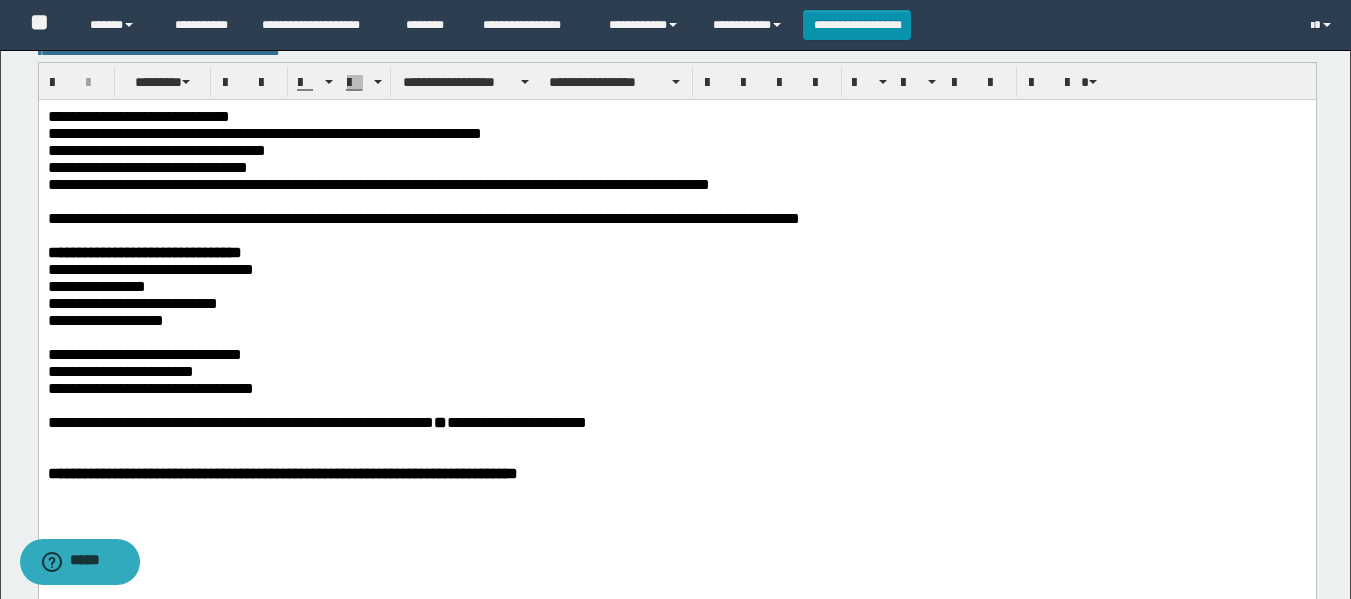 scroll, scrollTop: 400, scrollLeft: 0, axis: vertical 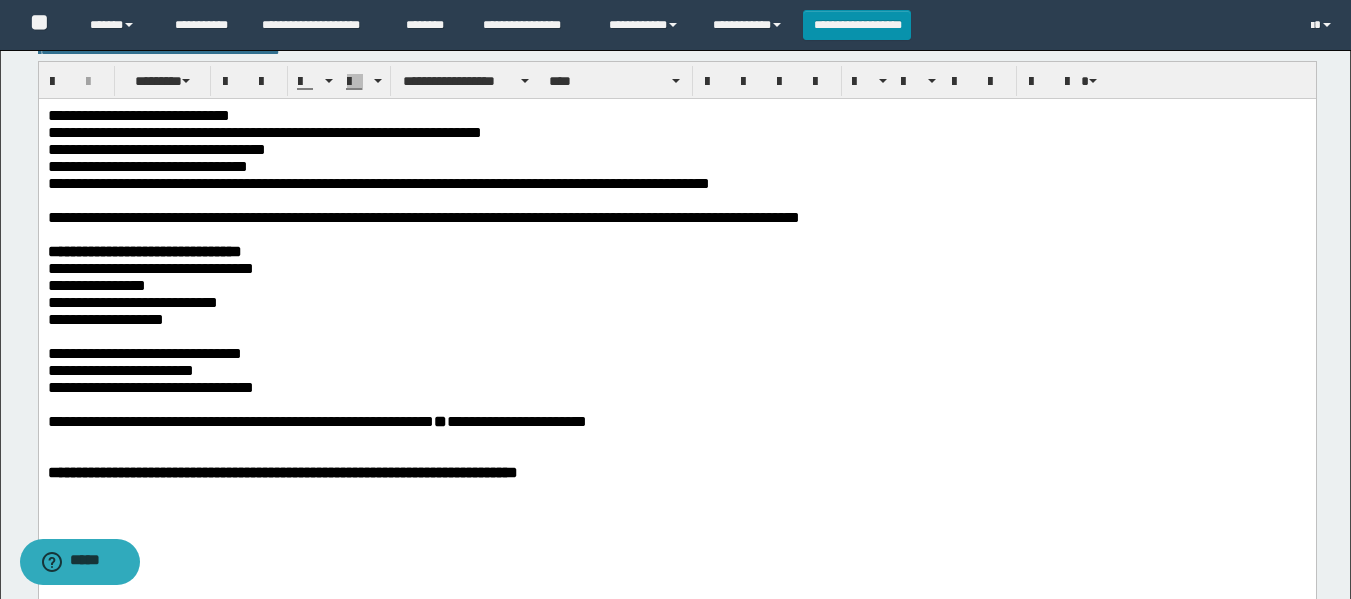 click on "**********" at bounding box center (676, 352) 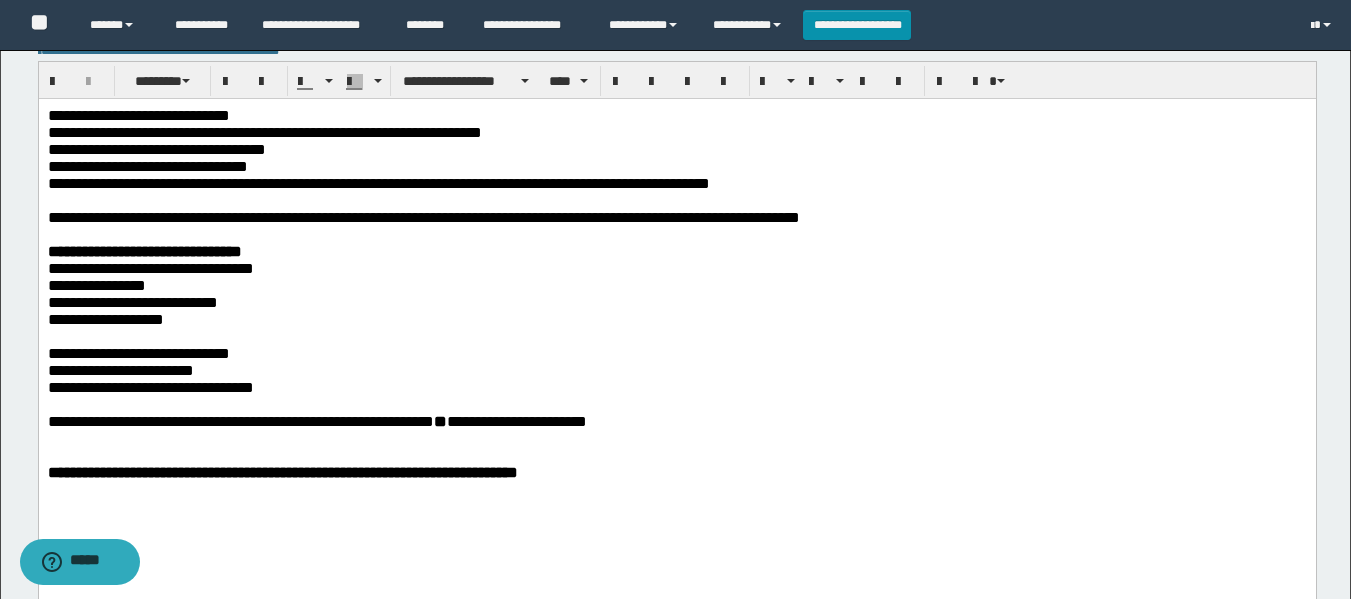 scroll, scrollTop: 200, scrollLeft: 0, axis: vertical 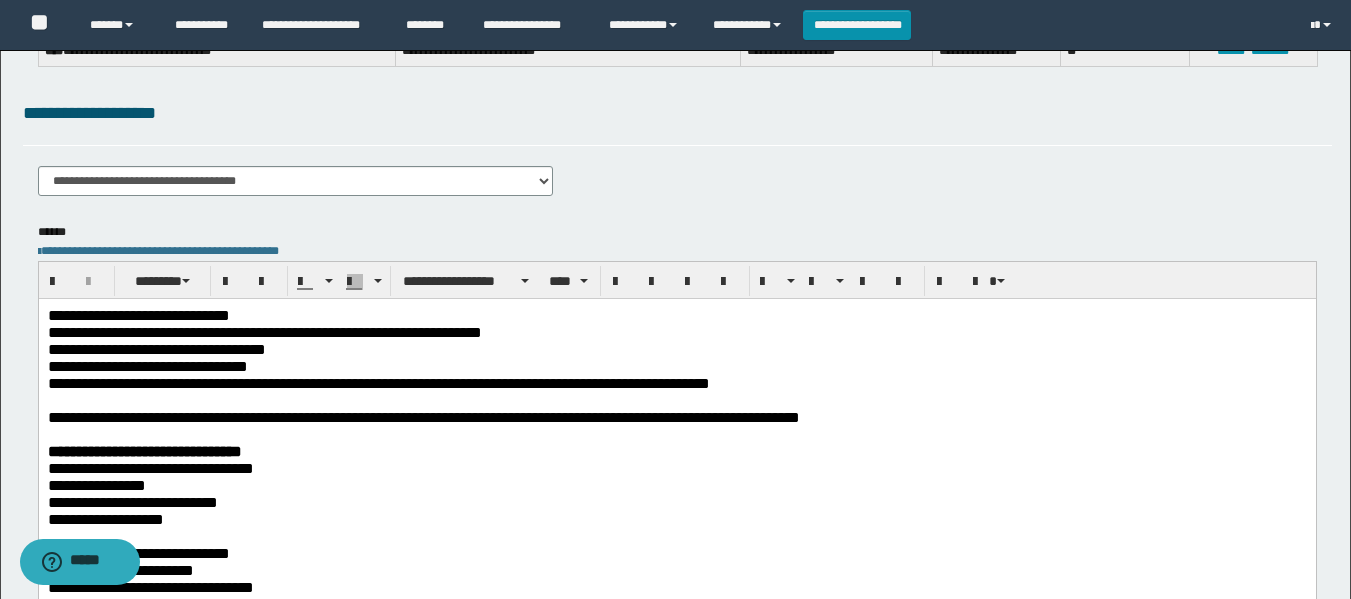 click on "**********" at bounding box center (138, 314) 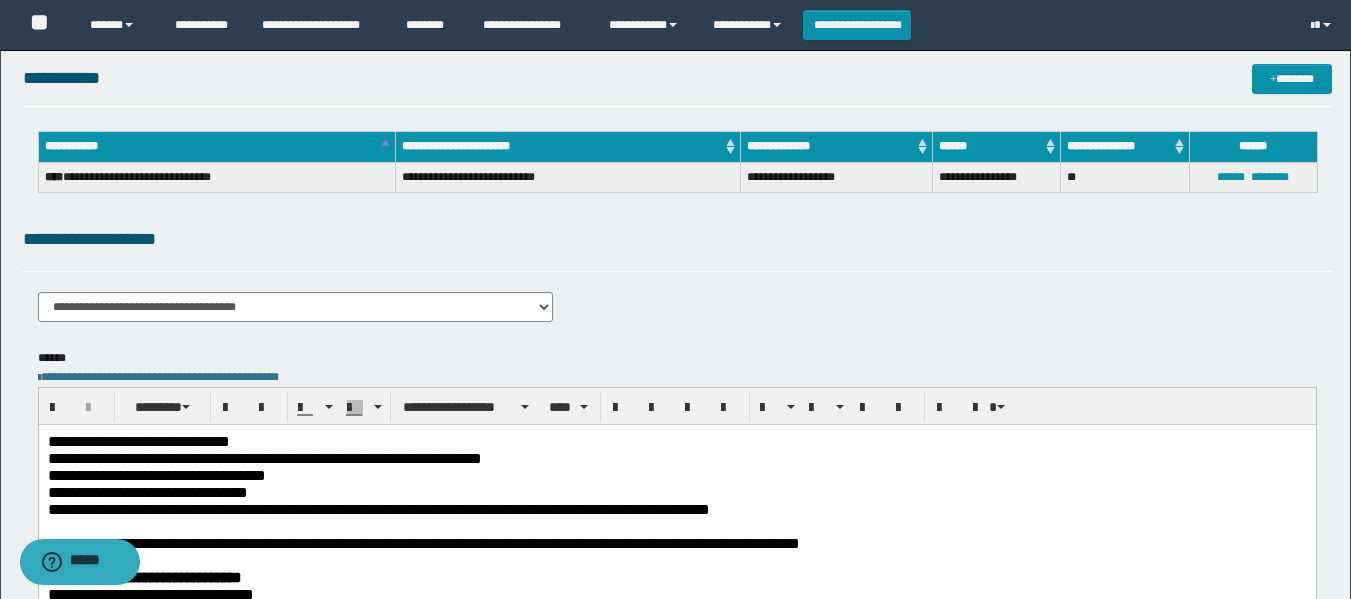 scroll, scrollTop: 0, scrollLeft: 0, axis: both 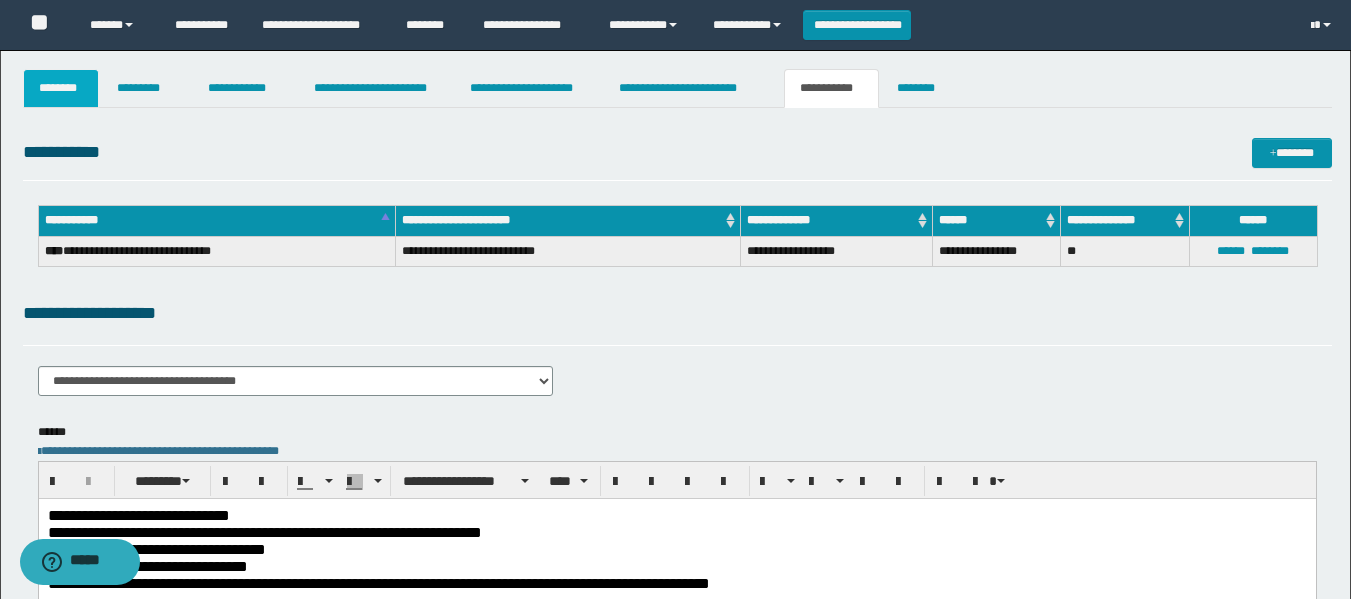 click on "********" at bounding box center [61, 88] 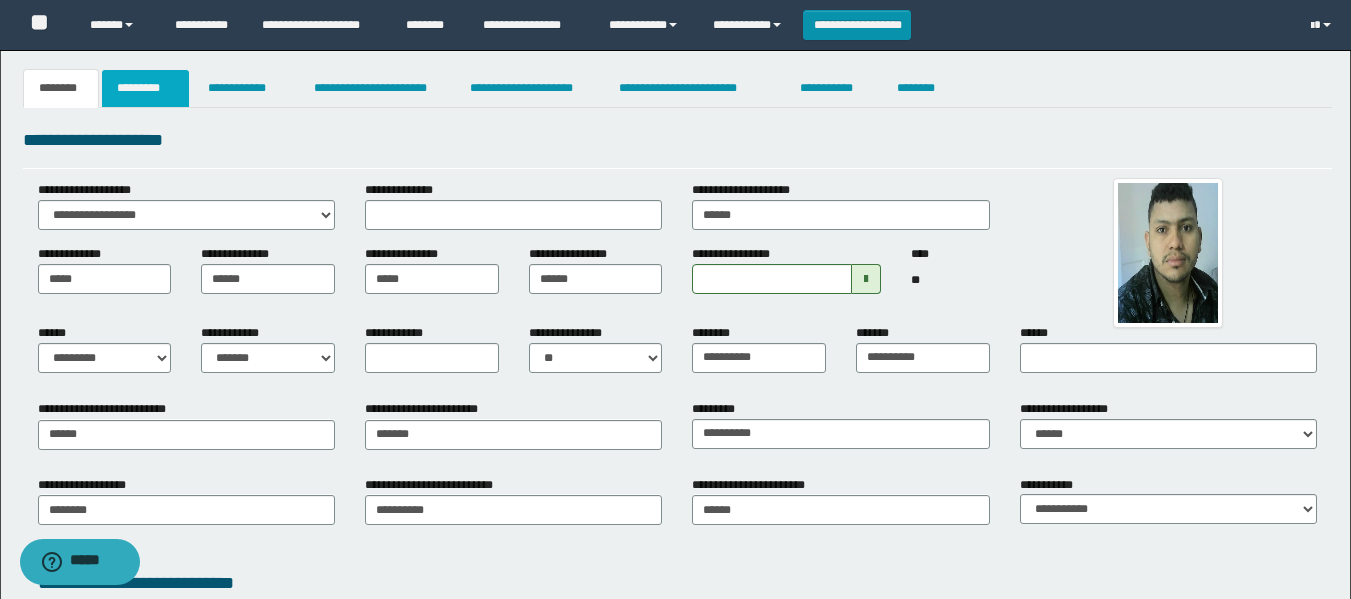 click on "*********" at bounding box center (145, 88) 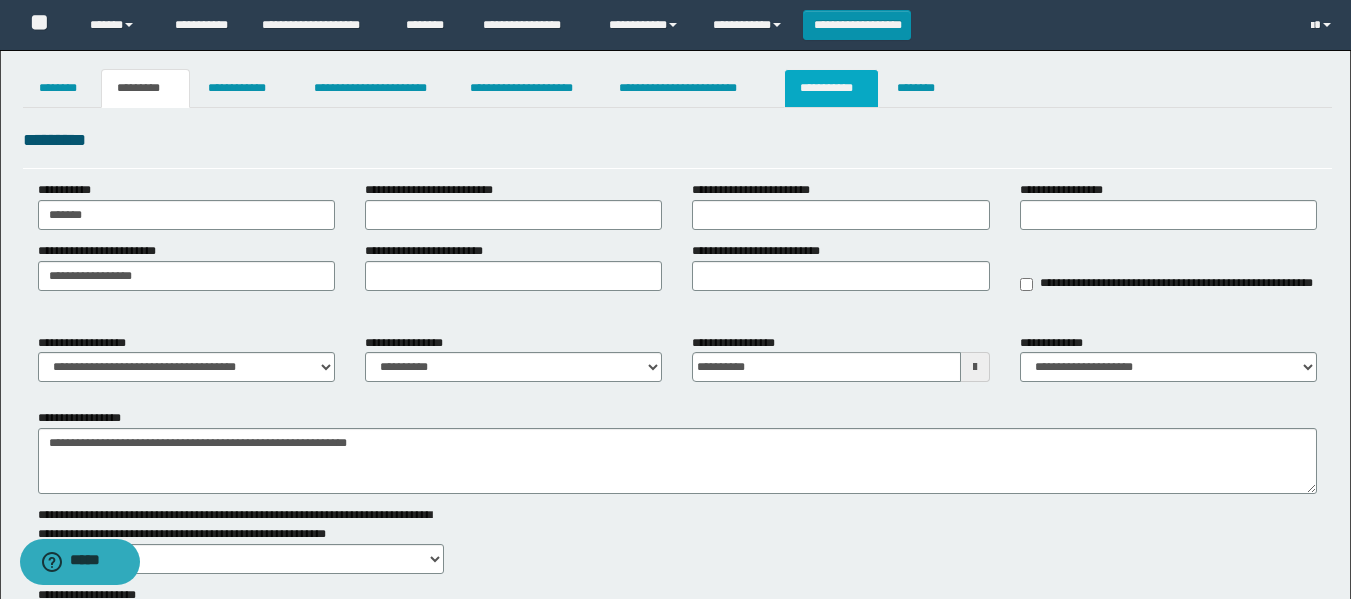 click on "**********" at bounding box center (831, 88) 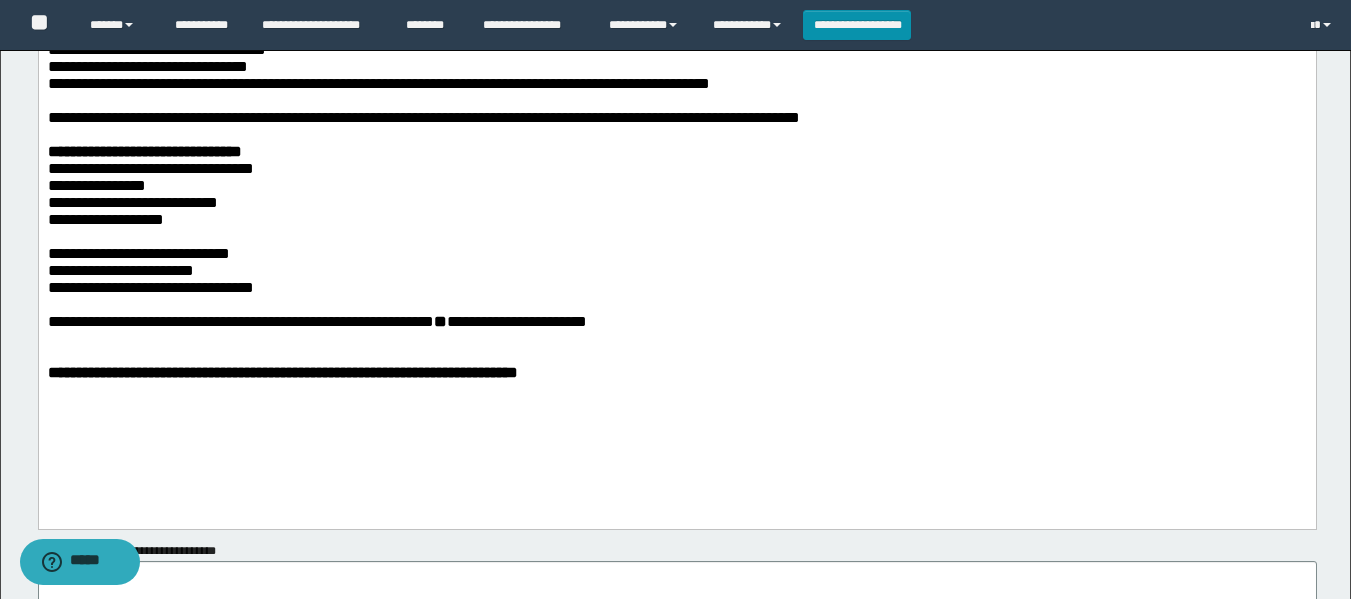 scroll, scrollTop: 200, scrollLeft: 0, axis: vertical 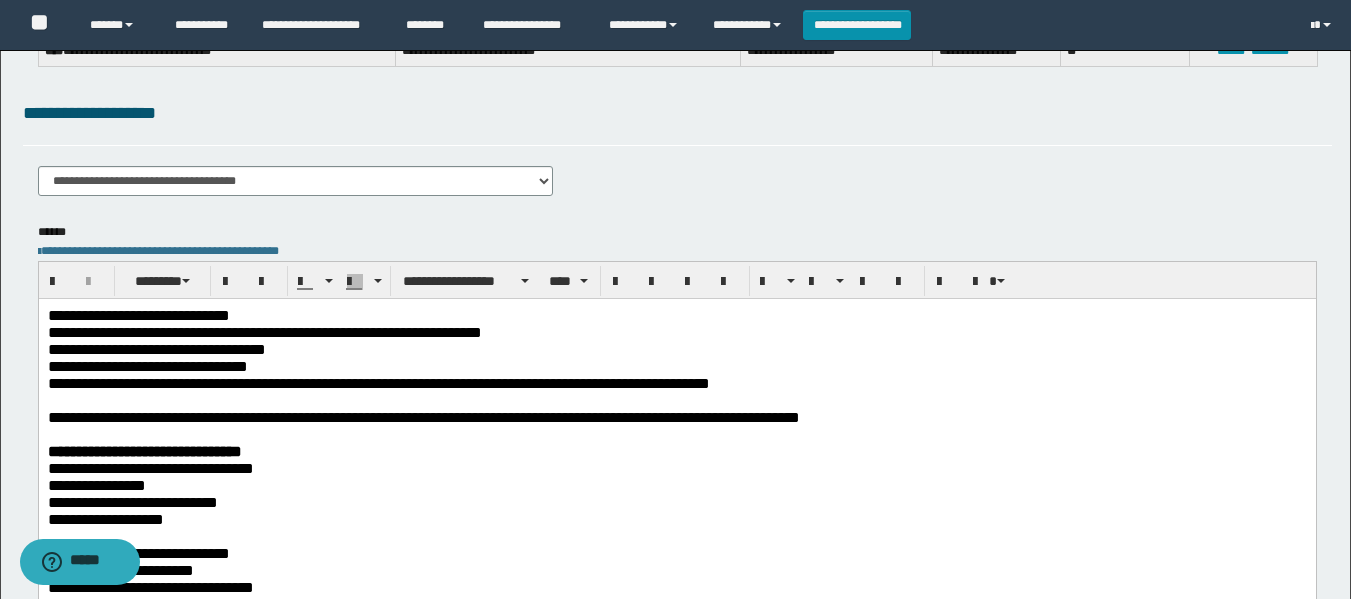 click on "**********" at bounding box center (676, 526) 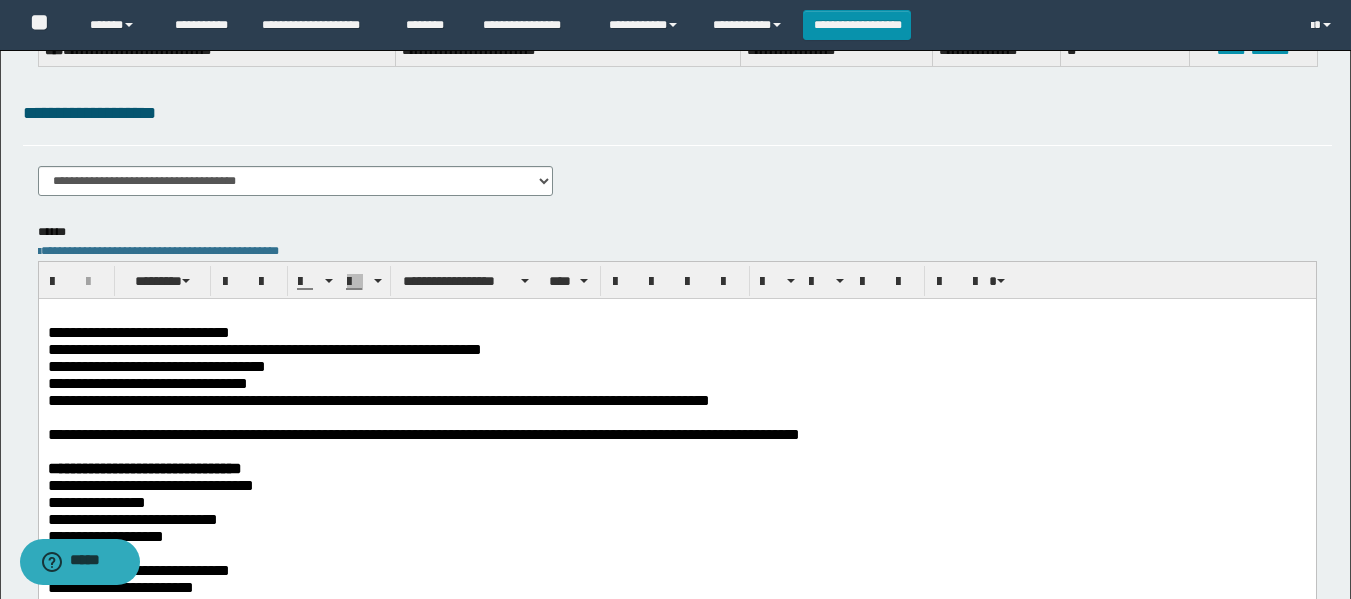 click at bounding box center [676, 314] 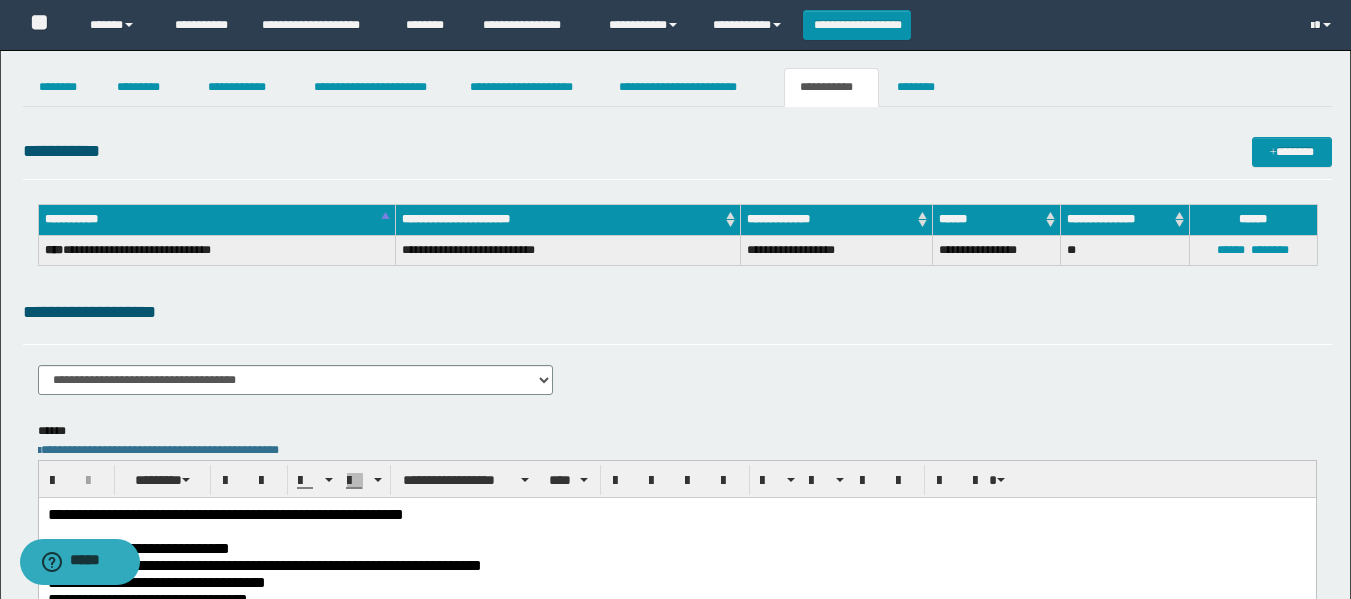 scroll, scrollTop: 0, scrollLeft: 0, axis: both 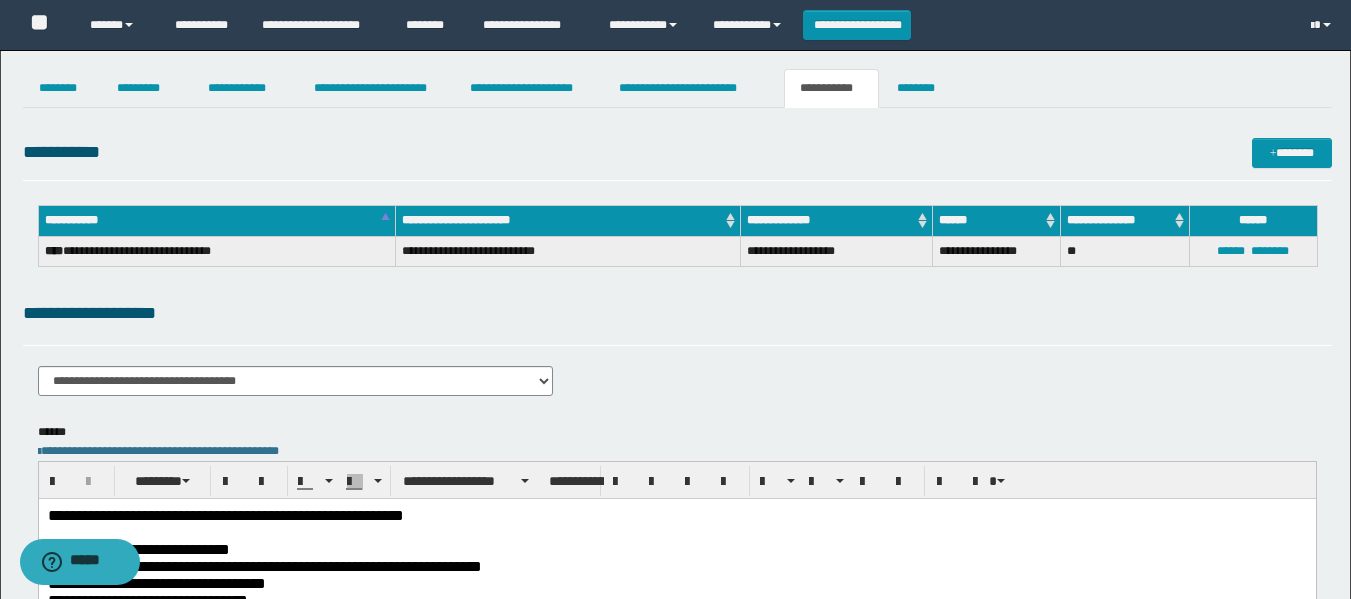 click on "**********" at bounding box center [831, 88] 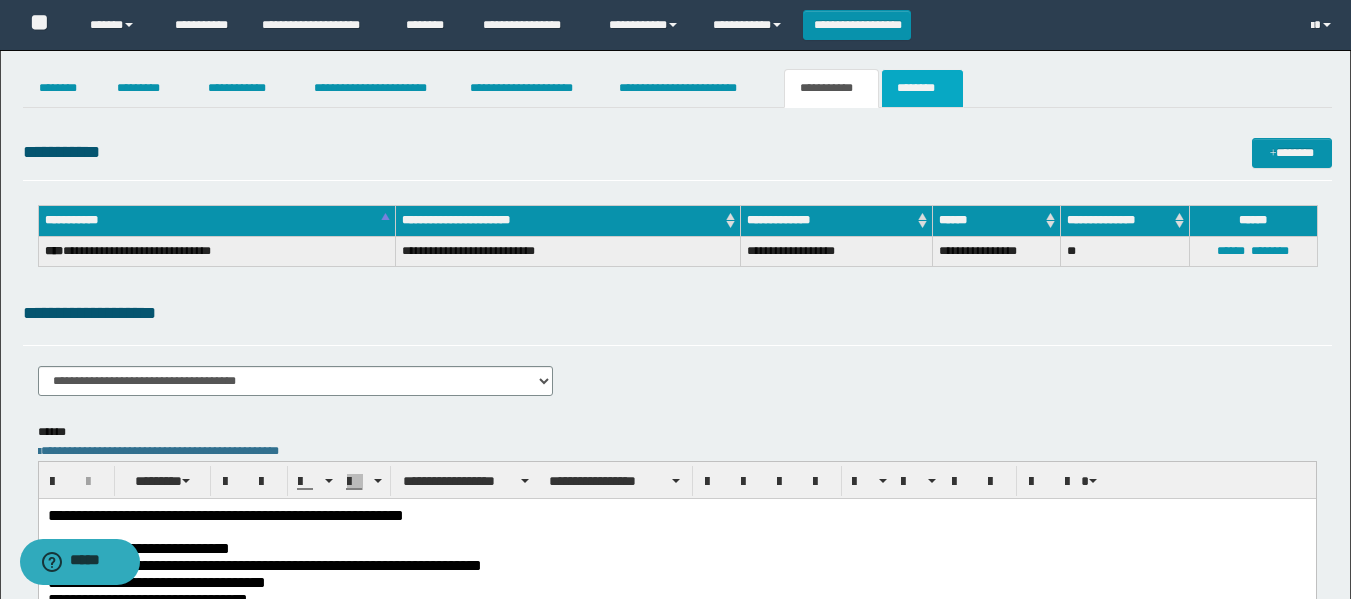 click on "********" at bounding box center [922, 88] 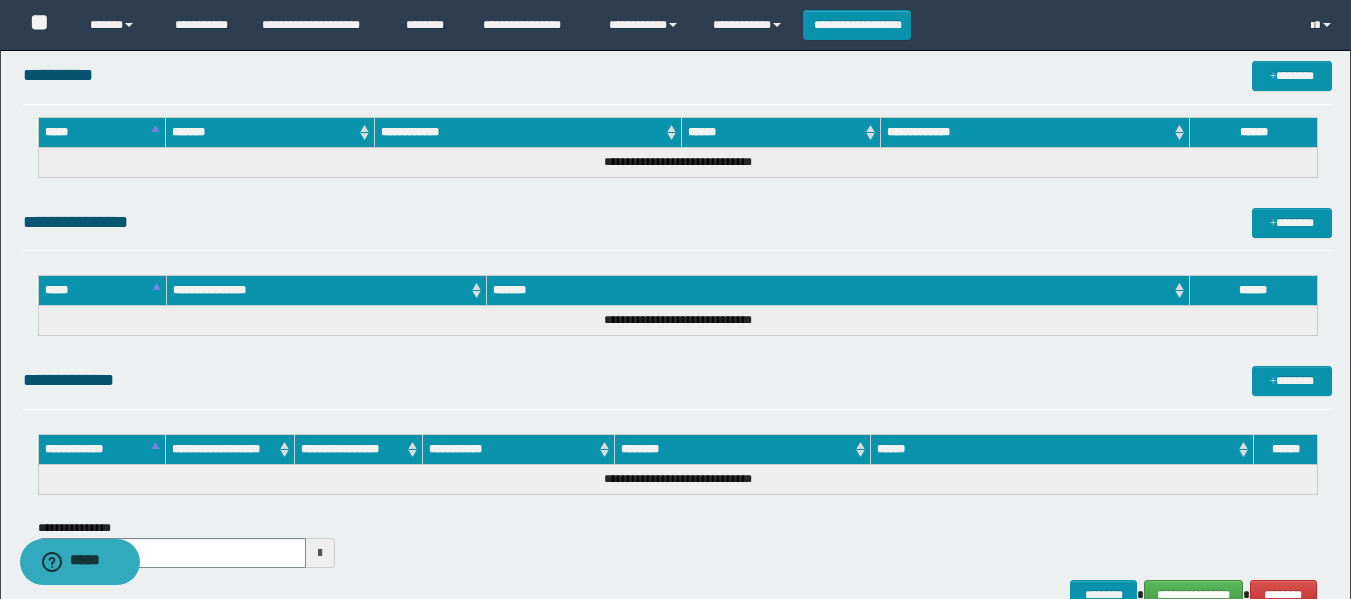 scroll, scrollTop: 1698, scrollLeft: 0, axis: vertical 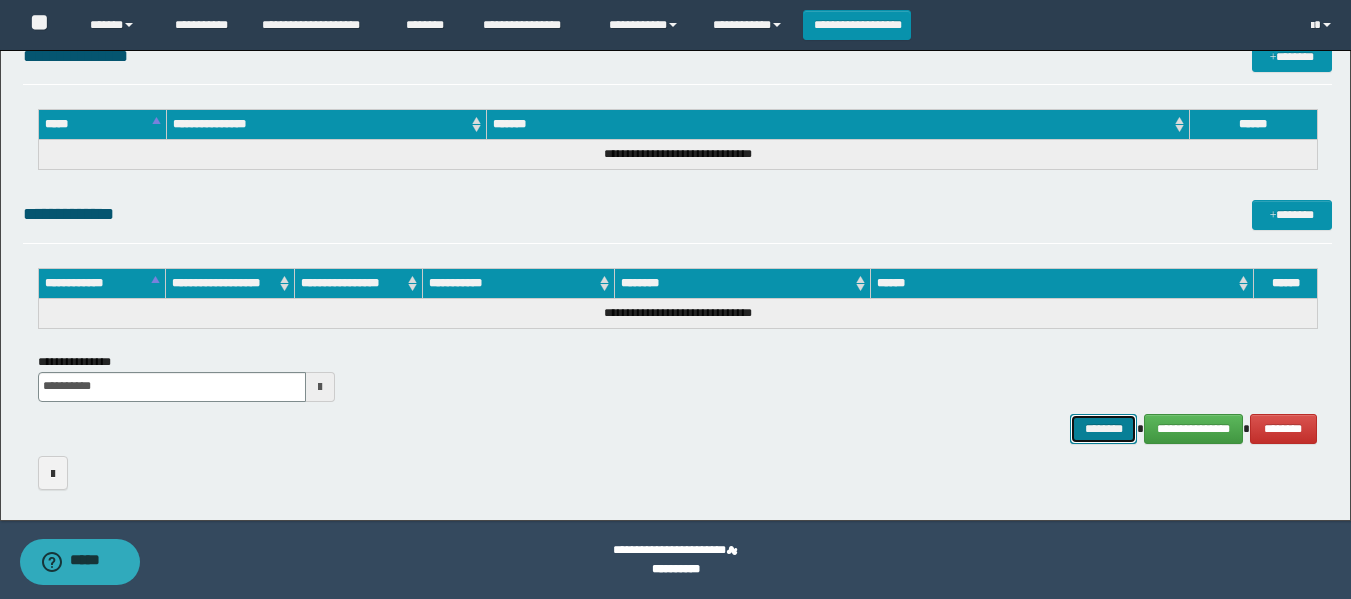click on "********" at bounding box center [1104, 429] 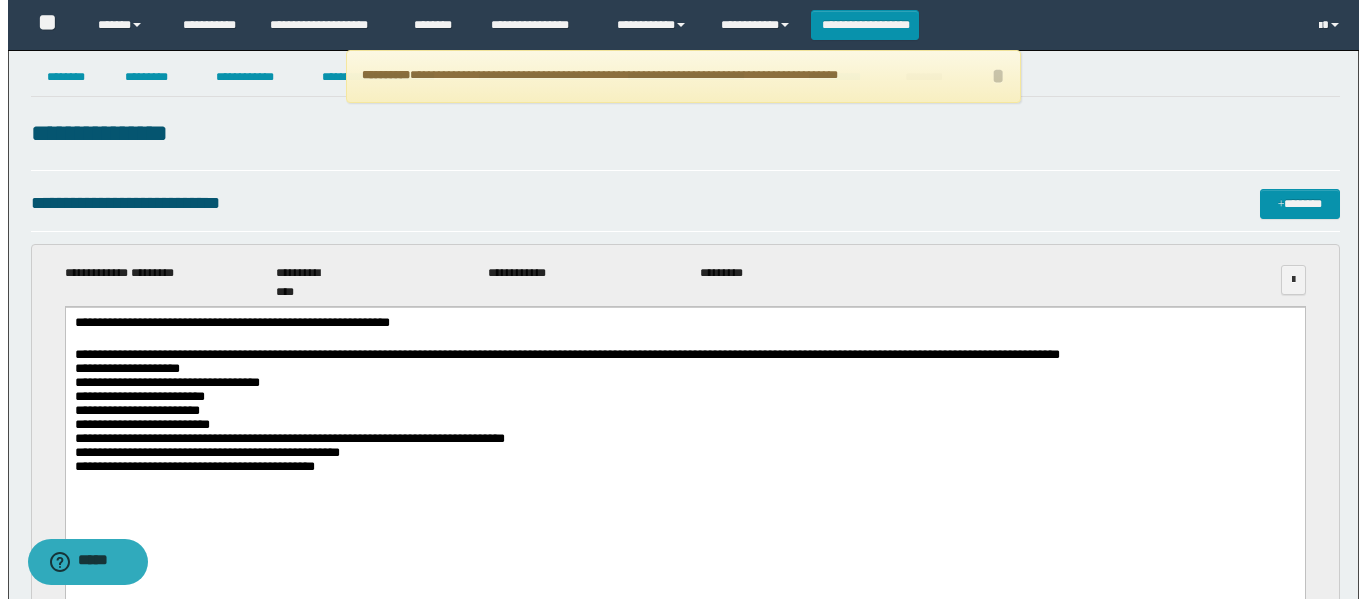 scroll, scrollTop: 0, scrollLeft: 0, axis: both 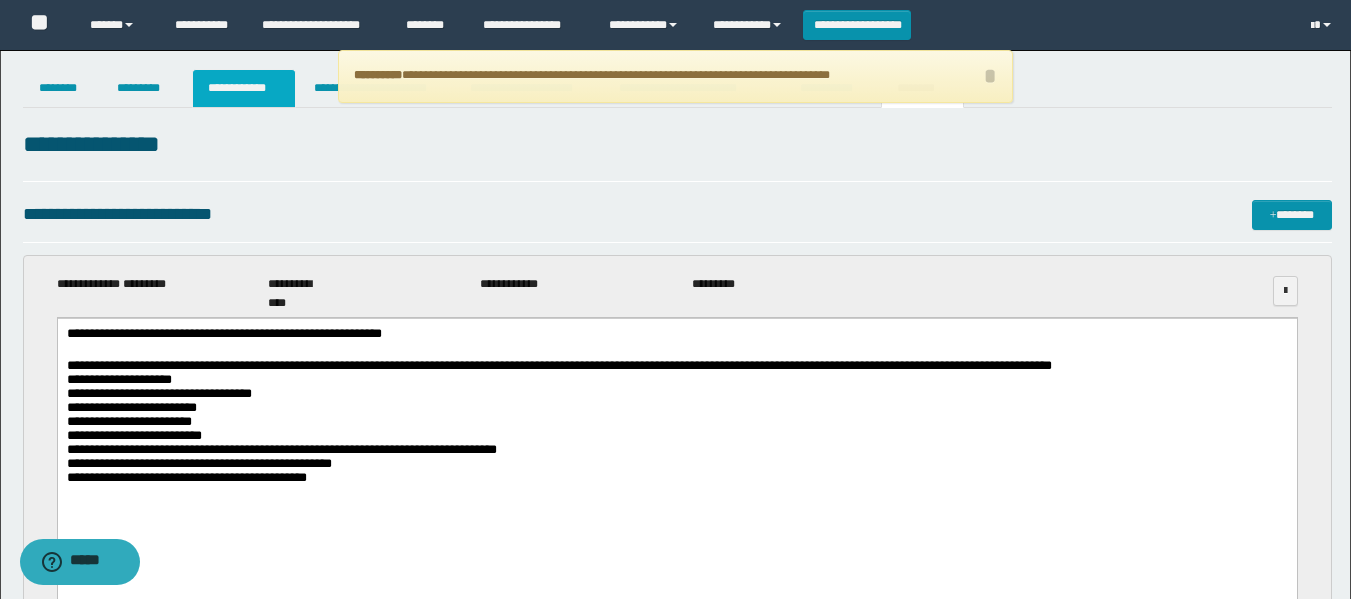 click on "**********" at bounding box center [244, 88] 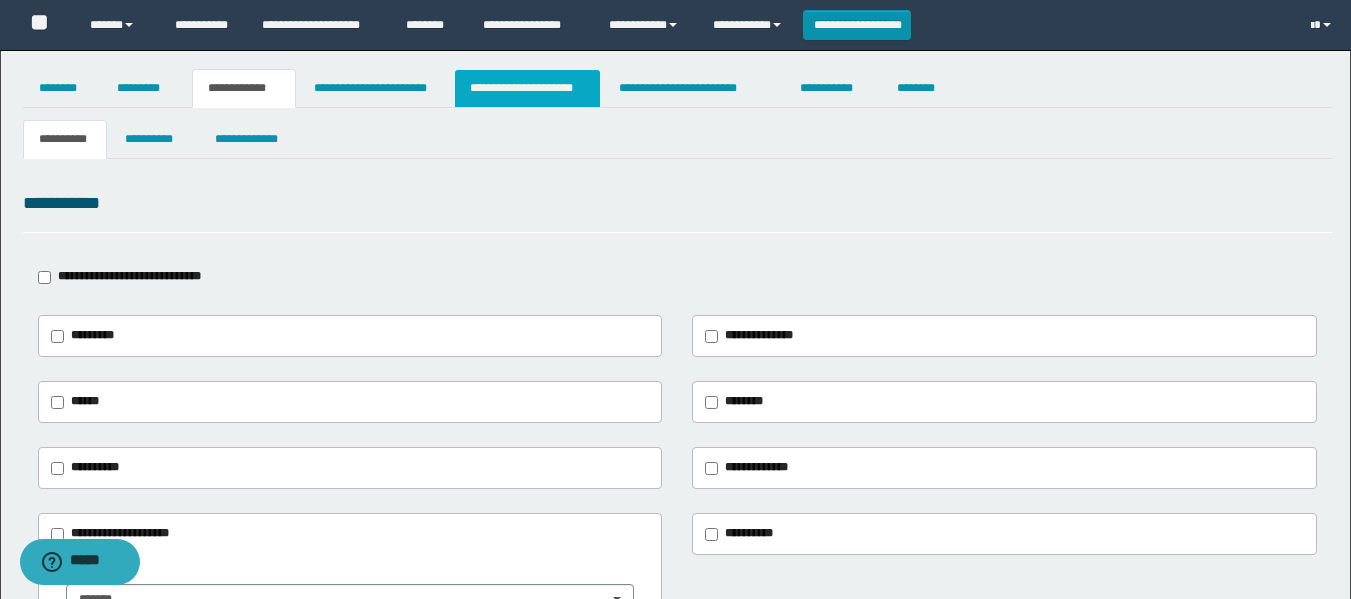 click on "**********" at bounding box center (527, 88) 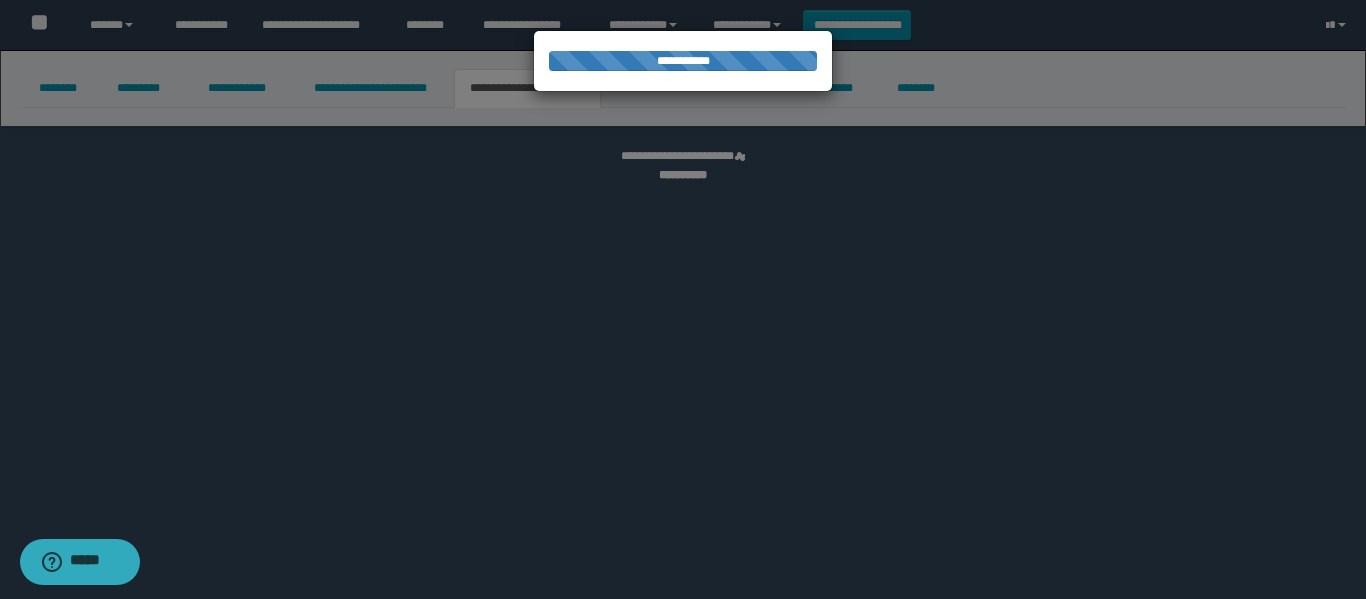 select on "*" 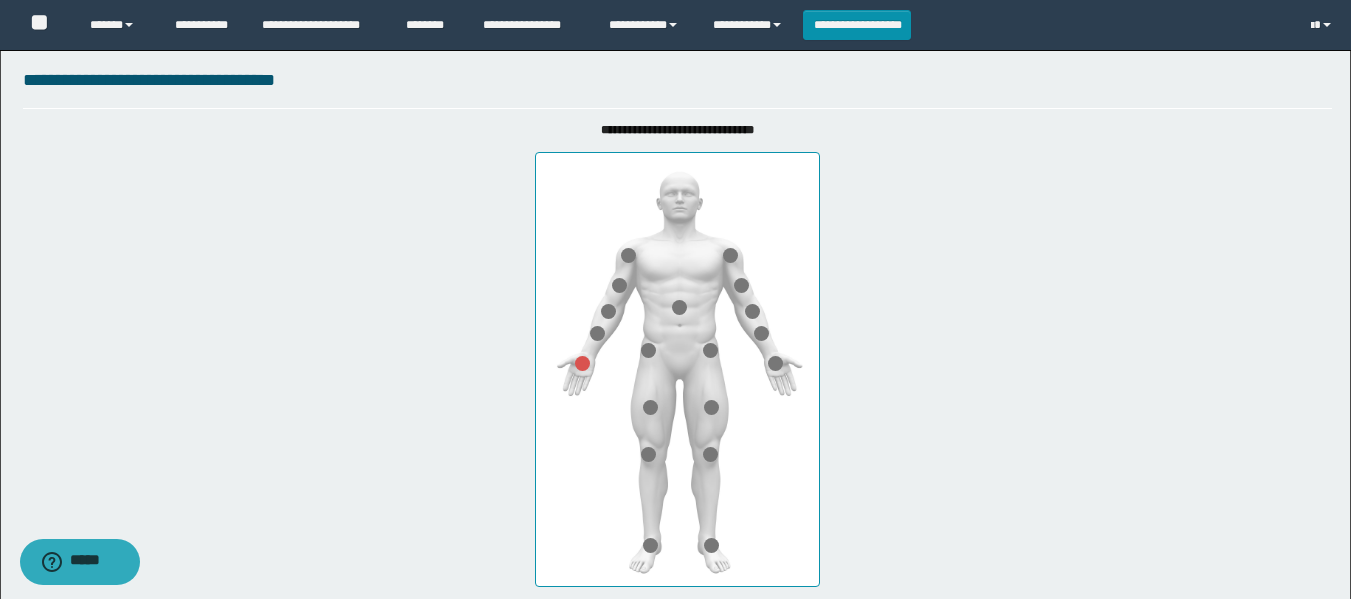 scroll, scrollTop: 1100, scrollLeft: 0, axis: vertical 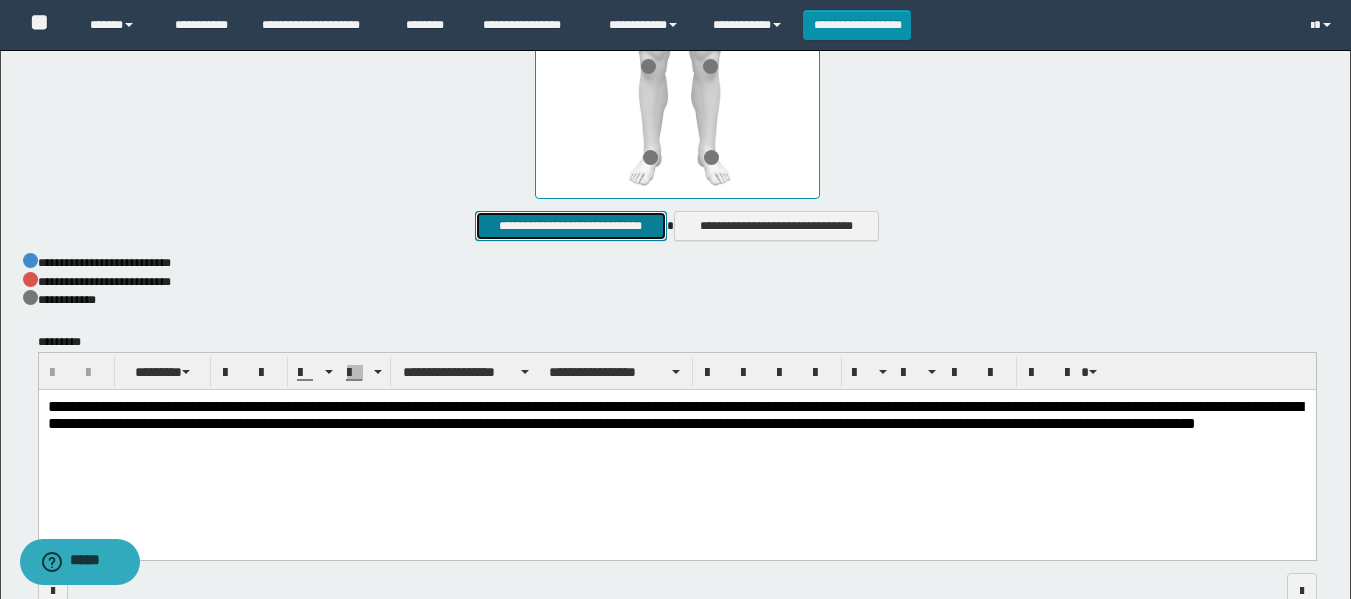 click on "**********" at bounding box center [570, 226] 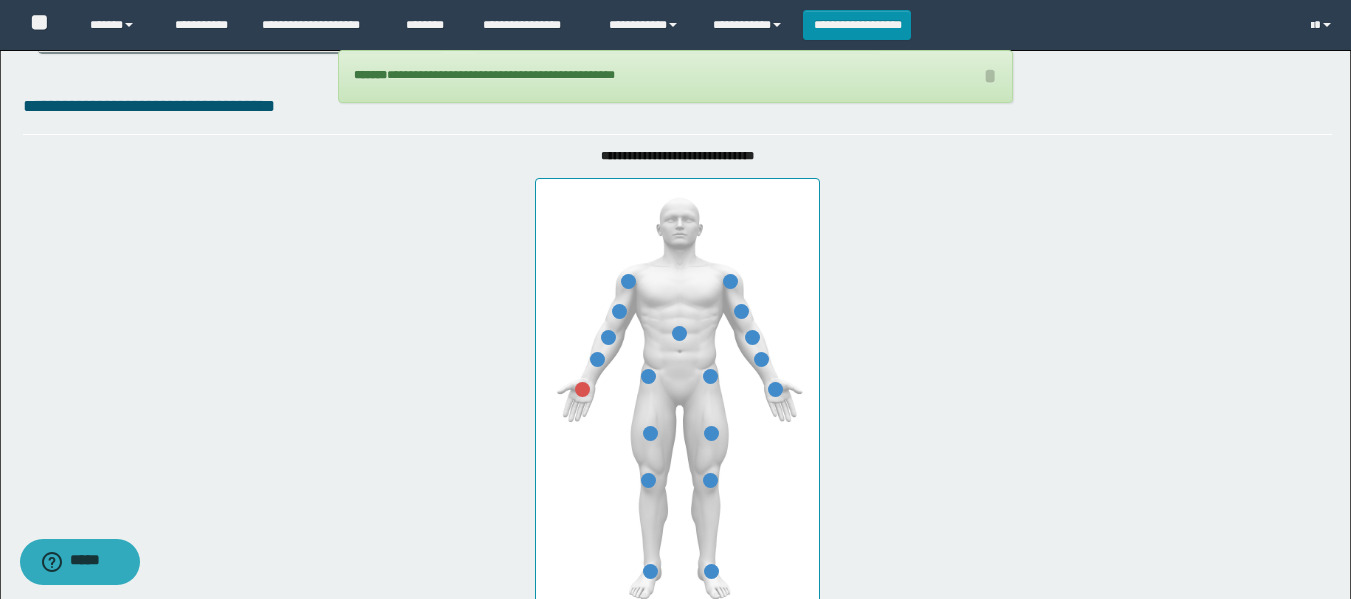 scroll, scrollTop: 700, scrollLeft: 0, axis: vertical 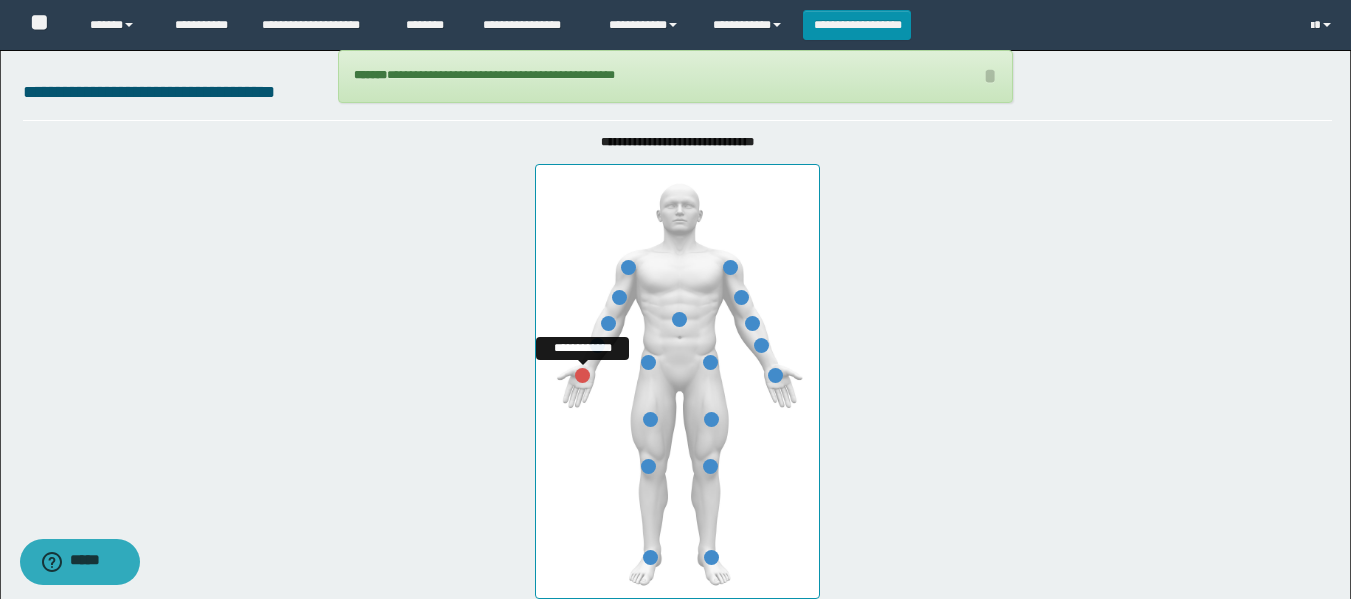 click at bounding box center (582, 375) 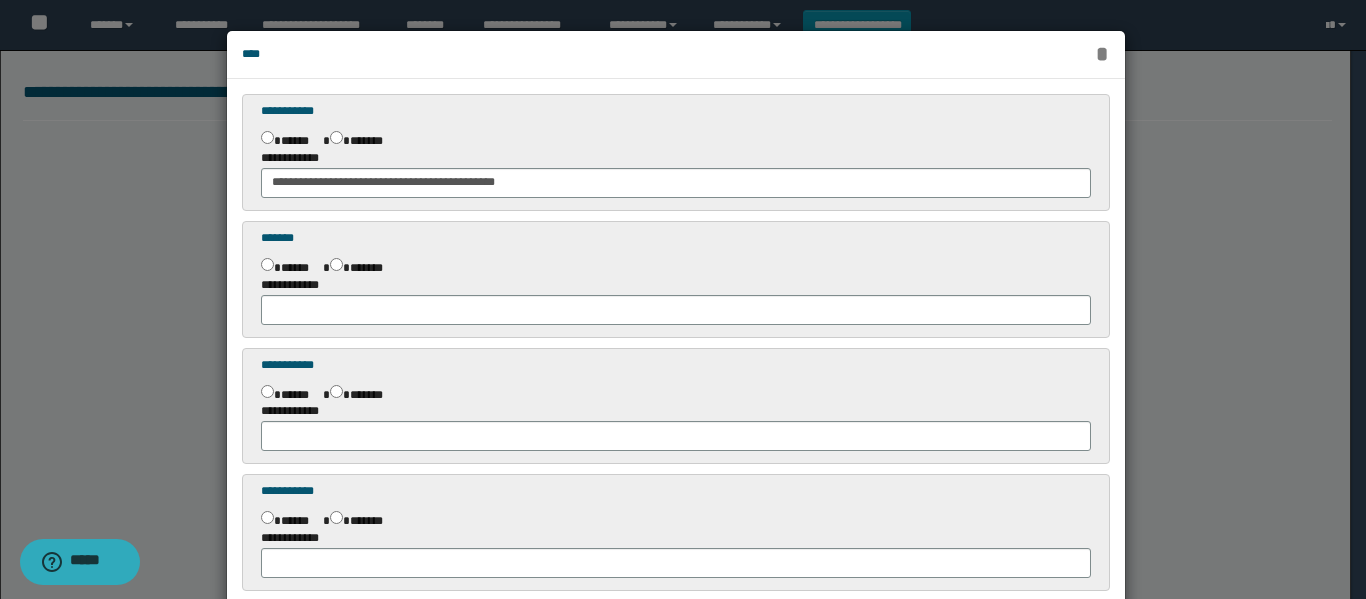 click on "*" at bounding box center (1102, 54) 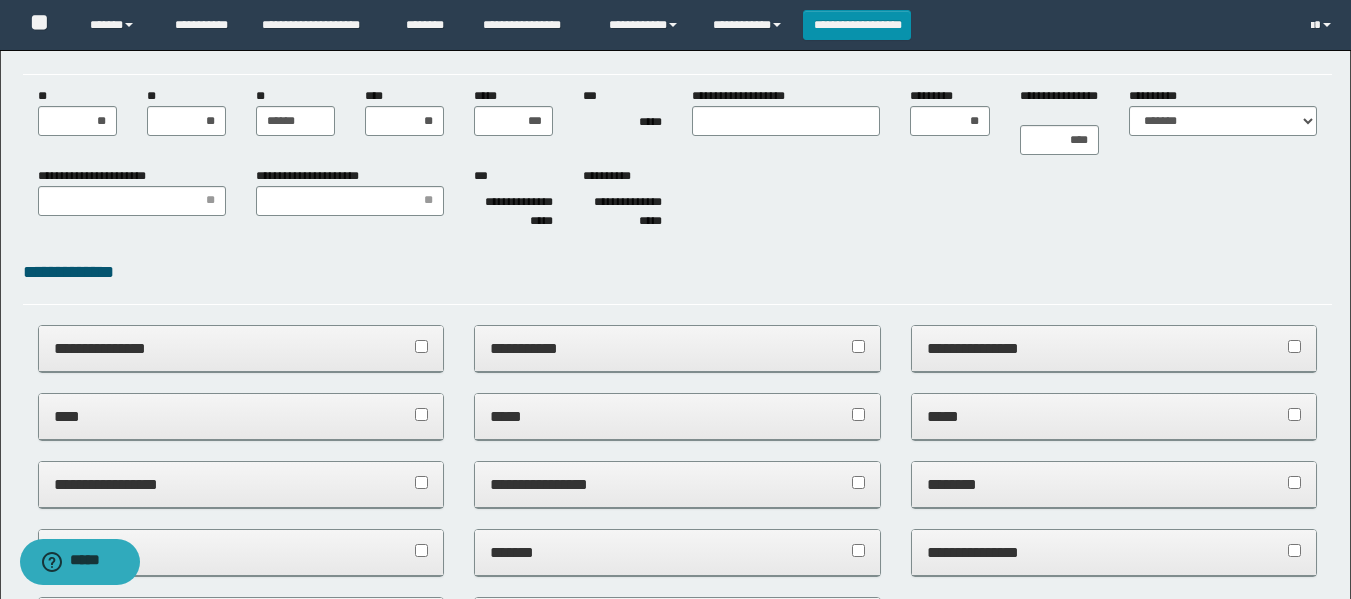 scroll, scrollTop: 0, scrollLeft: 0, axis: both 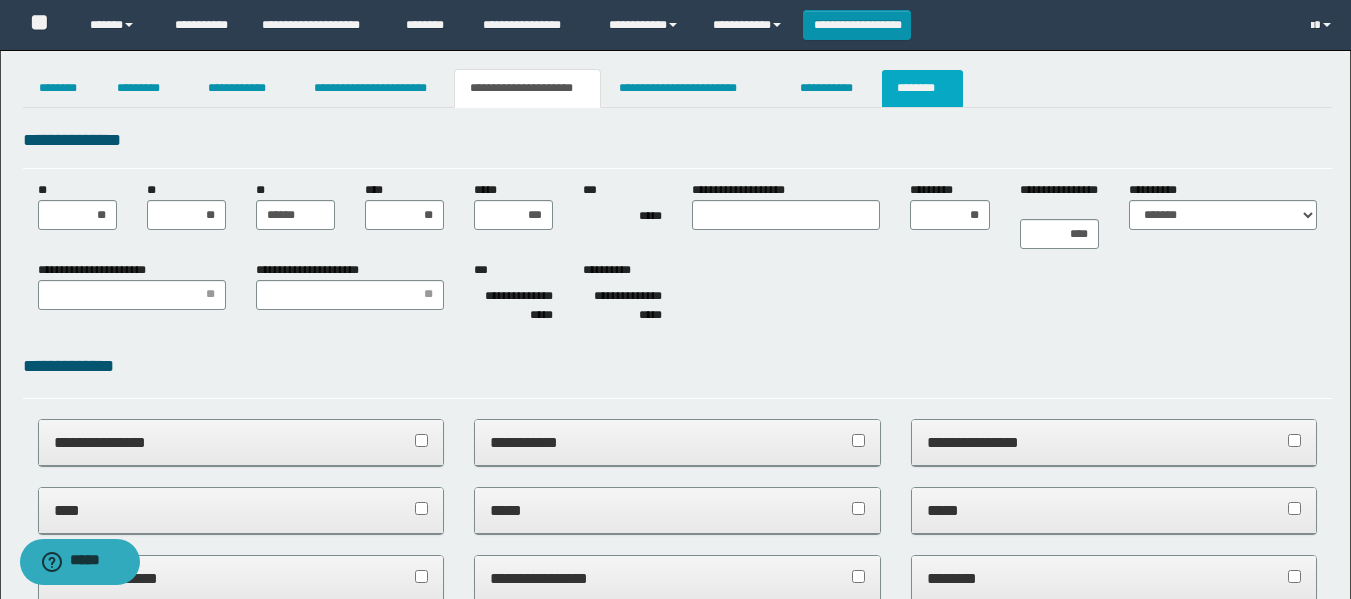 click on "********" at bounding box center (922, 88) 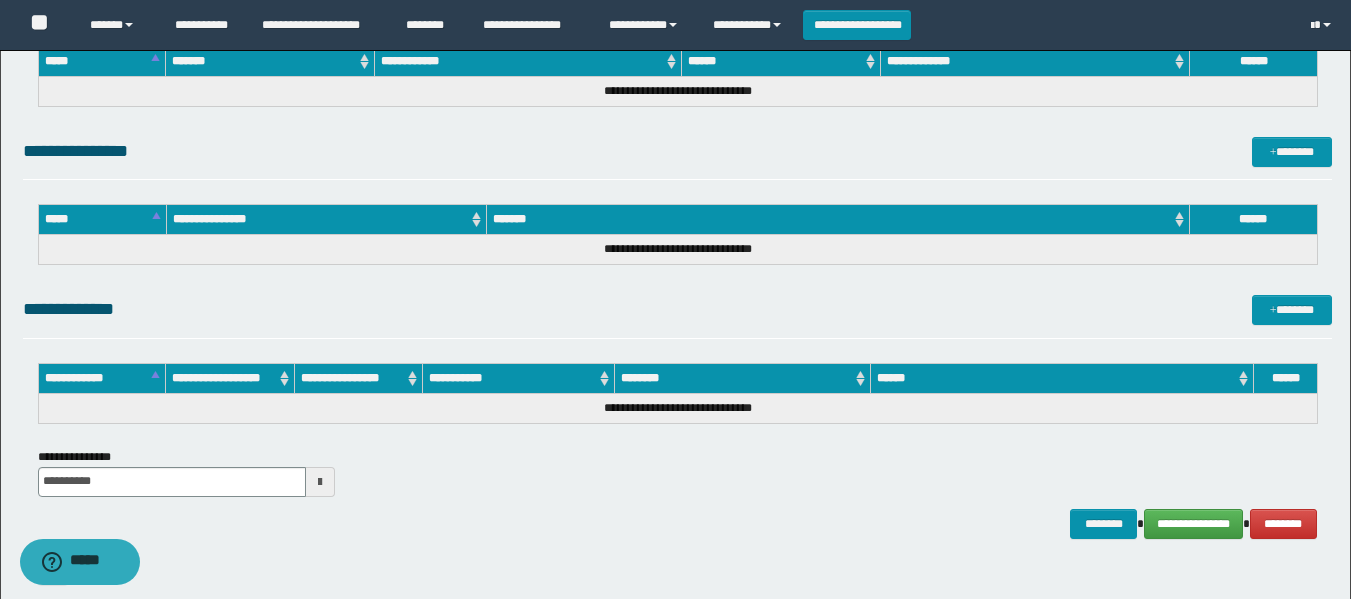 scroll, scrollTop: 1698, scrollLeft: 0, axis: vertical 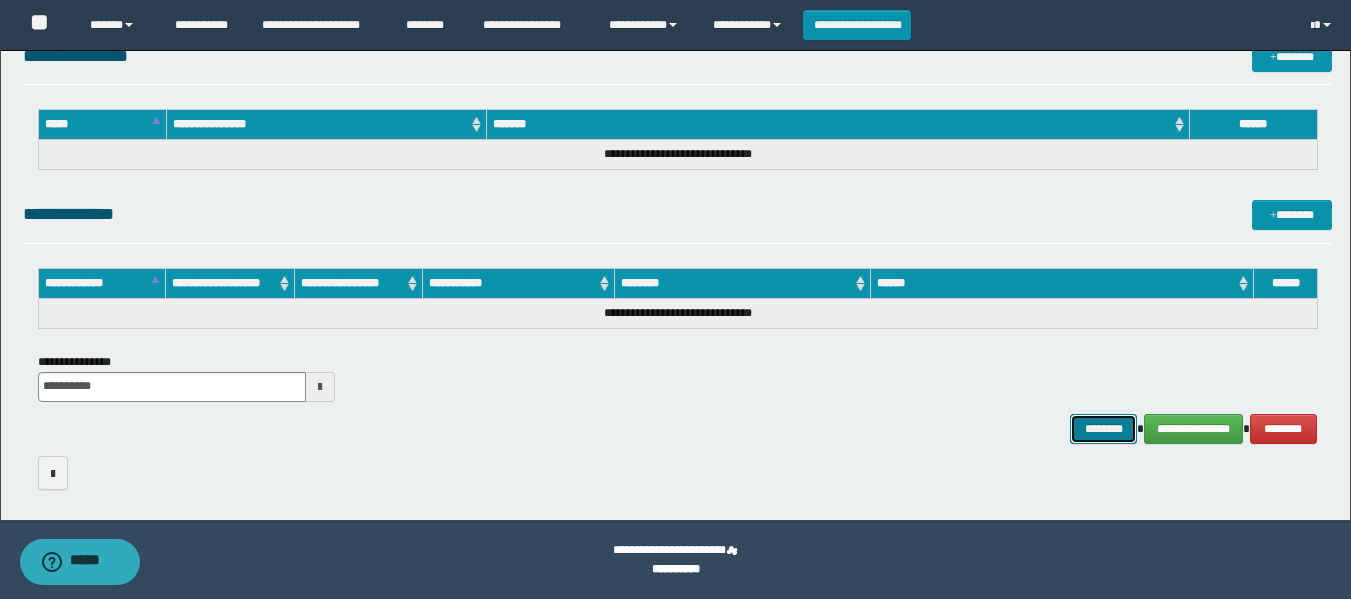 click on "********" at bounding box center (1104, 429) 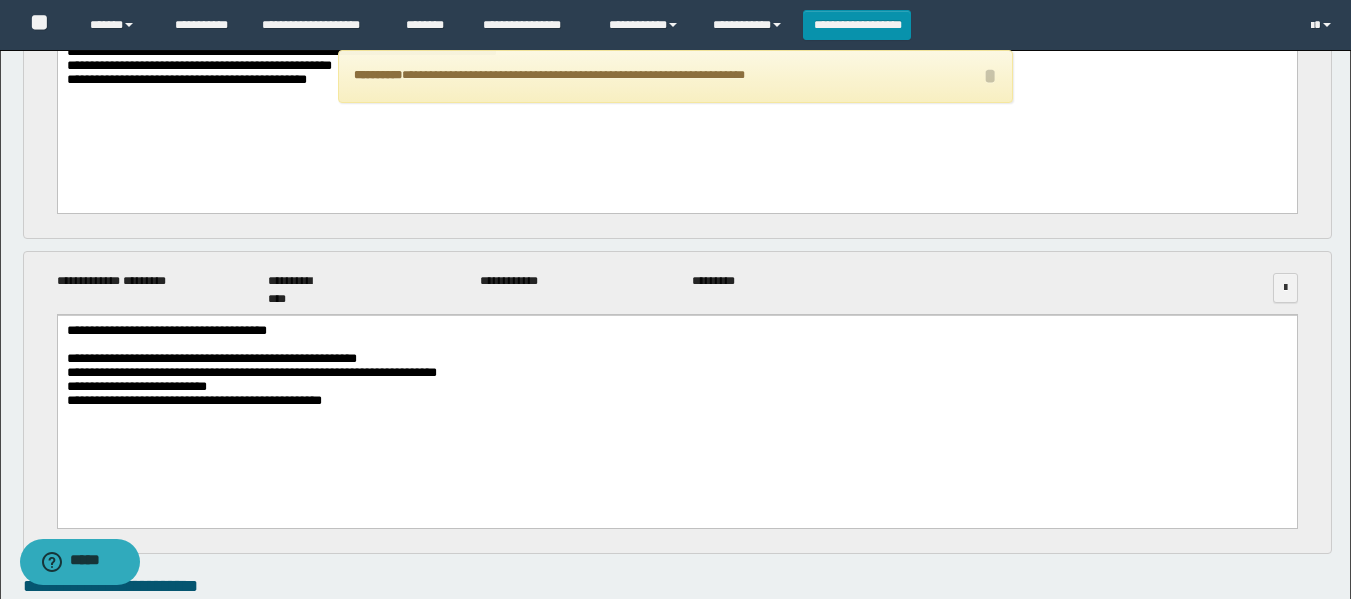 scroll, scrollTop: 0, scrollLeft: 0, axis: both 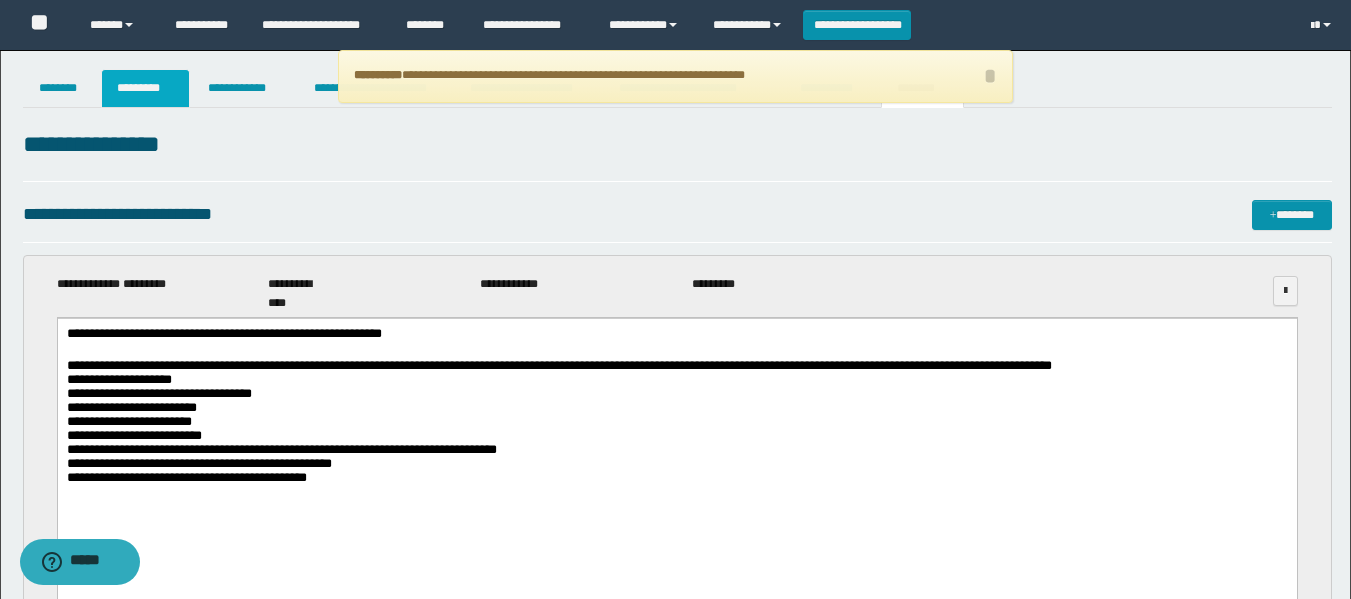 click on "*********" at bounding box center (145, 88) 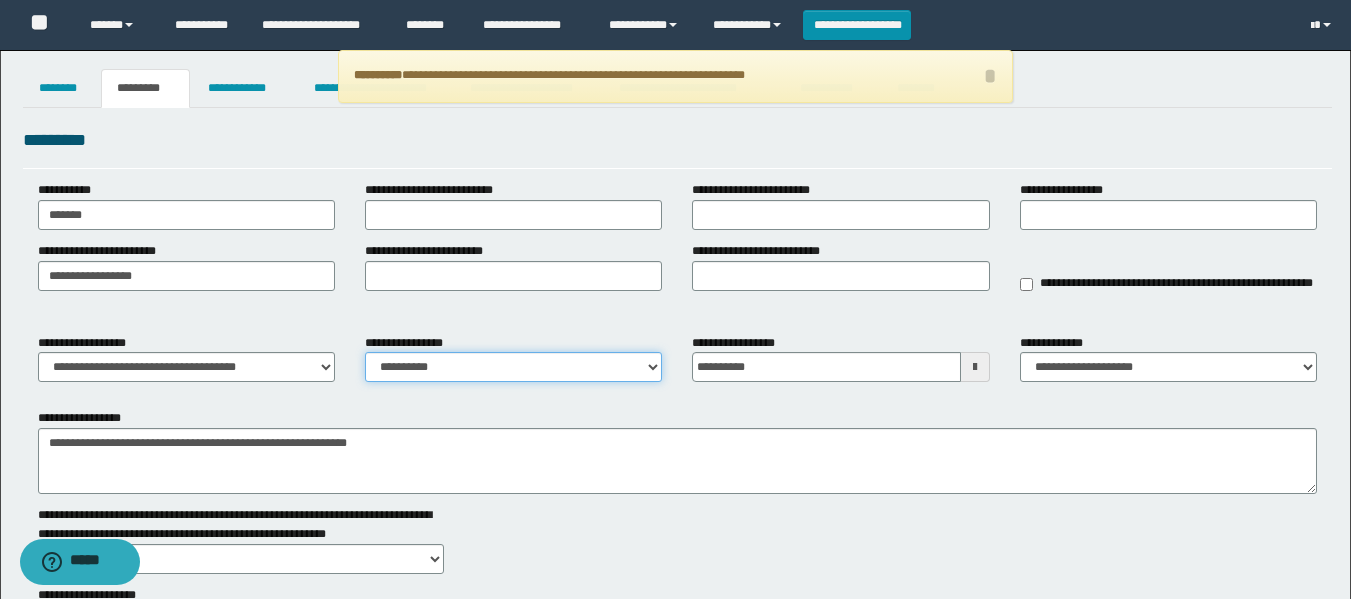 drag, startPoint x: 499, startPoint y: 372, endPoint x: 517, endPoint y: 378, distance: 18.973665 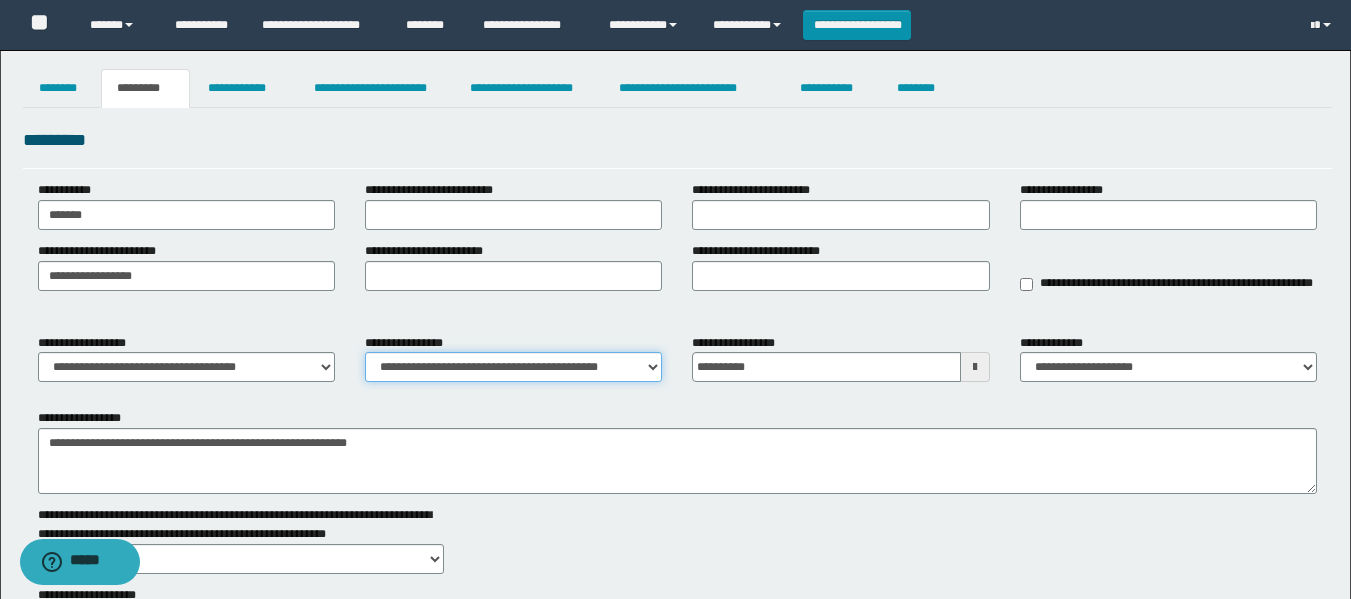 drag, startPoint x: 638, startPoint y: 360, endPoint x: 626, endPoint y: 380, distance: 23.323807 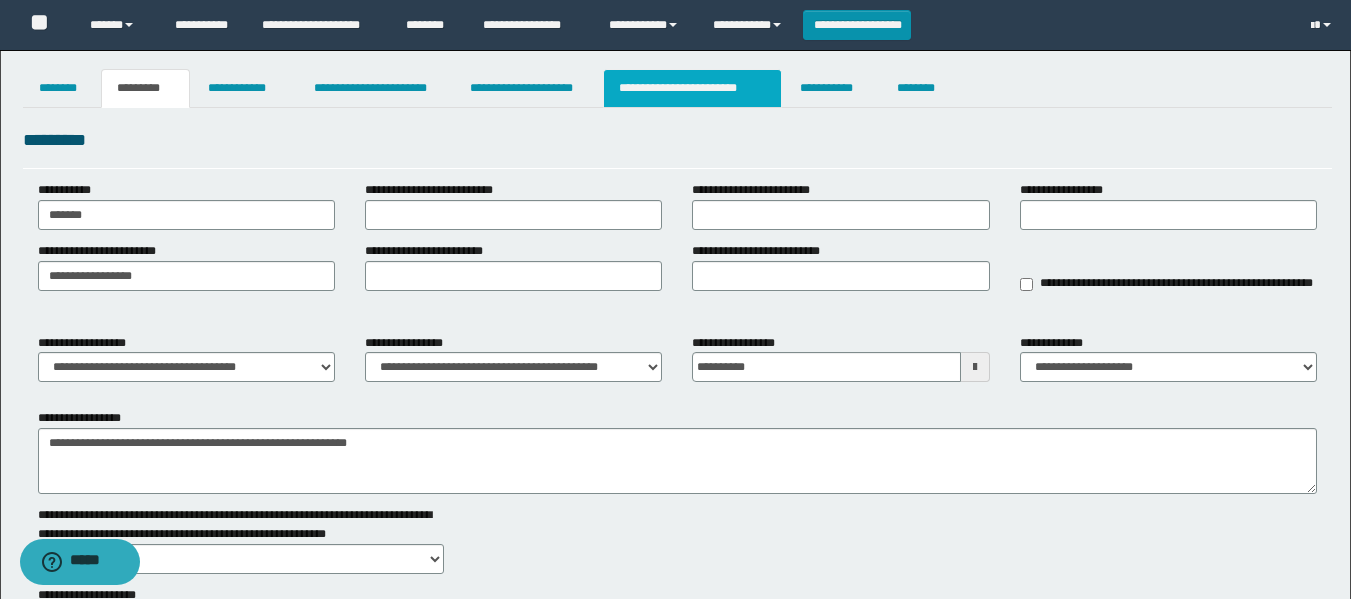 click on "**********" at bounding box center [693, 88] 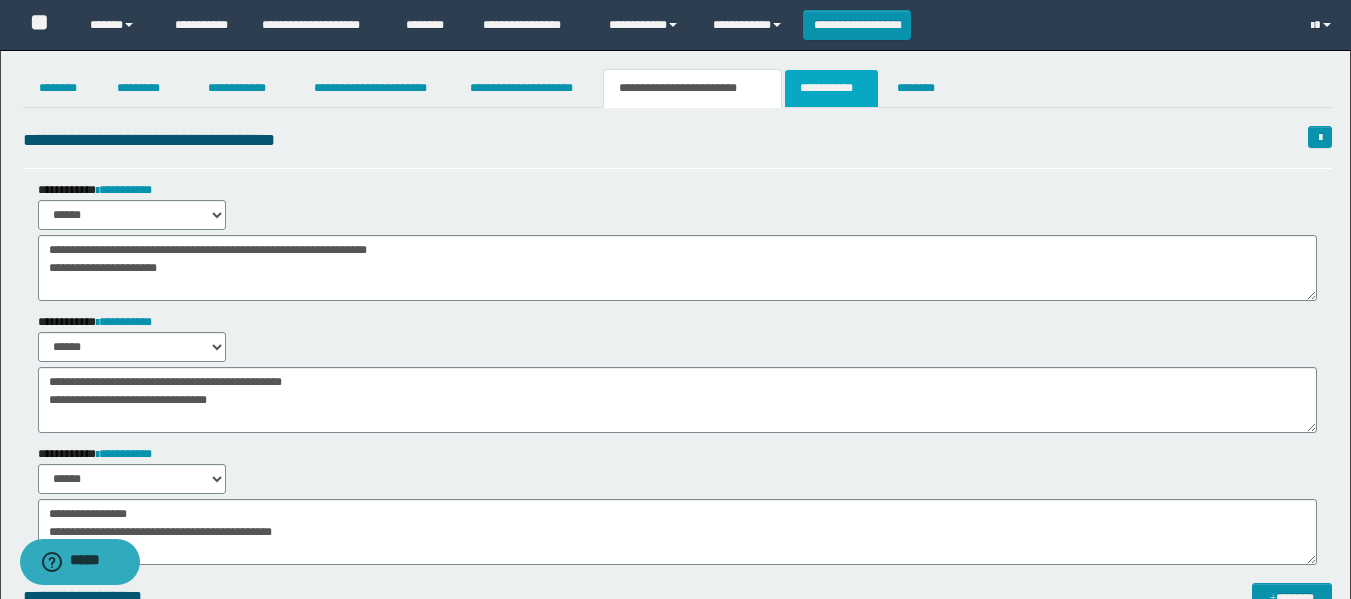 click on "**********" at bounding box center (831, 88) 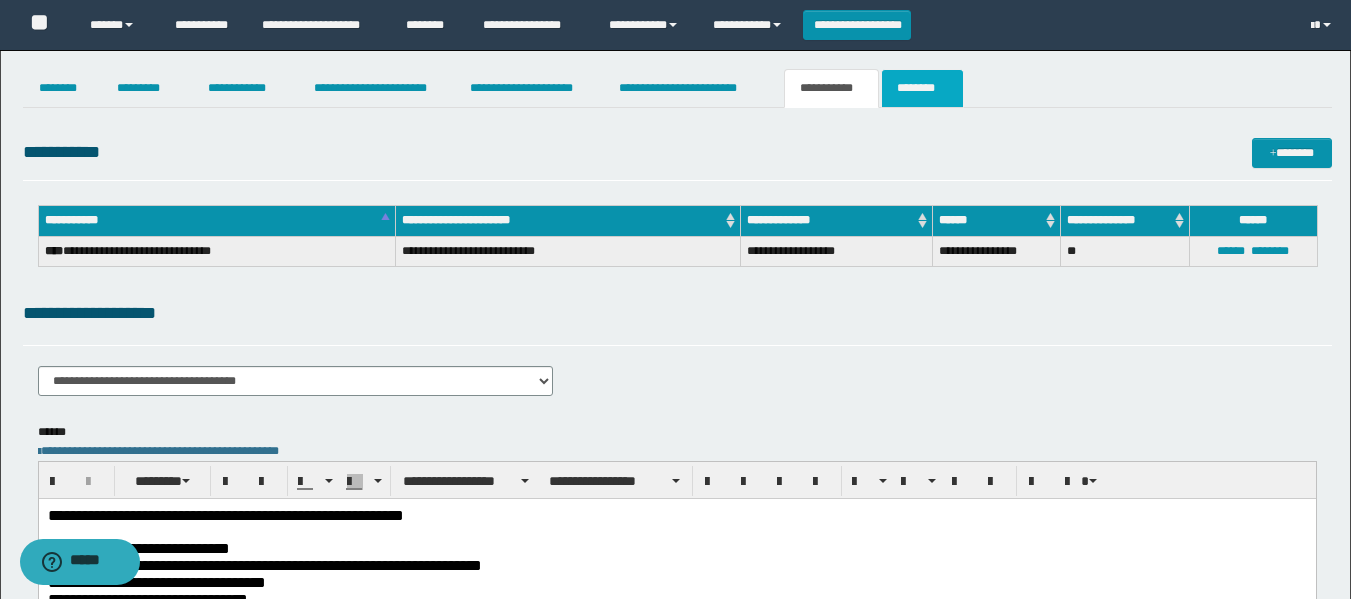 click on "********" at bounding box center [922, 88] 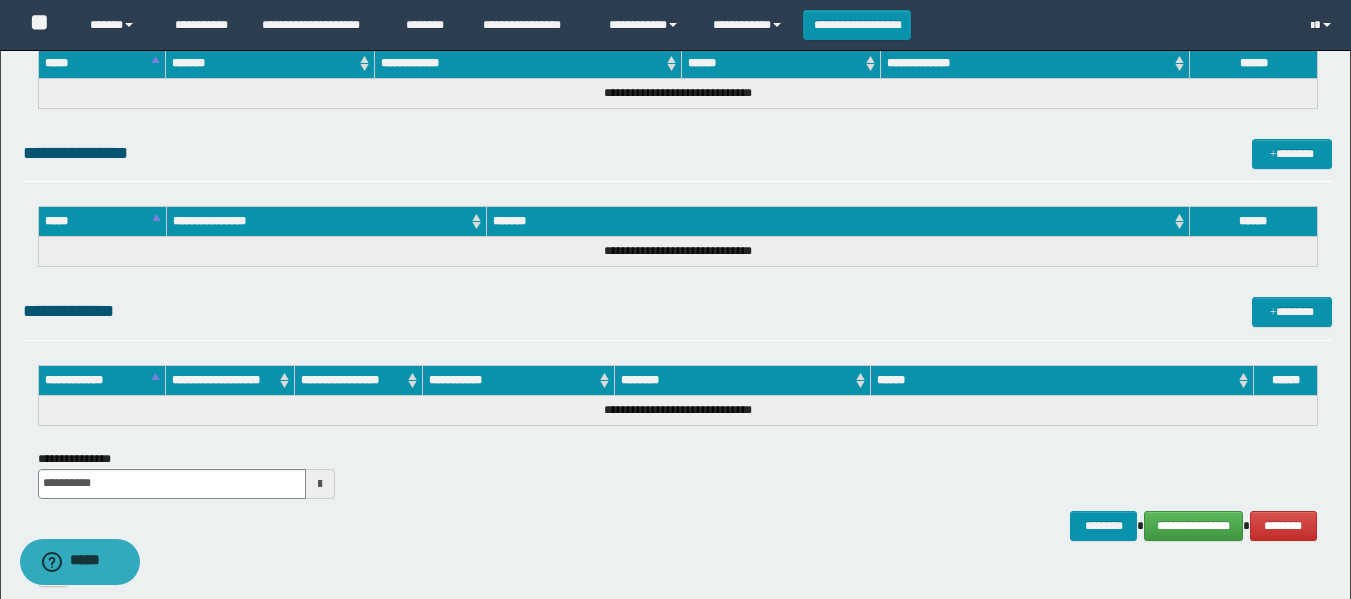 scroll, scrollTop: 1698, scrollLeft: 0, axis: vertical 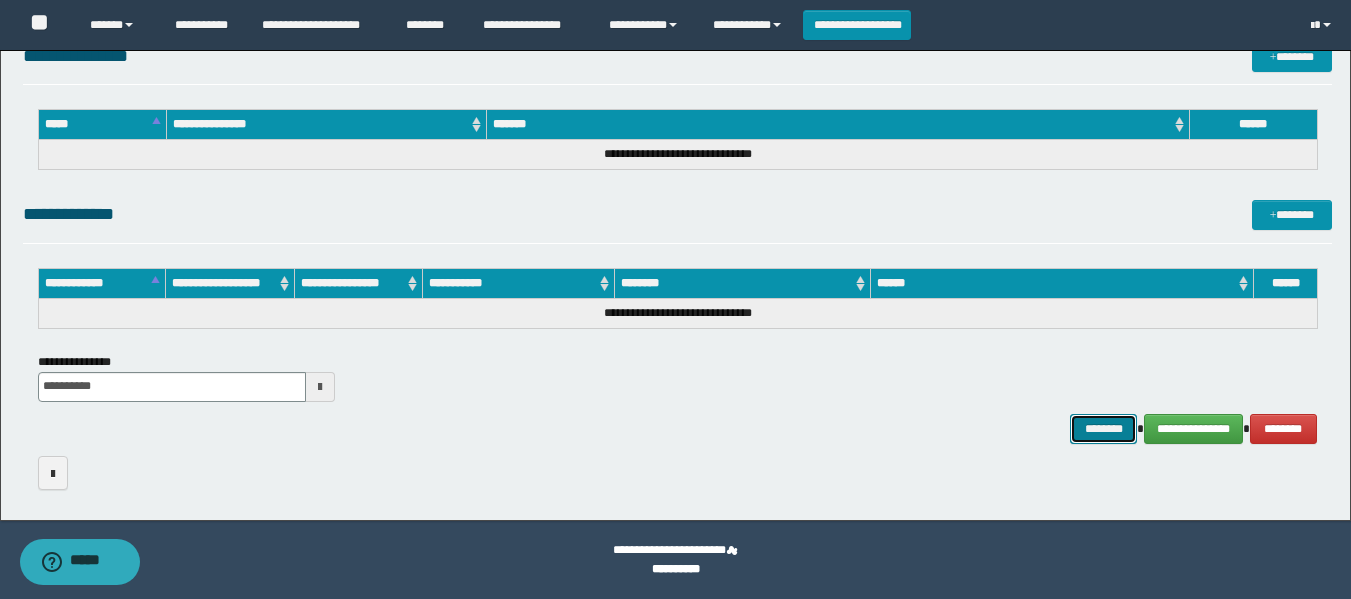 click on "********" at bounding box center (1104, 429) 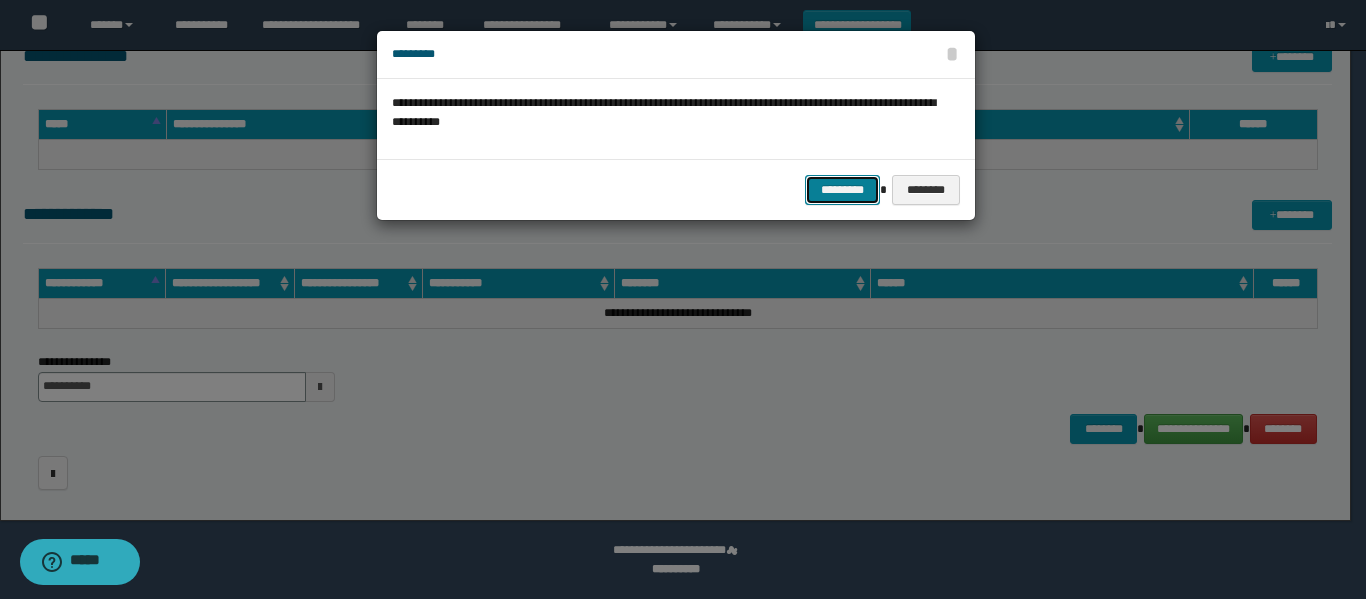 click on "*********" at bounding box center [842, 190] 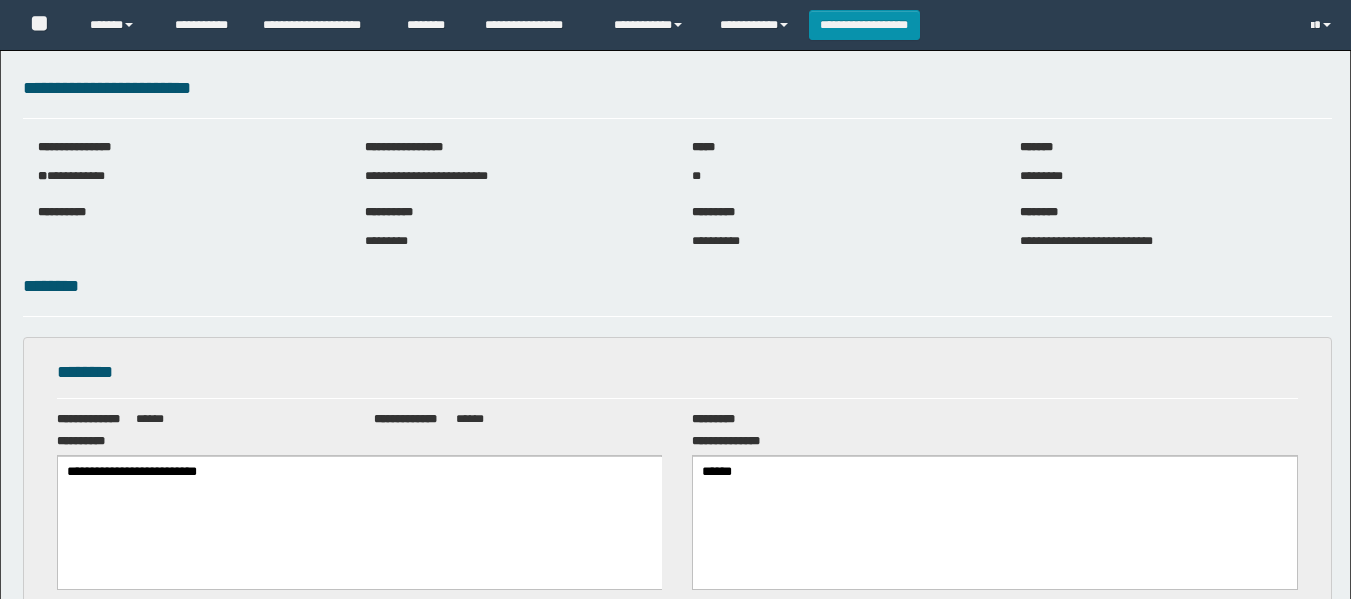 scroll, scrollTop: 0, scrollLeft: 0, axis: both 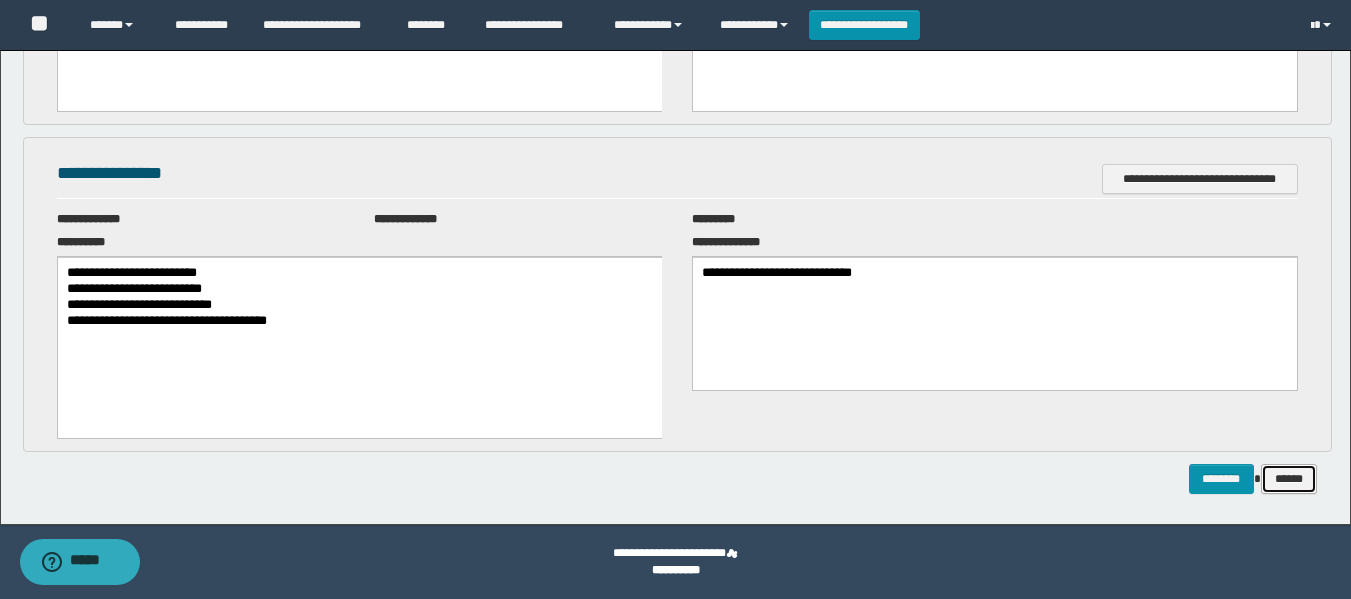 click on "******" at bounding box center [1289, 479] 